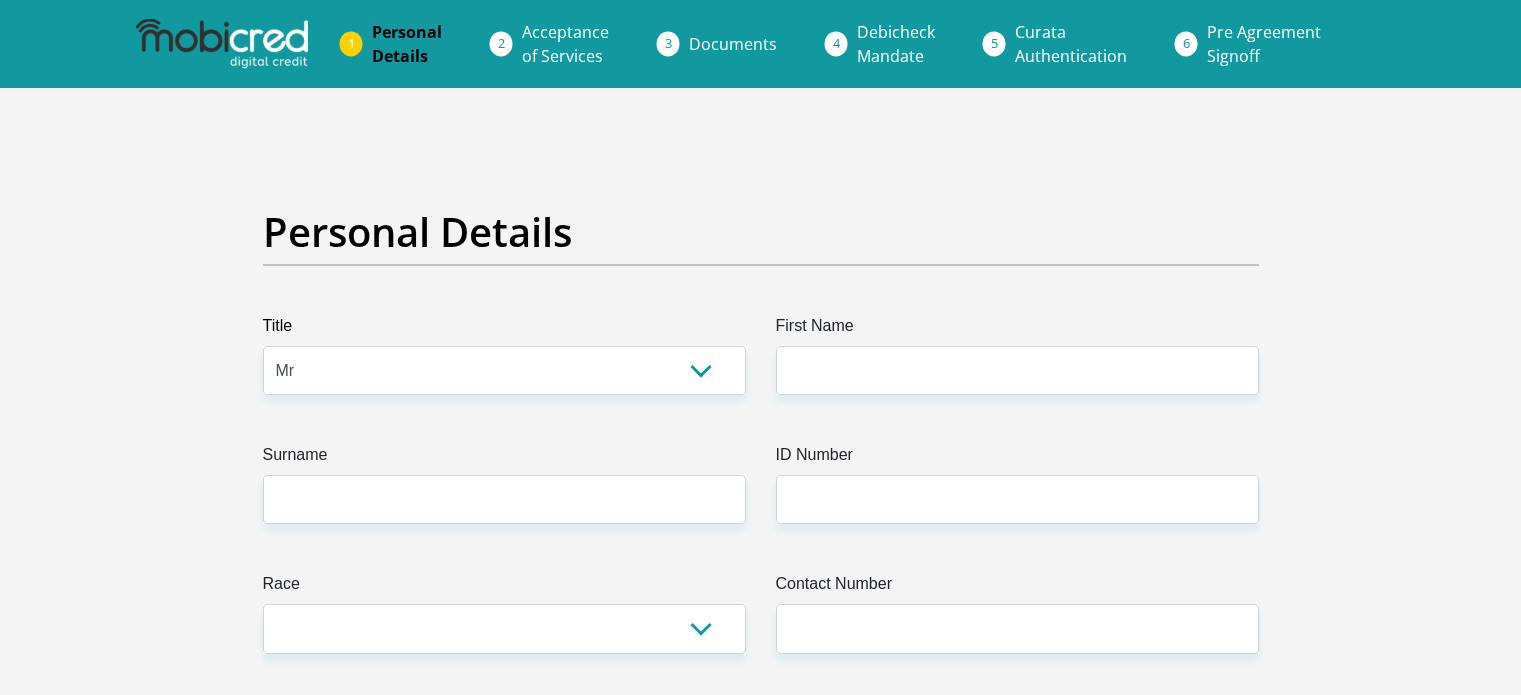 select on "Mr" 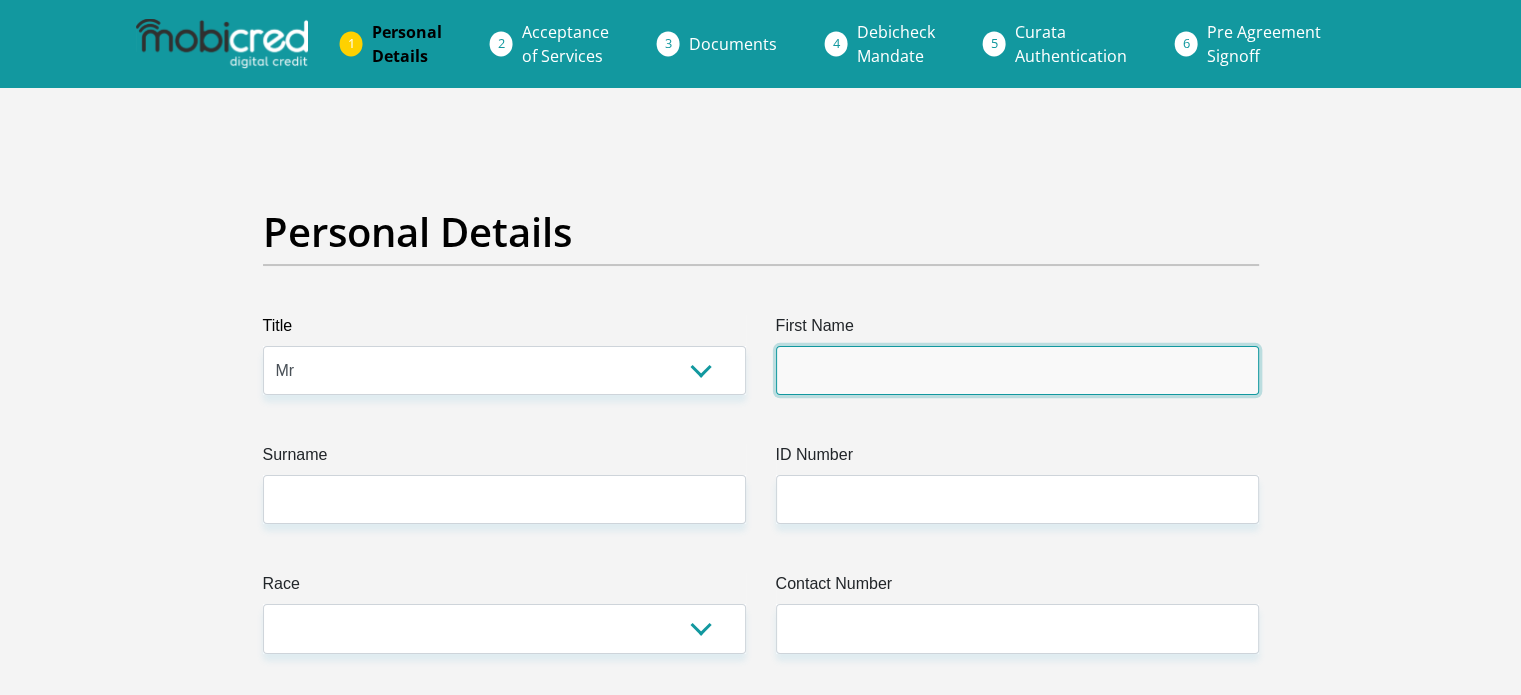 click on "First Name" at bounding box center [1017, 370] 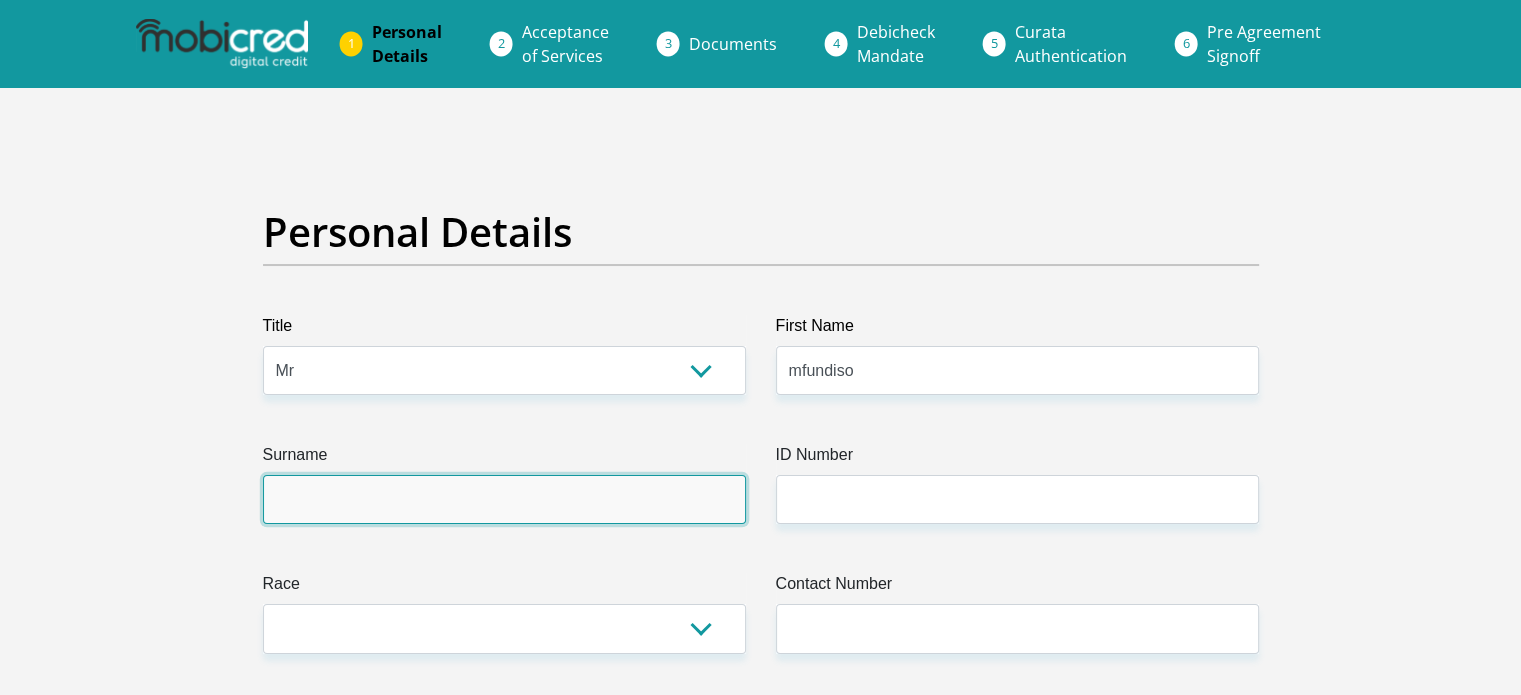 click on "Surname" at bounding box center [504, 499] 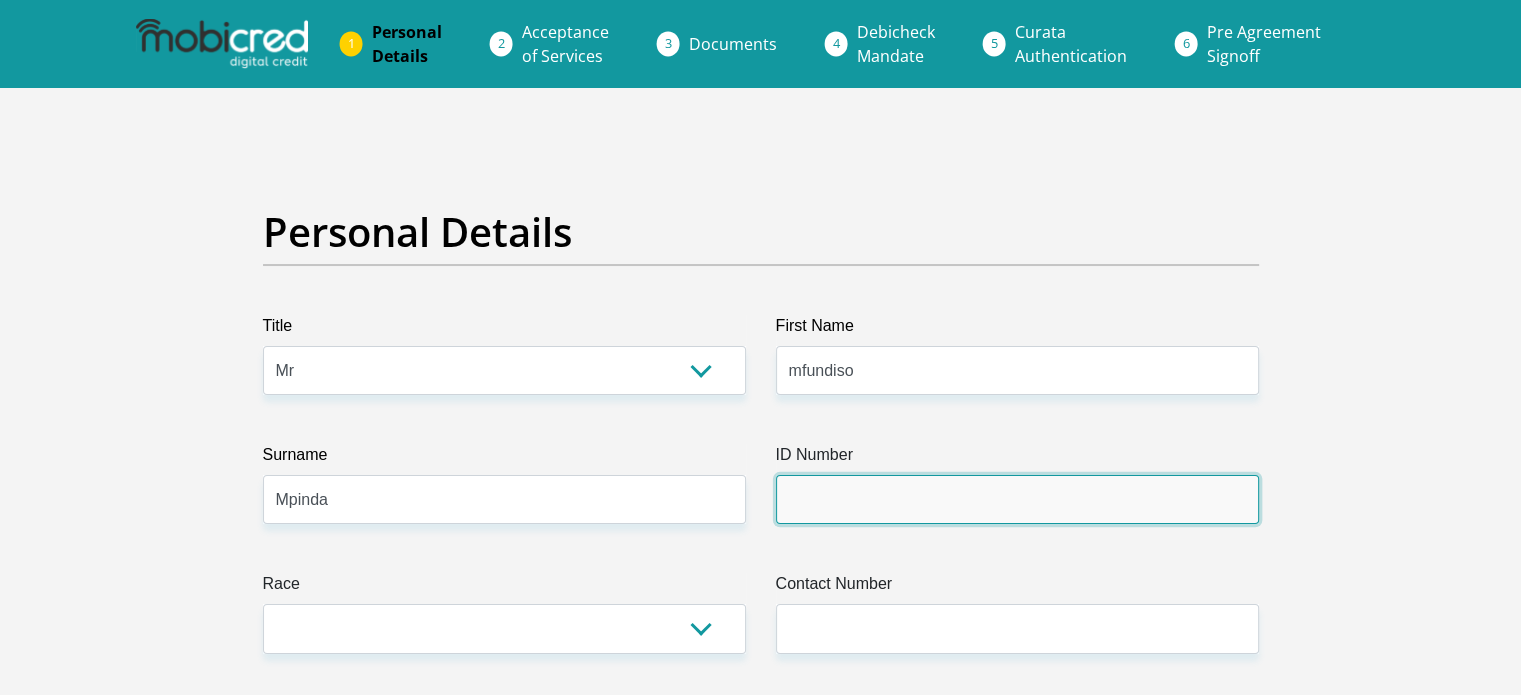 click on "ID Number" at bounding box center (1017, 499) 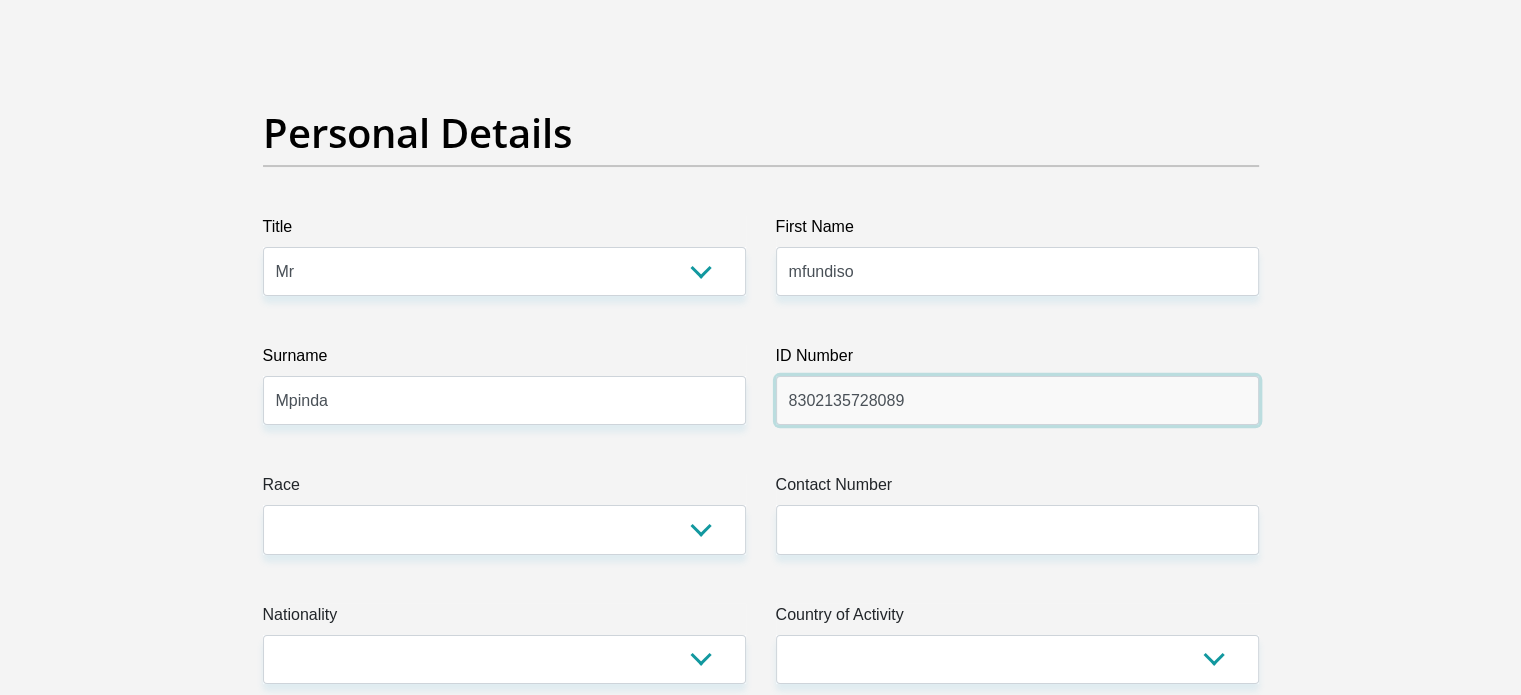 scroll, scrollTop: 100, scrollLeft: 0, axis: vertical 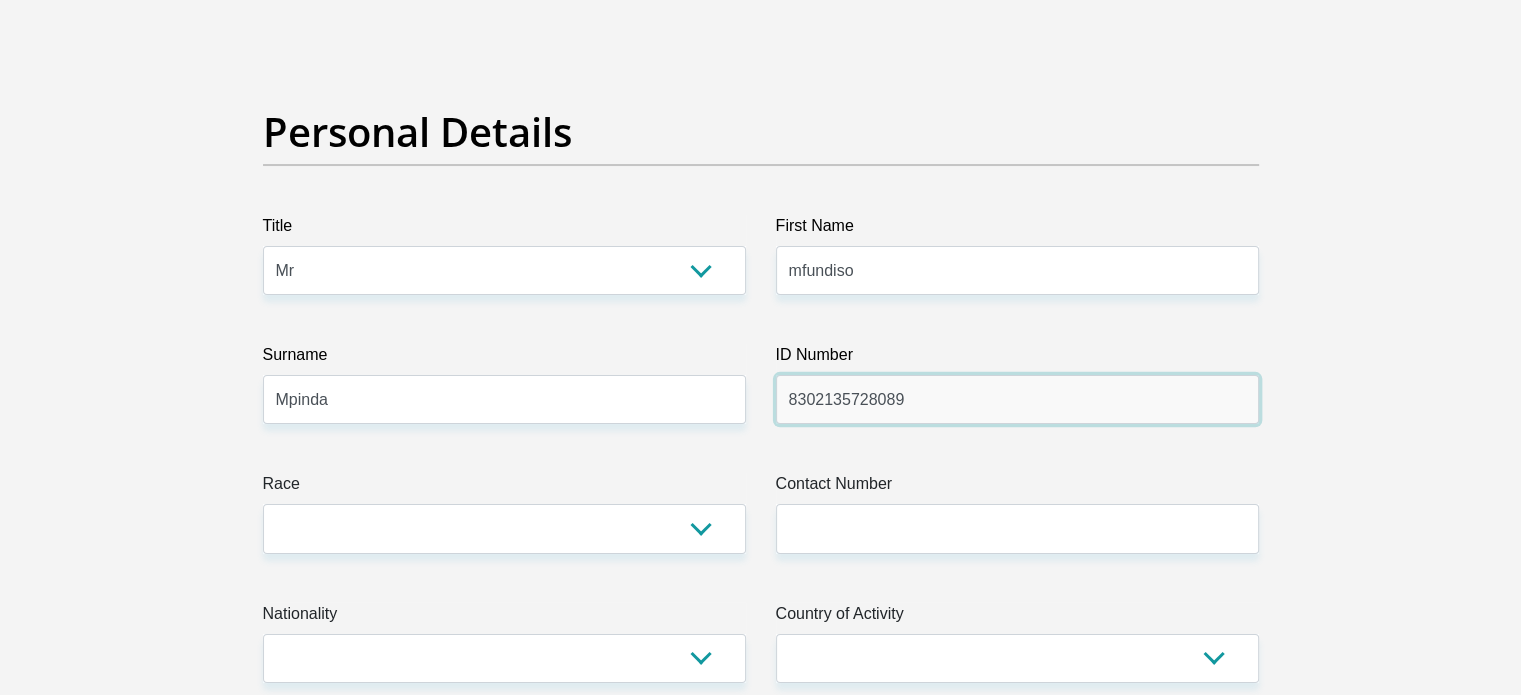 type on "8302135728089" 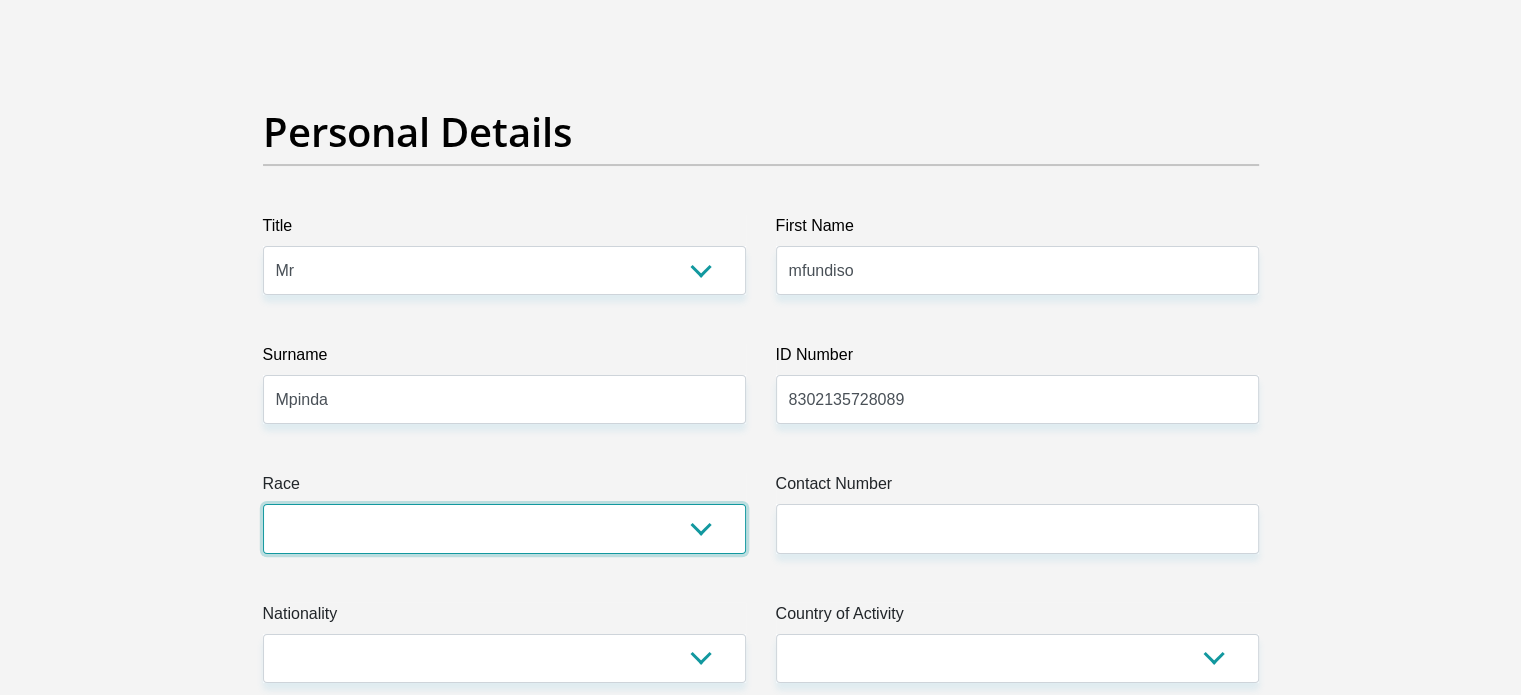 drag, startPoint x: 543, startPoint y: 531, endPoint x: 529, endPoint y: 531, distance: 14 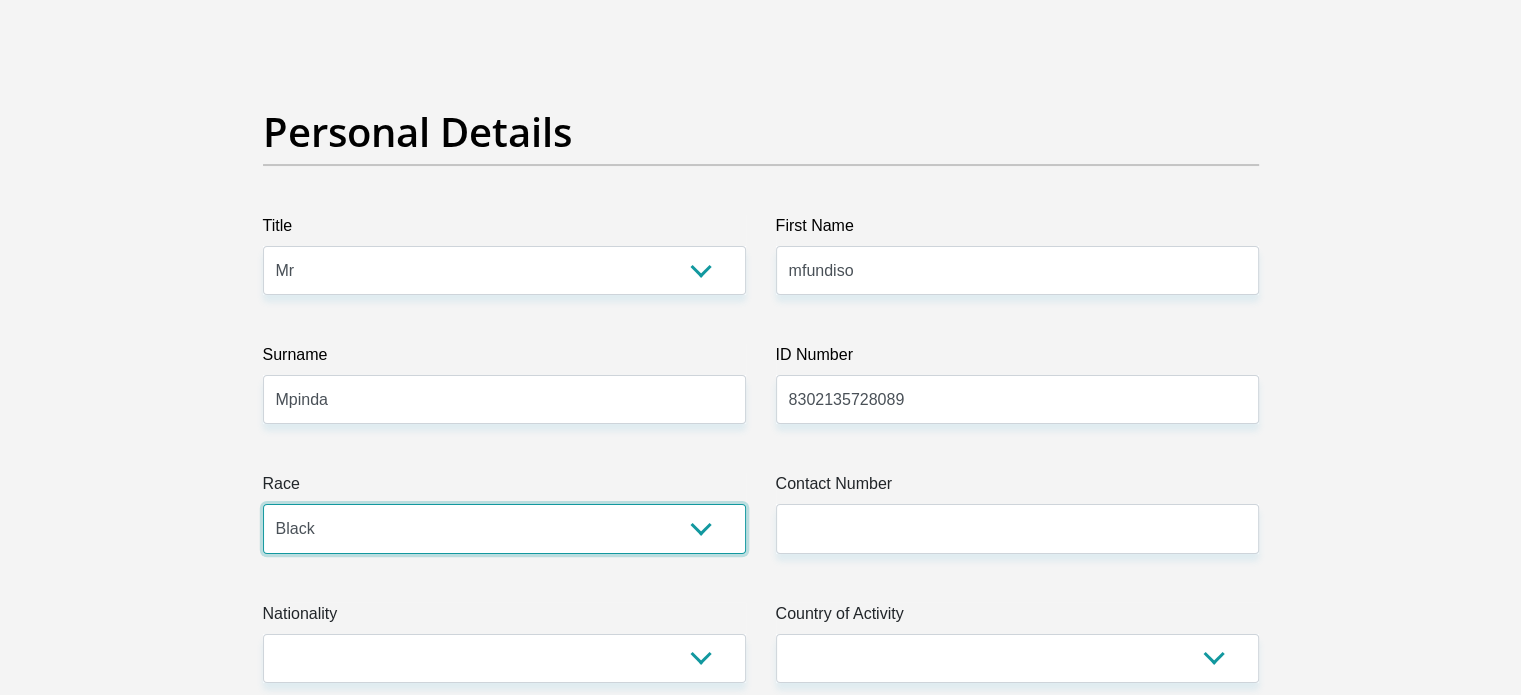click on "Black
Coloured
Indian
White
Other" at bounding box center (504, 528) 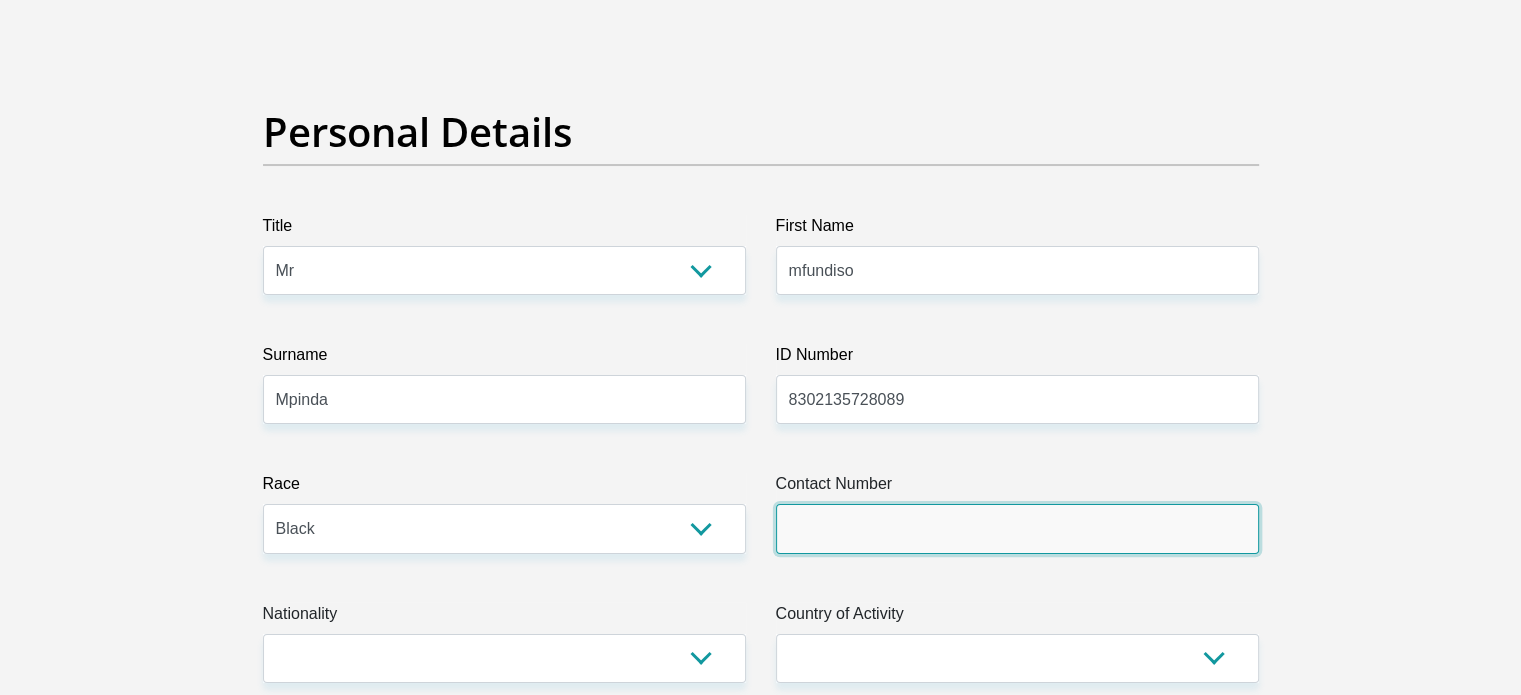 click on "Contact Number" at bounding box center [1017, 528] 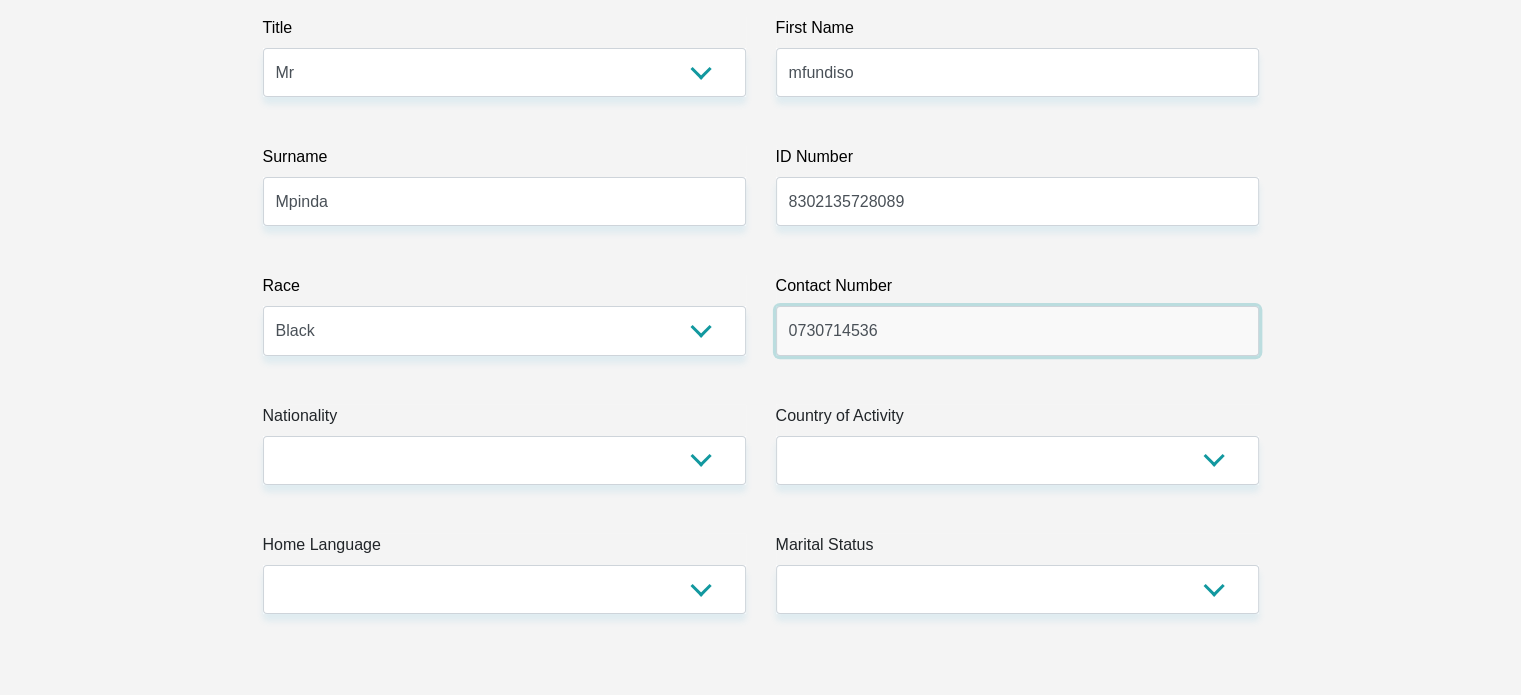 scroll, scrollTop: 300, scrollLeft: 0, axis: vertical 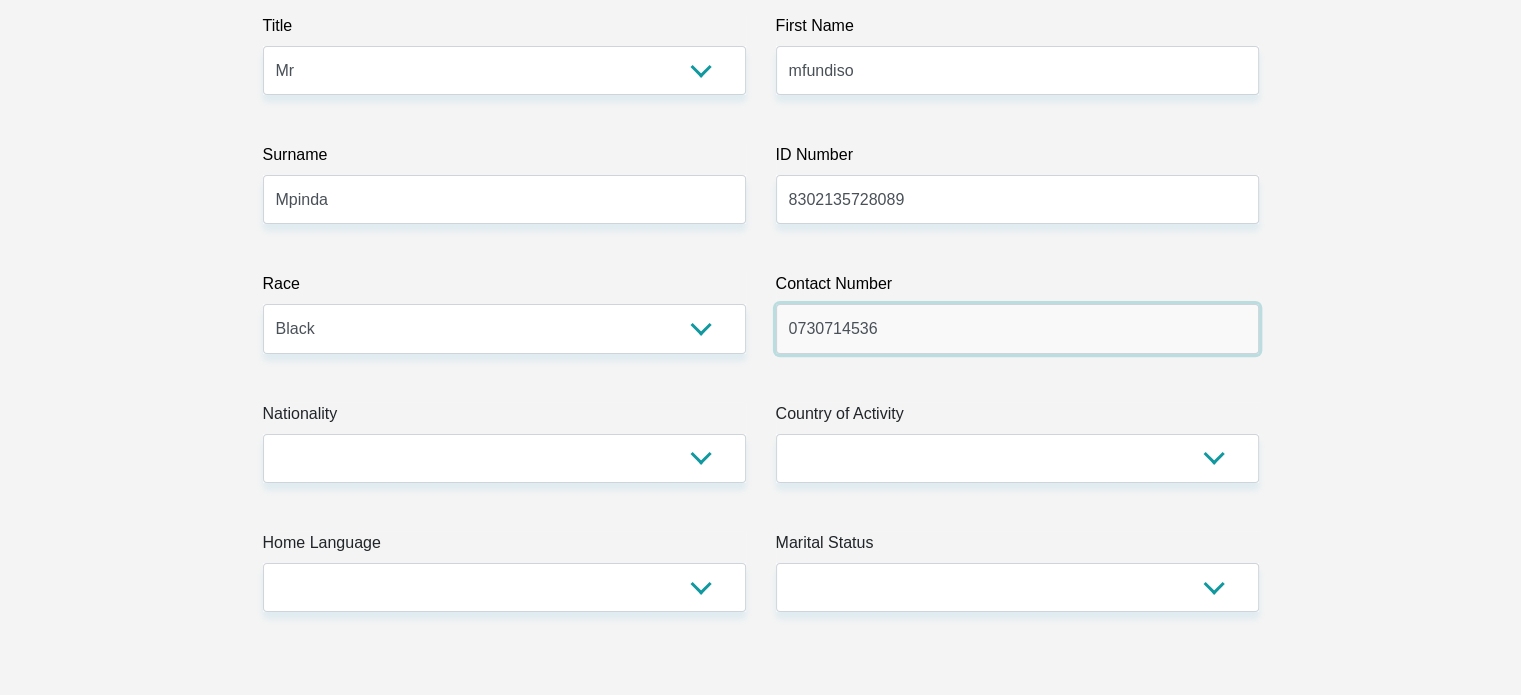 type on "0730714536" 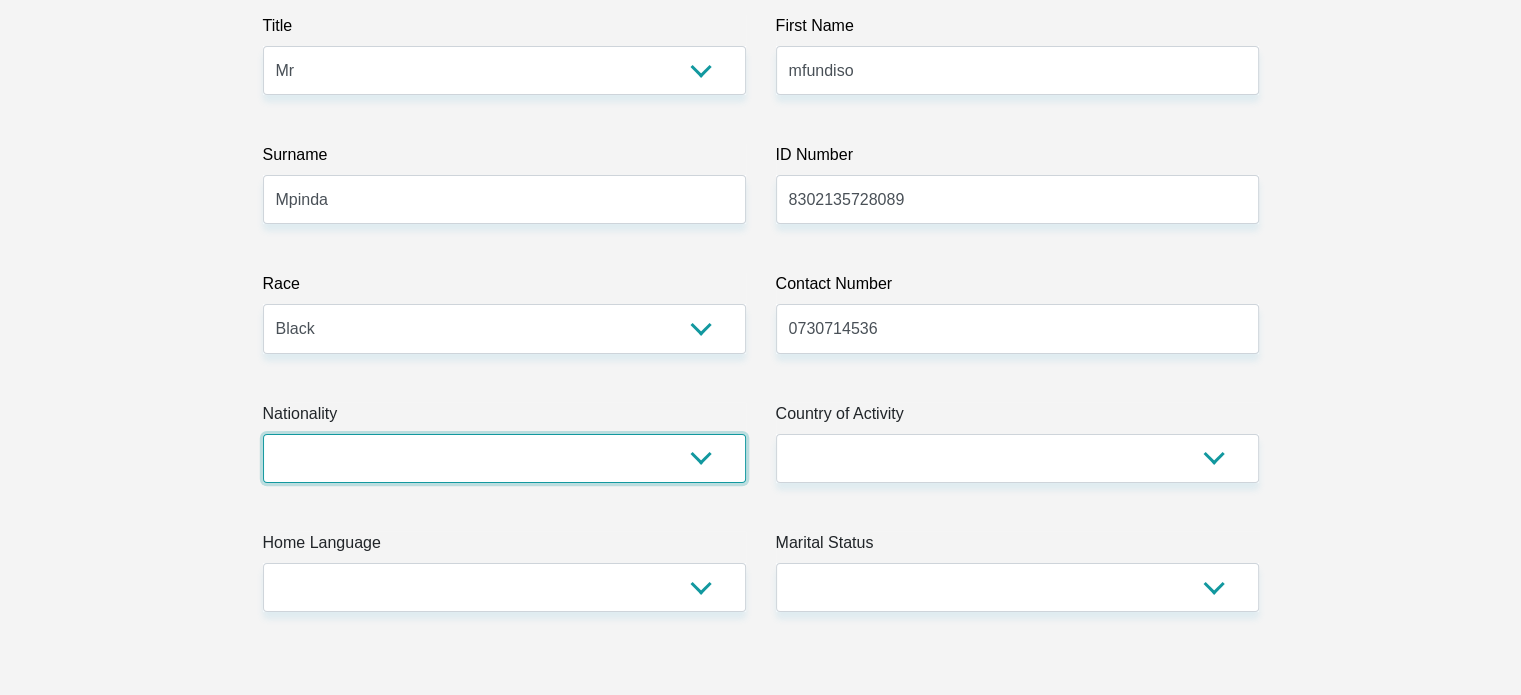 click on "South Africa
Afghanistan
Aland Islands
Albania
Algeria
America Samoa
American Virgin Islands
Andorra
Angola
Anguilla
Antarctica
Antigua and Barbuda
Argentina
Armenia
Aruba
Ascension Island
Australia
Austria
Azerbaijan
Bahamas
Bahrain
Bangladesh
Barbados
Chad" at bounding box center [504, 458] 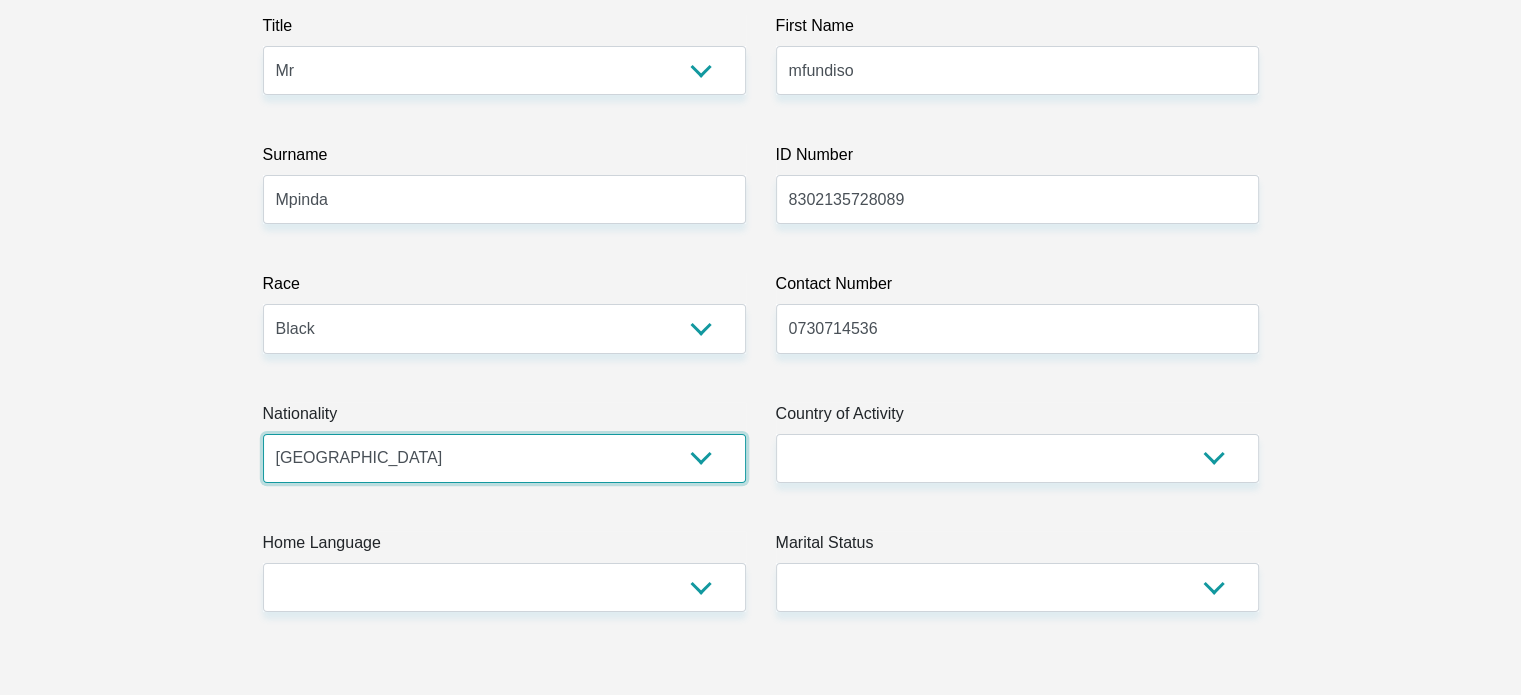 click on "South Africa
Afghanistan
Aland Islands
Albania
Algeria
America Samoa
American Virgin Islands
Andorra
Angola
Anguilla
Antarctica
Antigua and Barbuda
Argentina
Armenia
Aruba
Ascension Island
Australia
Austria
Azerbaijan
Bahamas
Bahrain
Bangladesh
Barbados
Chad" at bounding box center [504, 458] 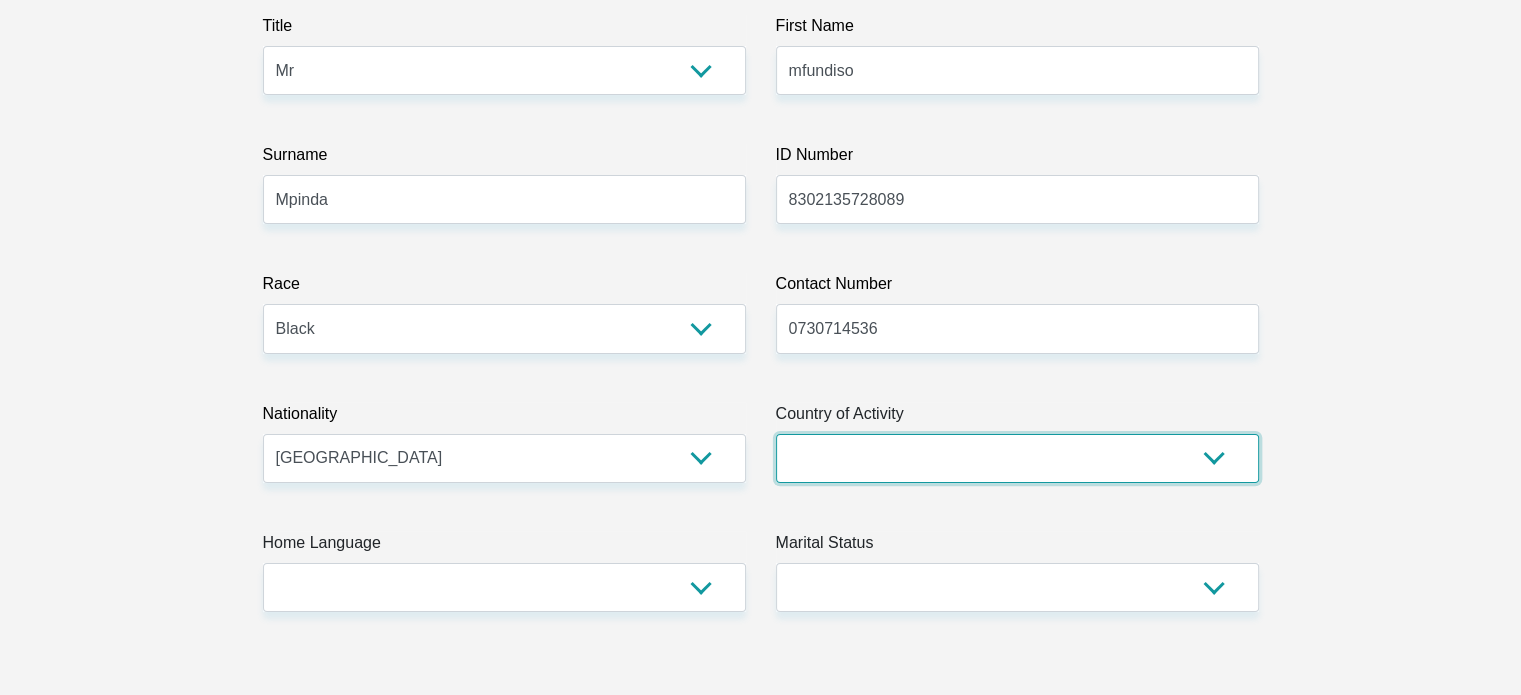 click on "South Africa
Afghanistan
Aland Islands
Albania
Algeria
America Samoa
American Virgin Islands
Andorra
Angola
Anguilla
Antarctica
Antigua and Barbuda
Argentina
Armenia
Aruba
Ascension Island
Australia
Austria
Azerbaijan
Chad" at bounding box center [1017, 458] 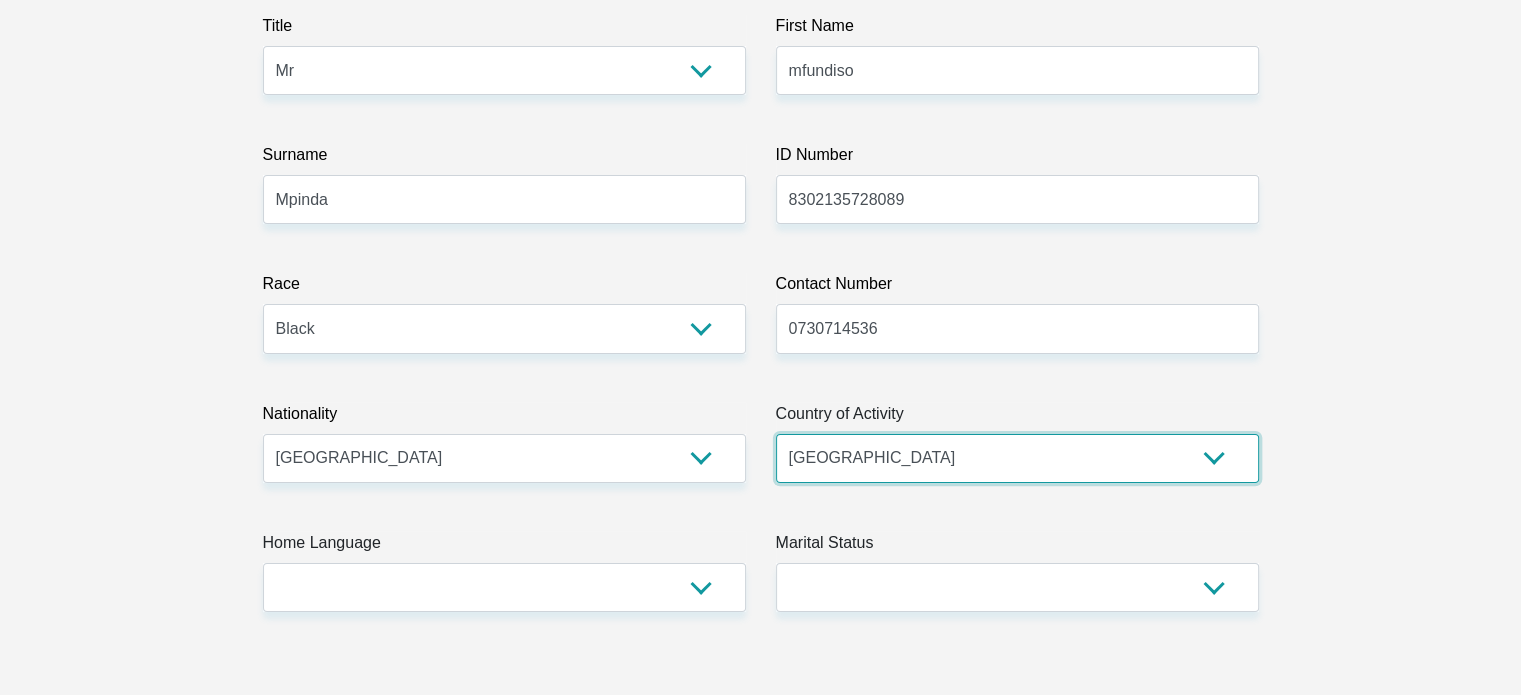 click on "South Africa
Afghanistan
Aland Islands
Albania
Algeria
America Samoa
American Virgin Islands
Andorra
Angola
Anguilla
Antarctica
Antigua and Barbuda
Argentina
Armenia
Aruba
Ascension Island
Australia
Austria
Azerbaijan
Chad" at bounding box center [1017, 458] 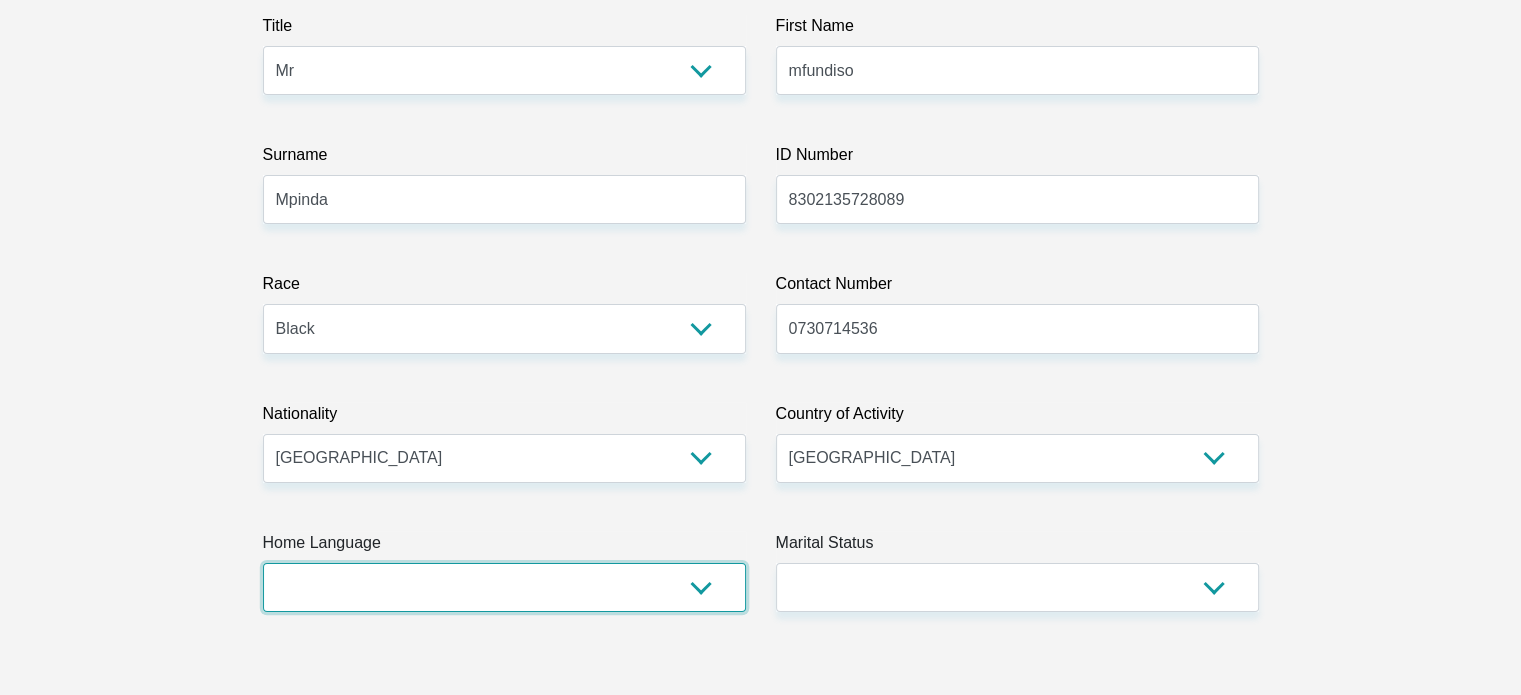 click on "Afrikaans
English
Sepedi
South Ndebele
Southern Sotho
Swati
Tsonga
Tswana
Venda
Xhosa
Zulu
Other" at bounding box center (504, 587) 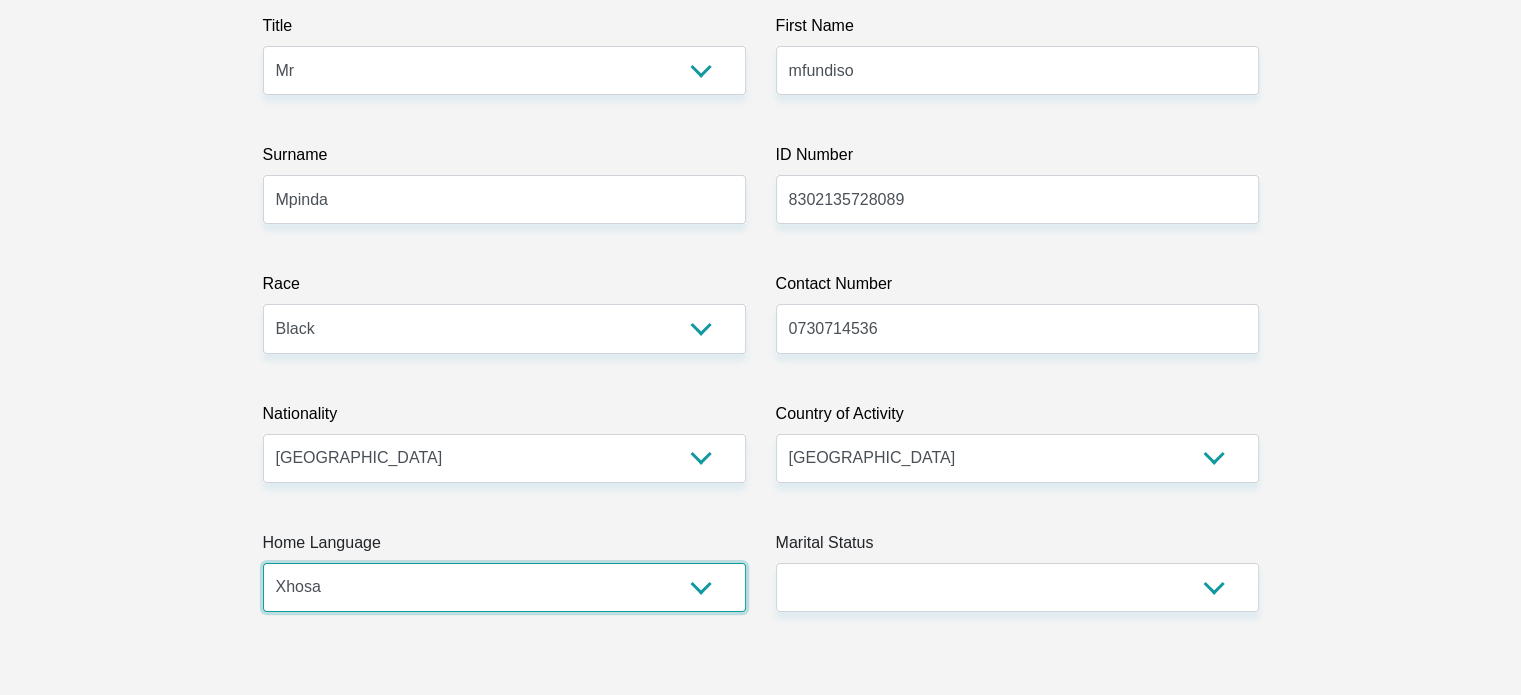 click on "Afrikaans
English
Sepedi
South Ndebele
Southern Sotho
Swati
Tsonga
Tswana
Venda
Xhosa
Zulu
Other" at bounding box center [504, 587] 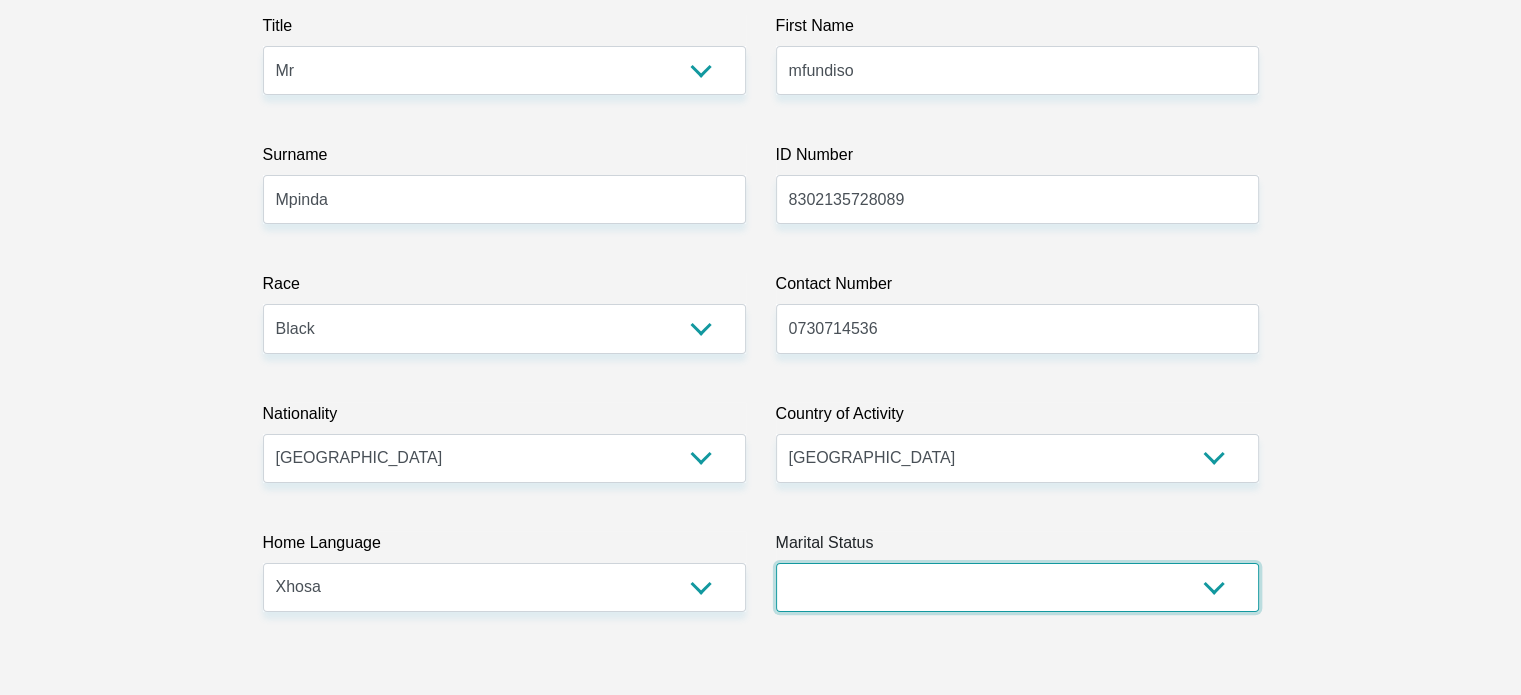 click on "Married ANC
Single
Divorced
Widowed
Married COP or Customary Law" at bounding box center (1017, 587) 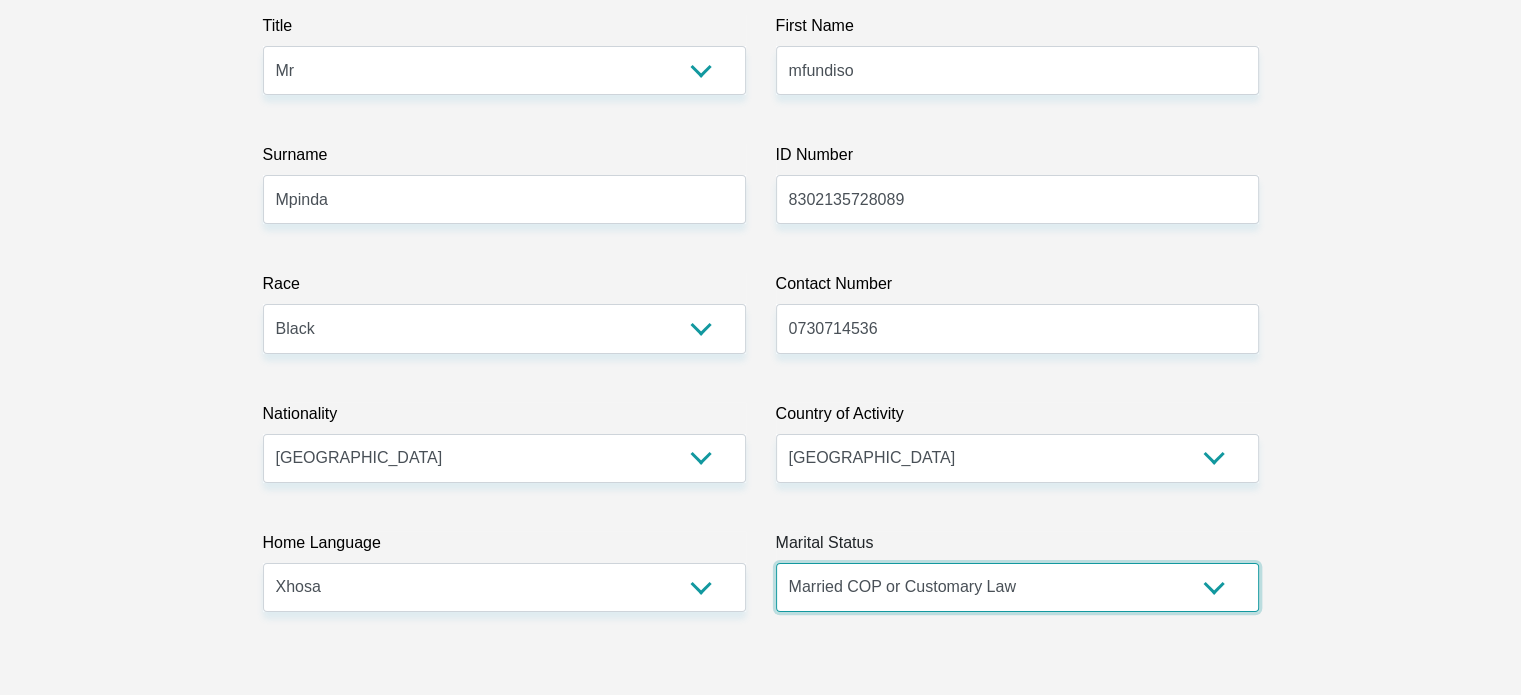 click on "Married ANC
Single
Divorced
Widowed
Married COP or Customary Law" at bounding box center (1017, 587) 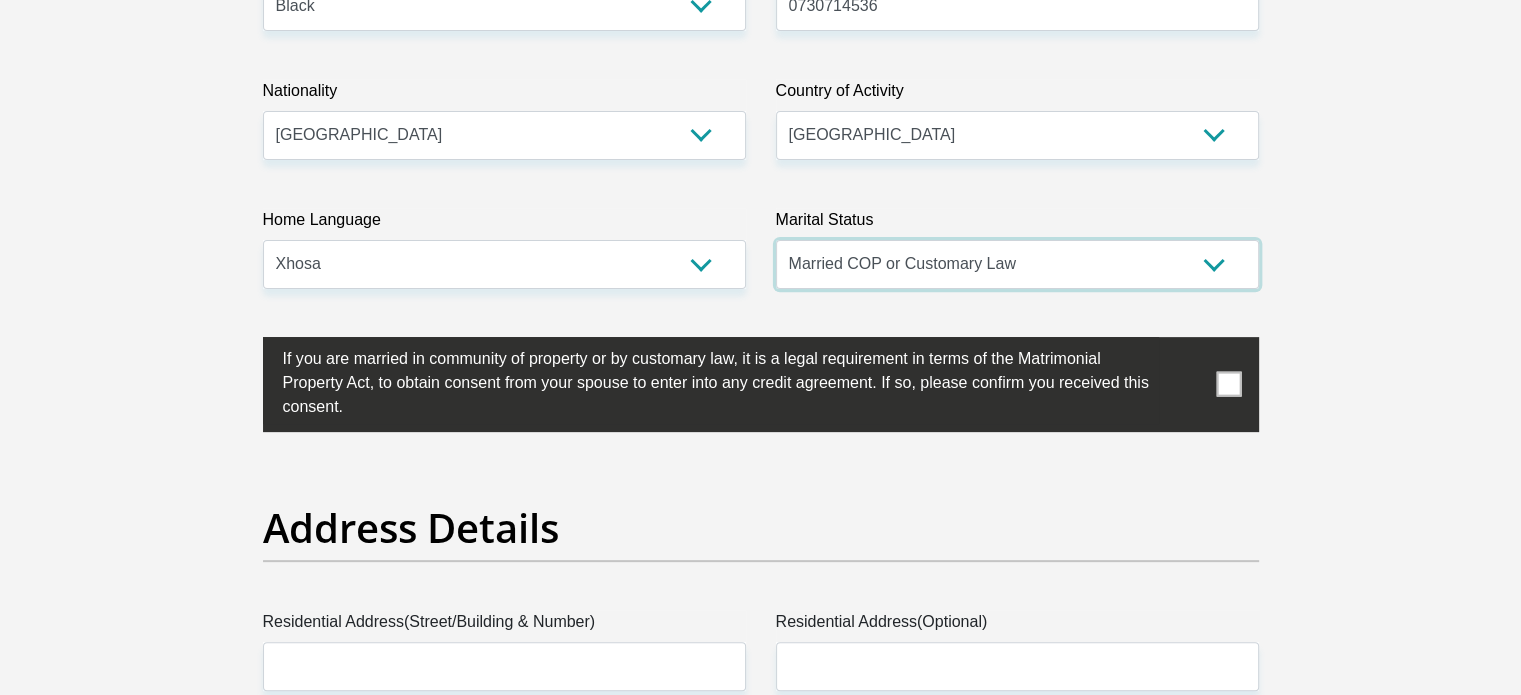 scroll, scrollTop: 700, scrollLeft: 0, axis: vertical 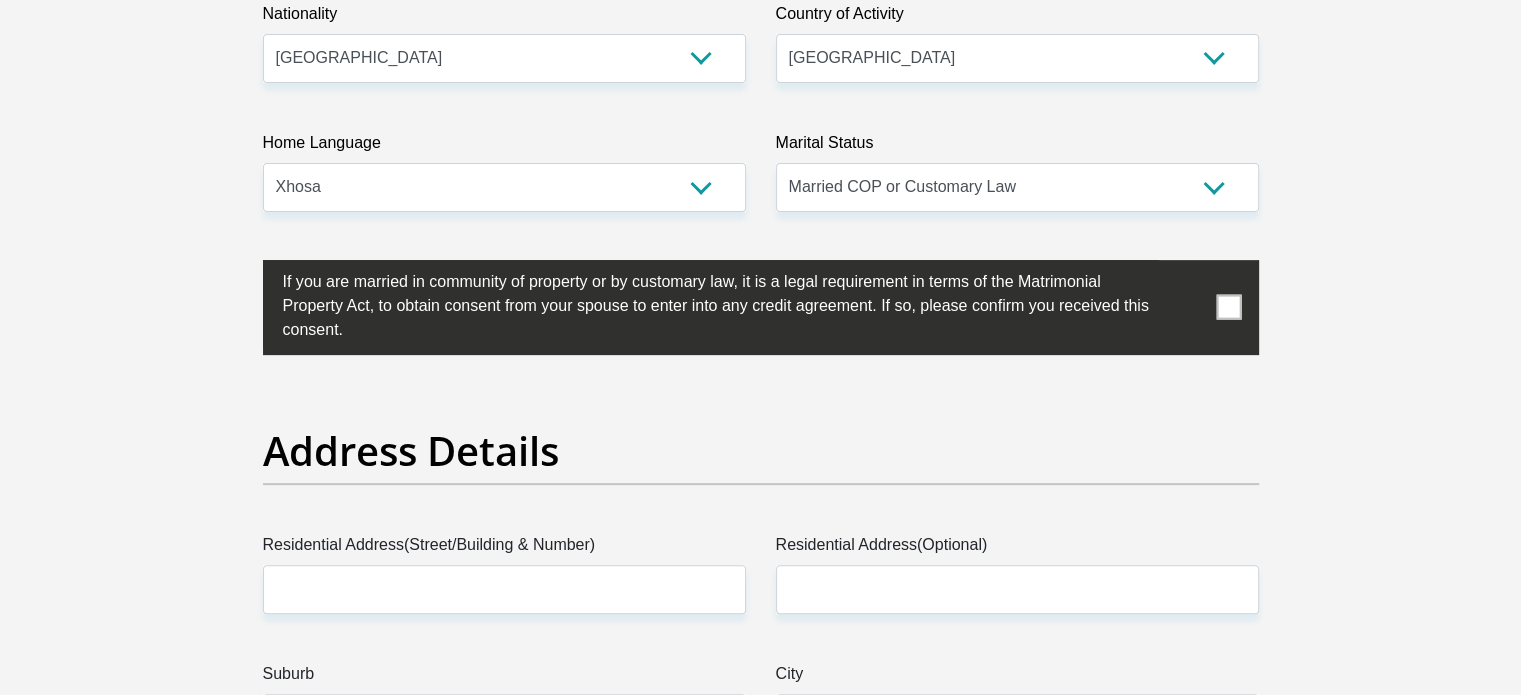 click at bounding box center [1228, 307] 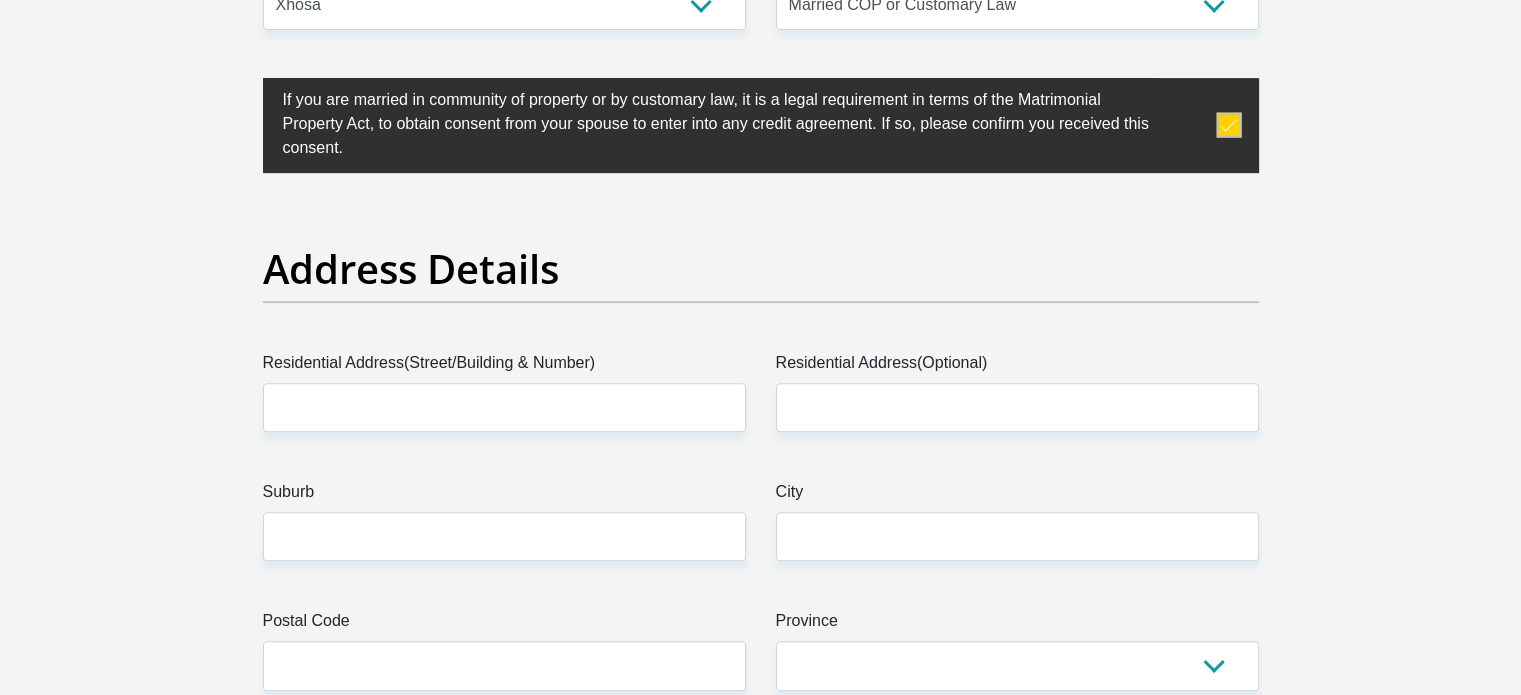 scroll, scrollTop: 900, scrollLeft: 0, axis: vertical 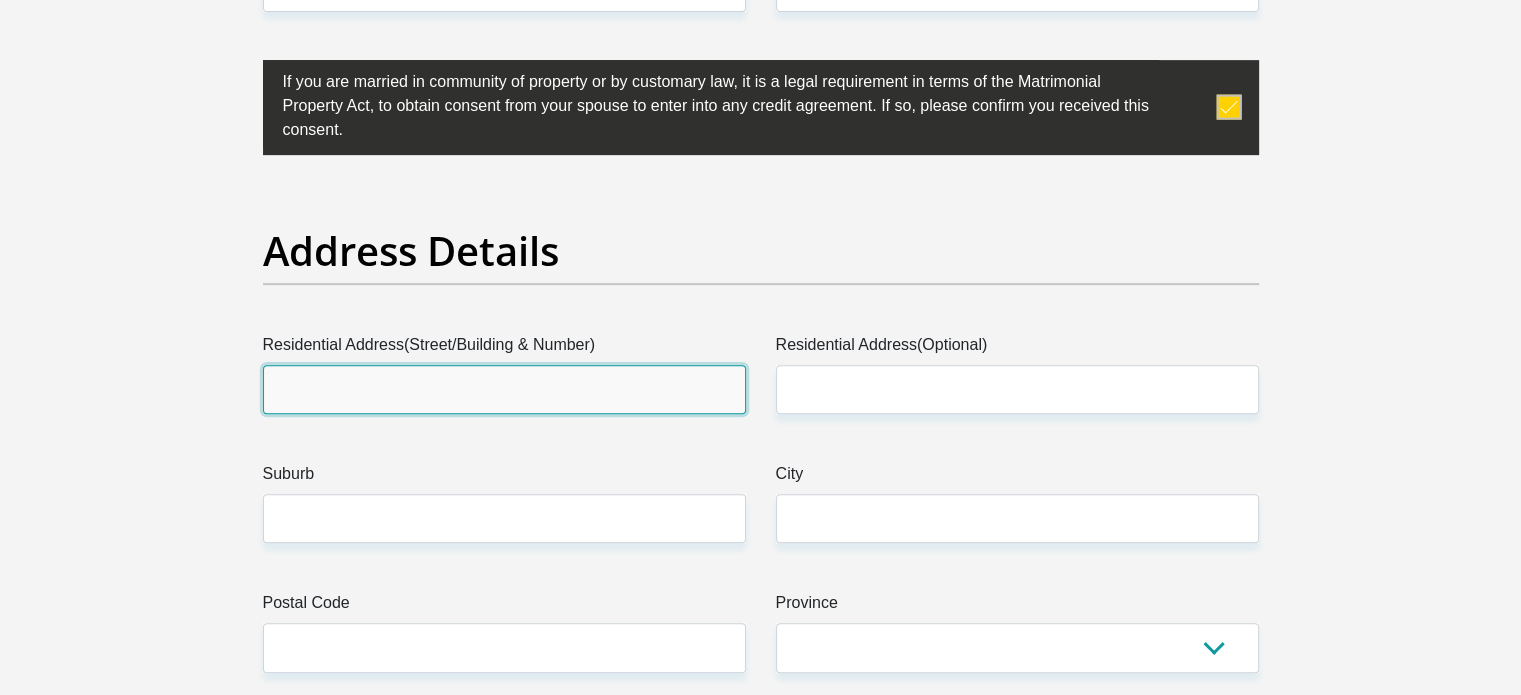 click on "Residential Address(Street/Building & Number)" at bounding box center [504, 389] 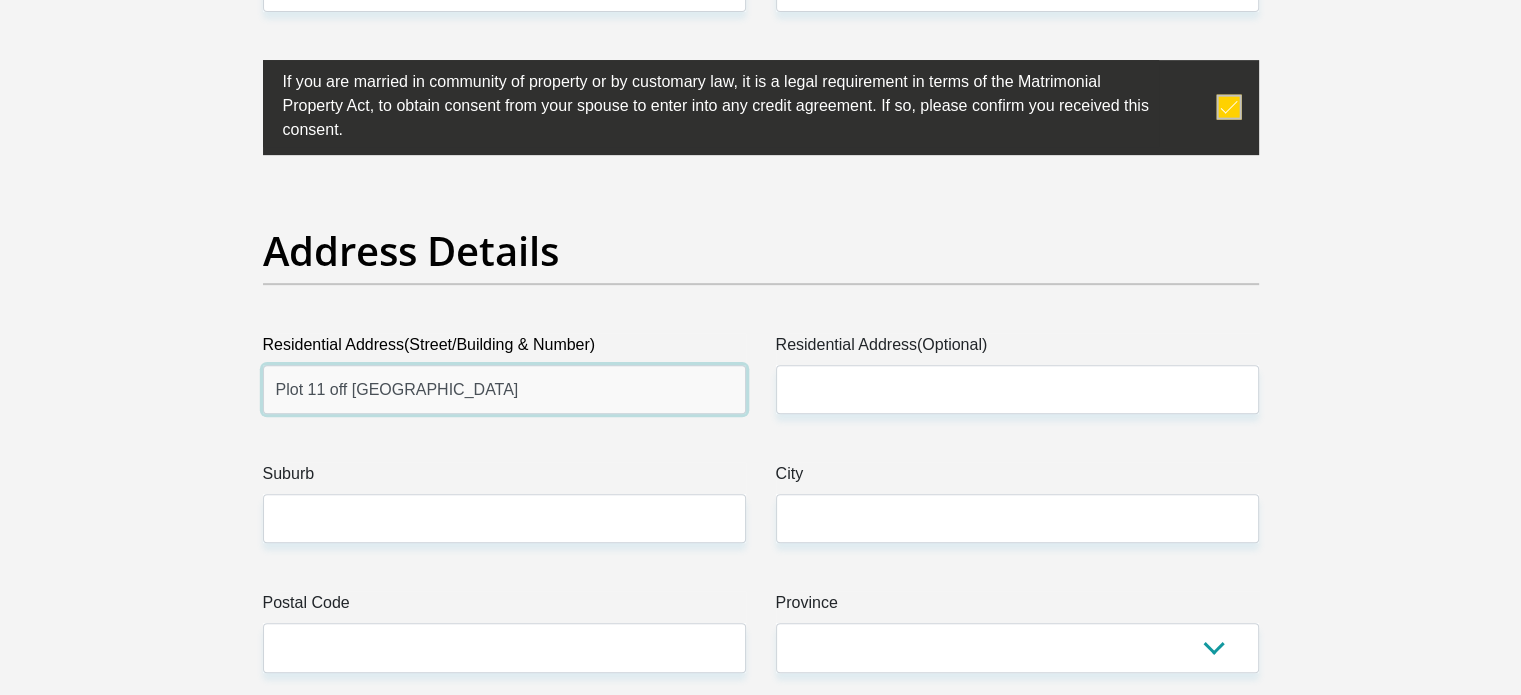 type on "Plot 11 off Driefontein" 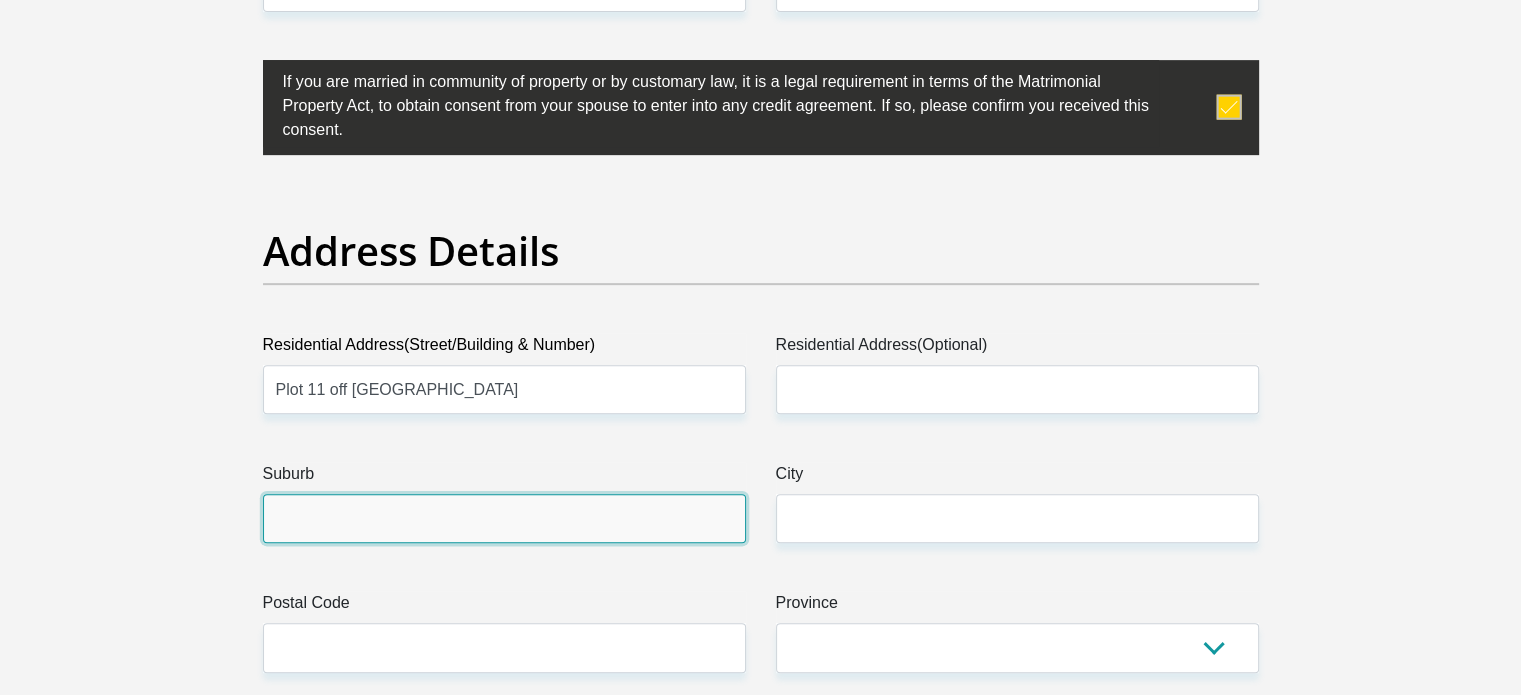 click on "Suburb" at bounding box center (504, 518) 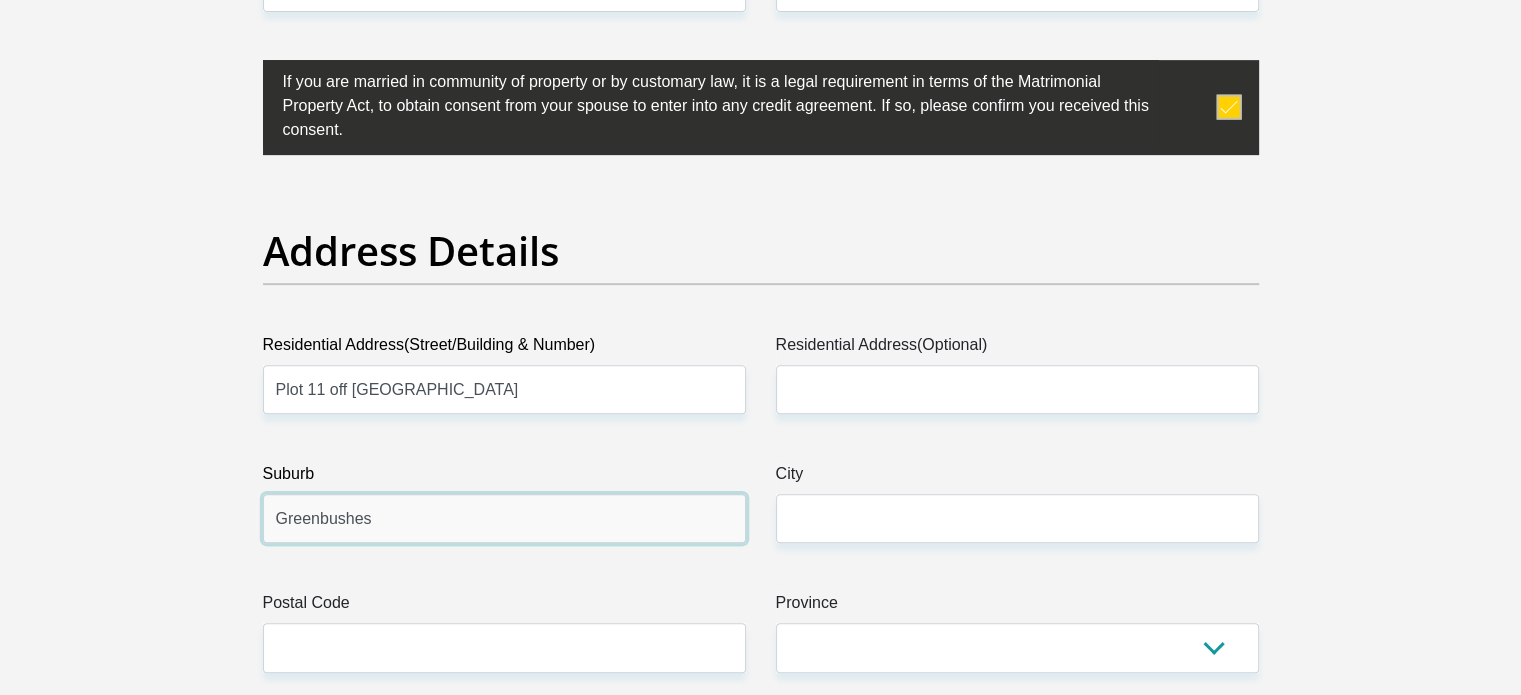 type on "Greenbushes" 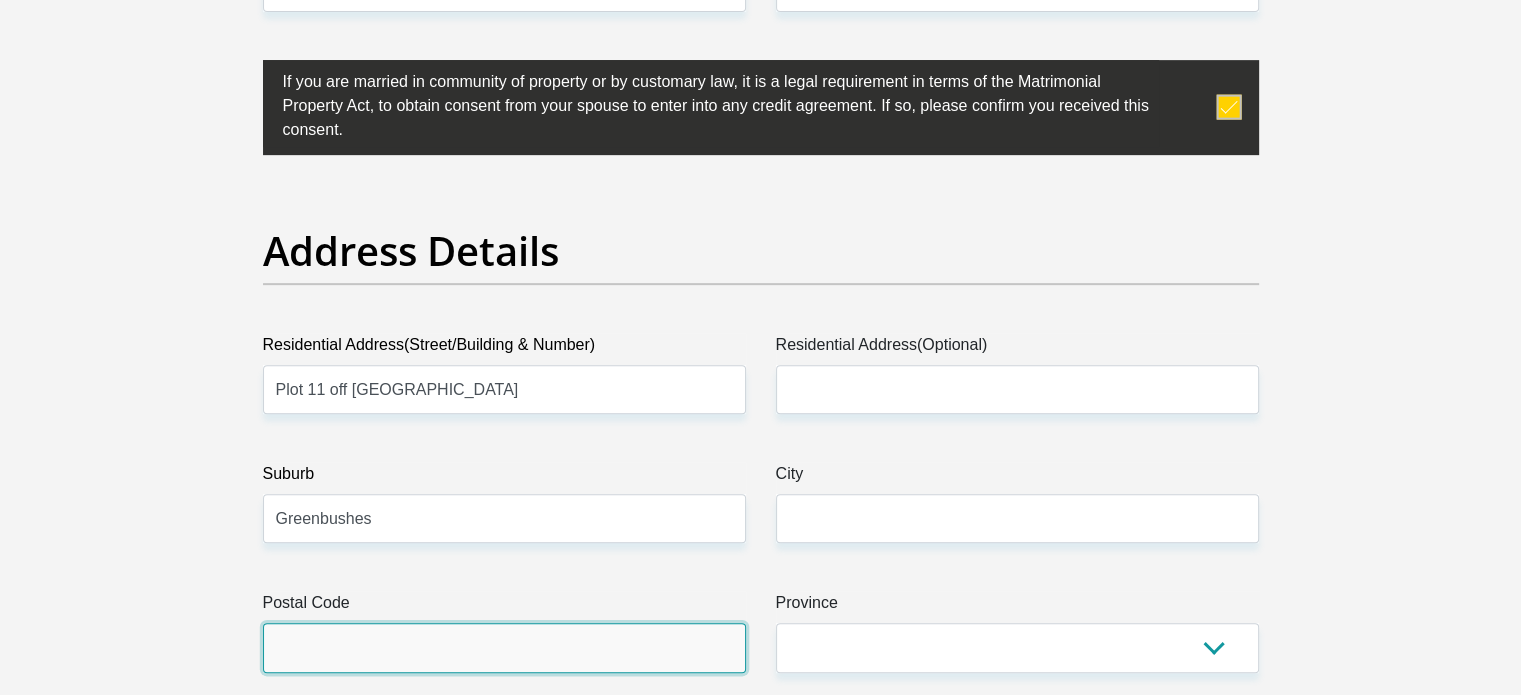 click on "Postal Code" at bounding box center (504, 647) 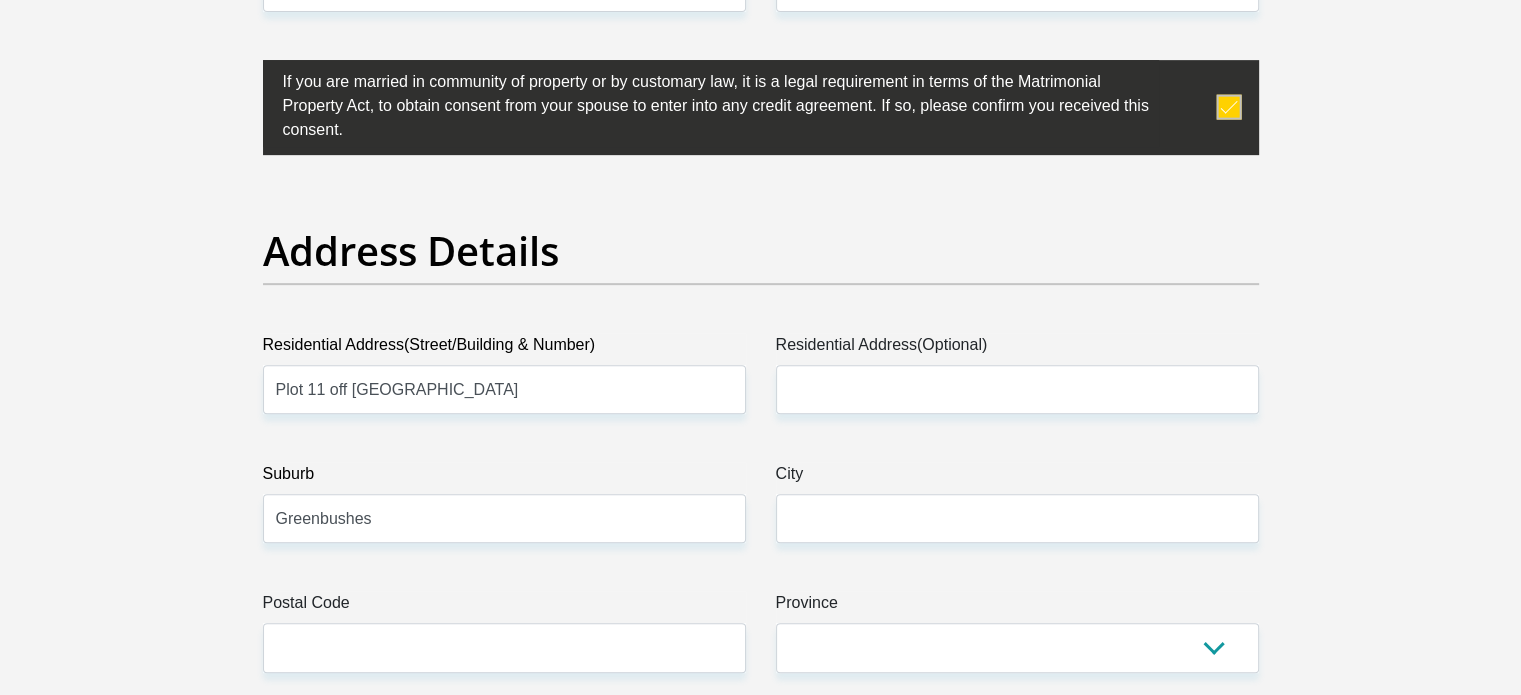 click on "Title
Mr
Ms
Mrs
Dr
Other
First Name
mfundiso
Surname
Mpinda
ID Number
8302135728089
Please input valid ID number
Race
Black
Coloured
Indian
White
Other
Contact Number
0730714536
Please input valid contact number
Nationality
South Africa
Afghanistan
Aland Islands  Albania  Algeria" at bounding box center (761, 2715) 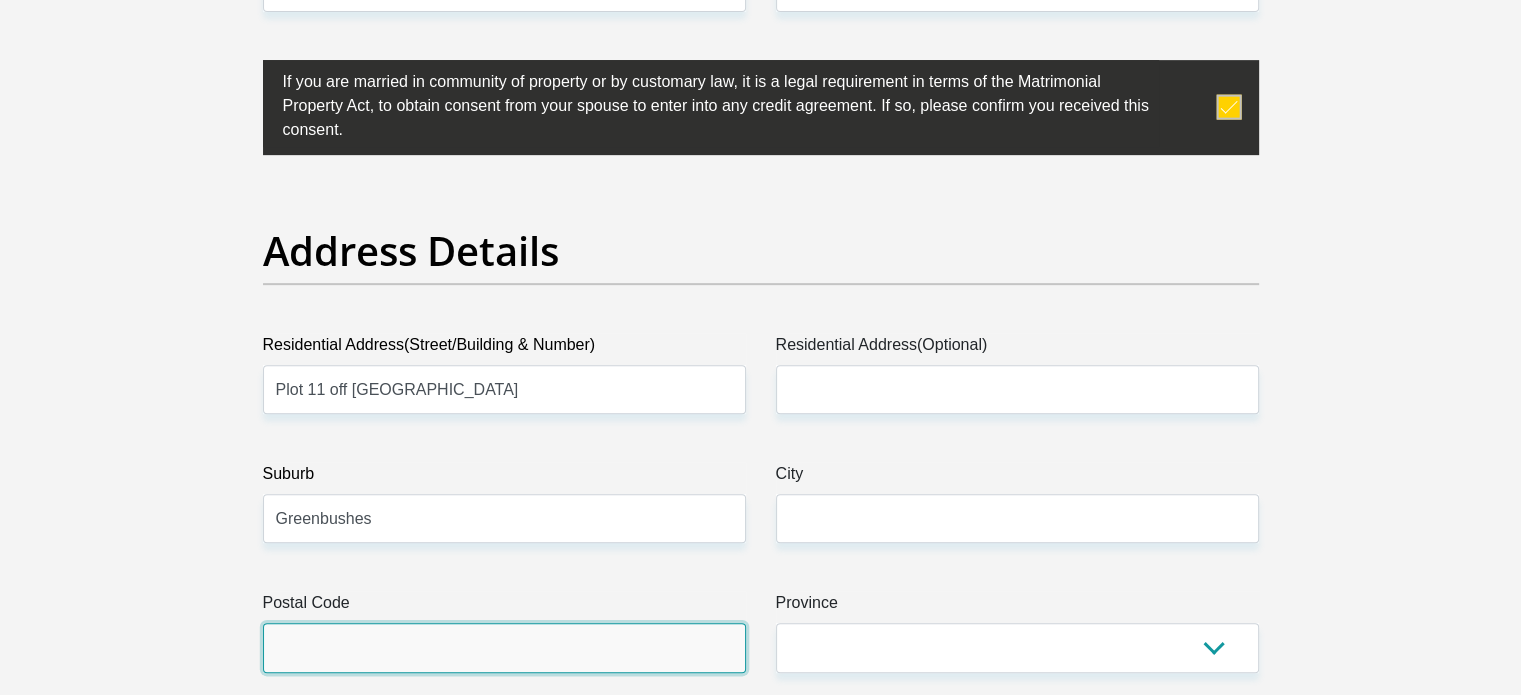 click on "Postal Code" at bounding box center [504, 647] 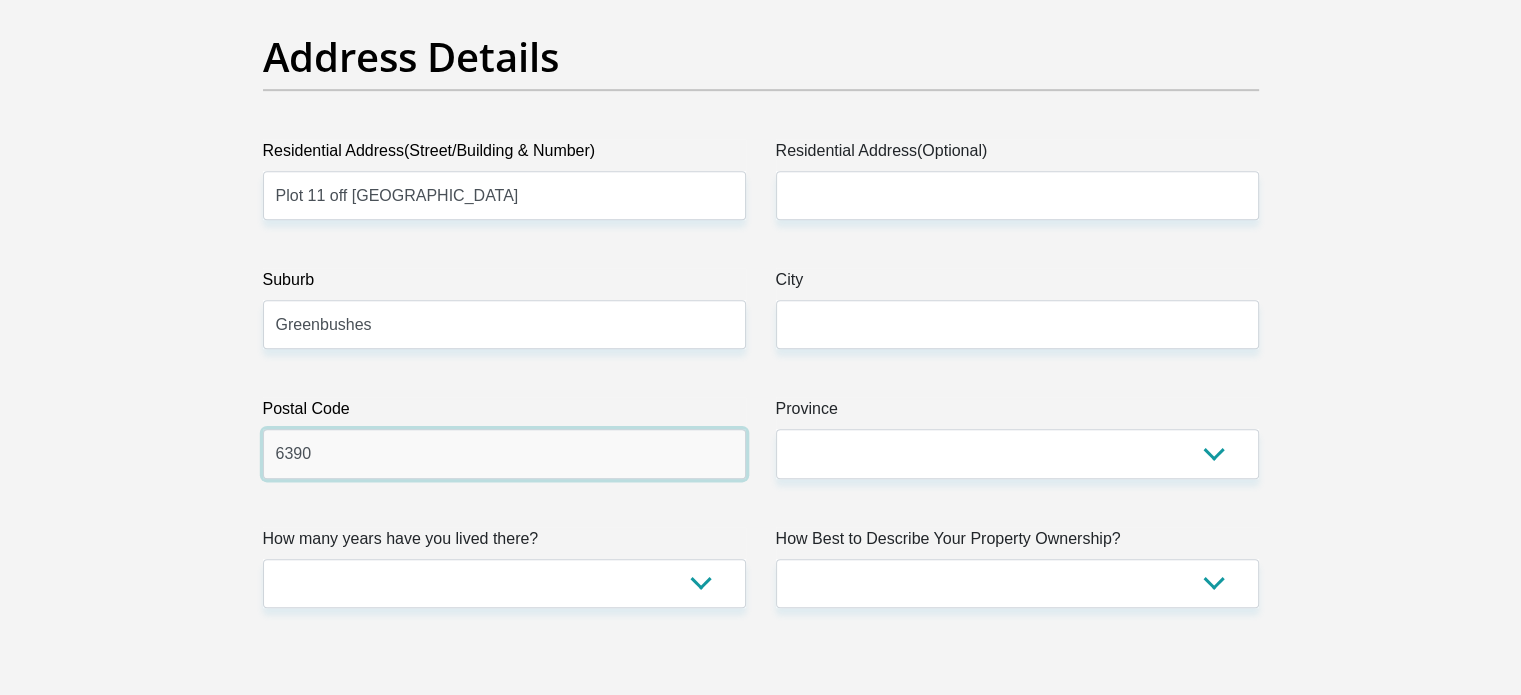 scroll, scrollTop: 1100, scrollLeft: 0, axis: vertical 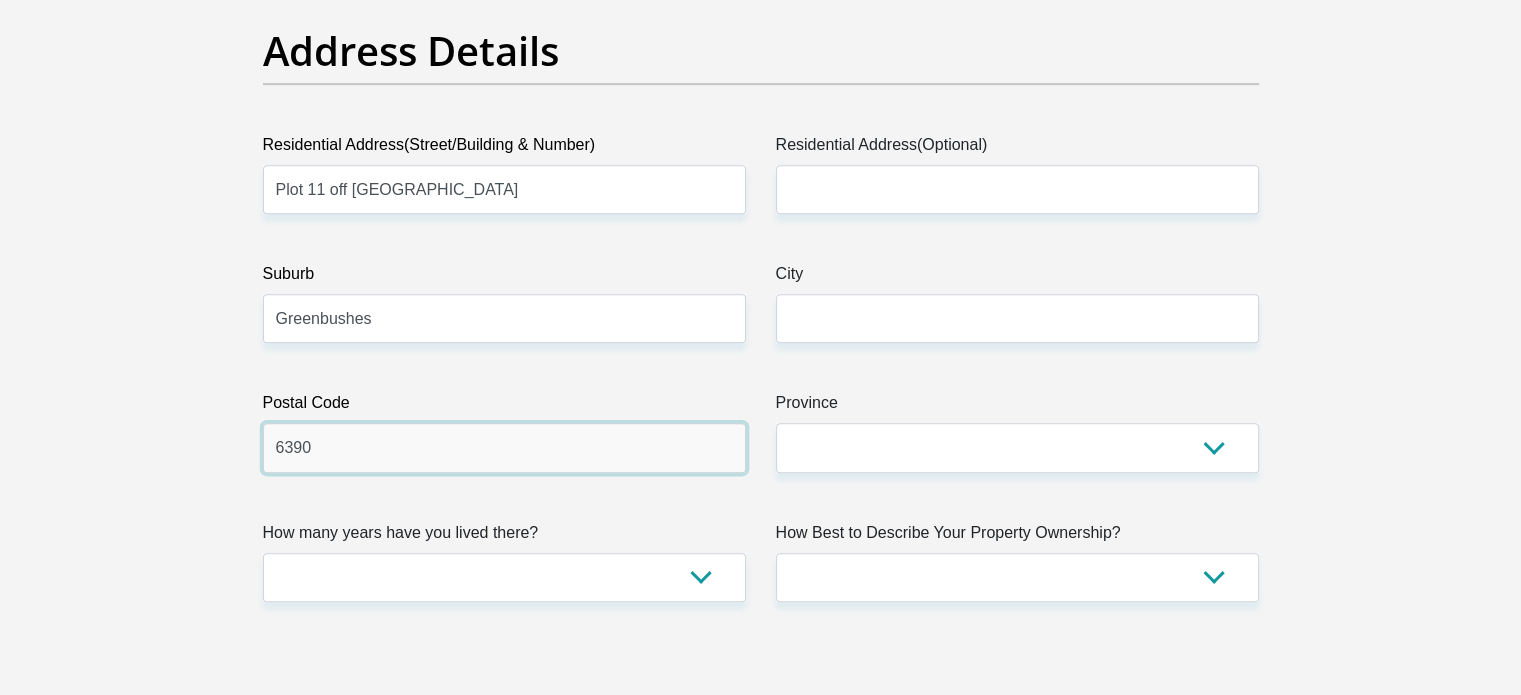 type on "6390" 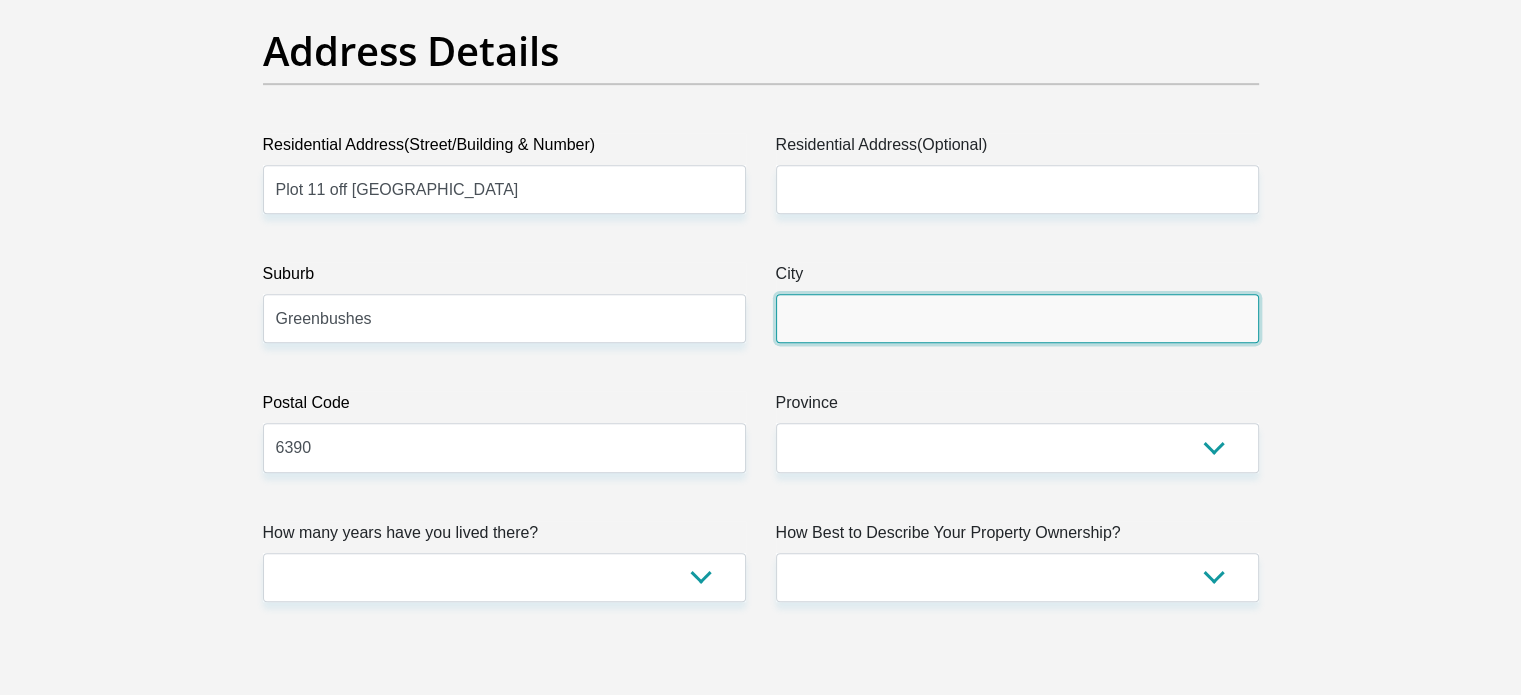 click on "City" at bounding box center [1017, 318] 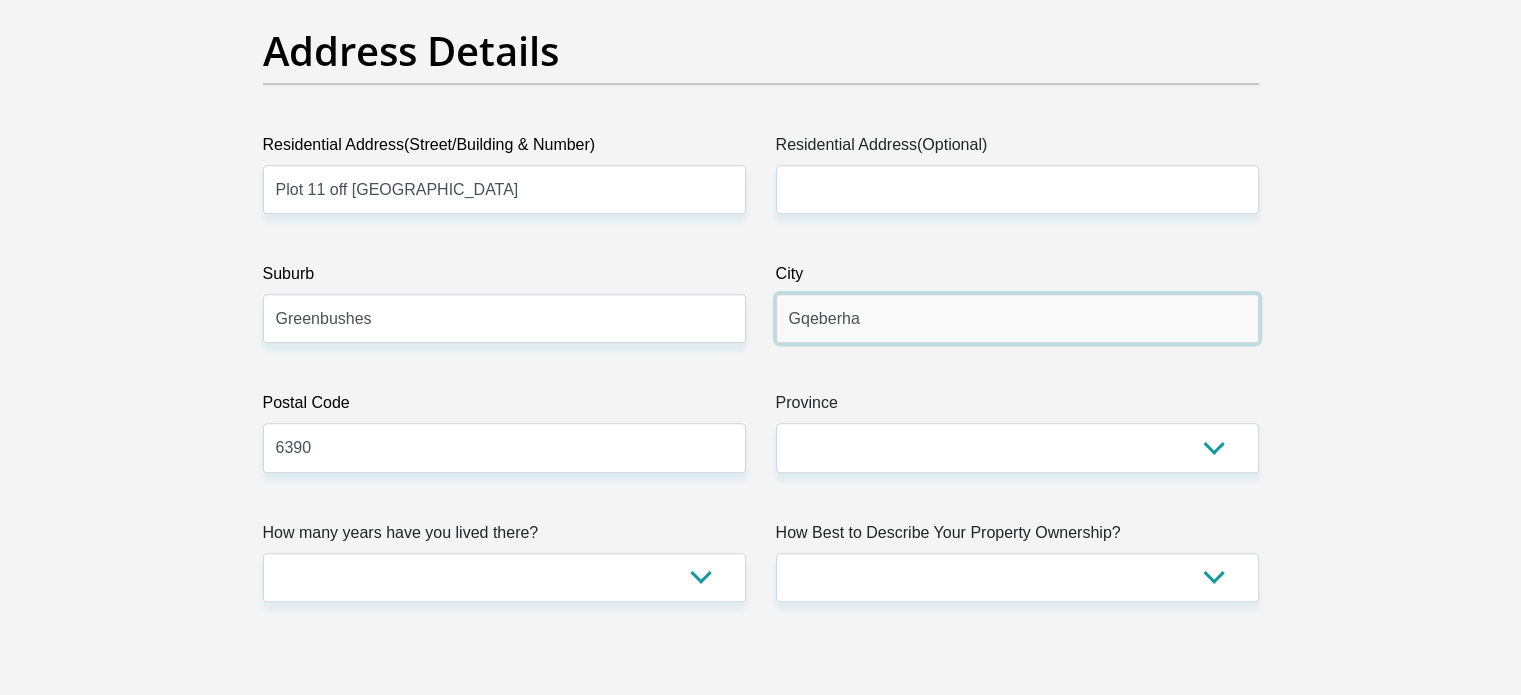 type on "Gqeberha" 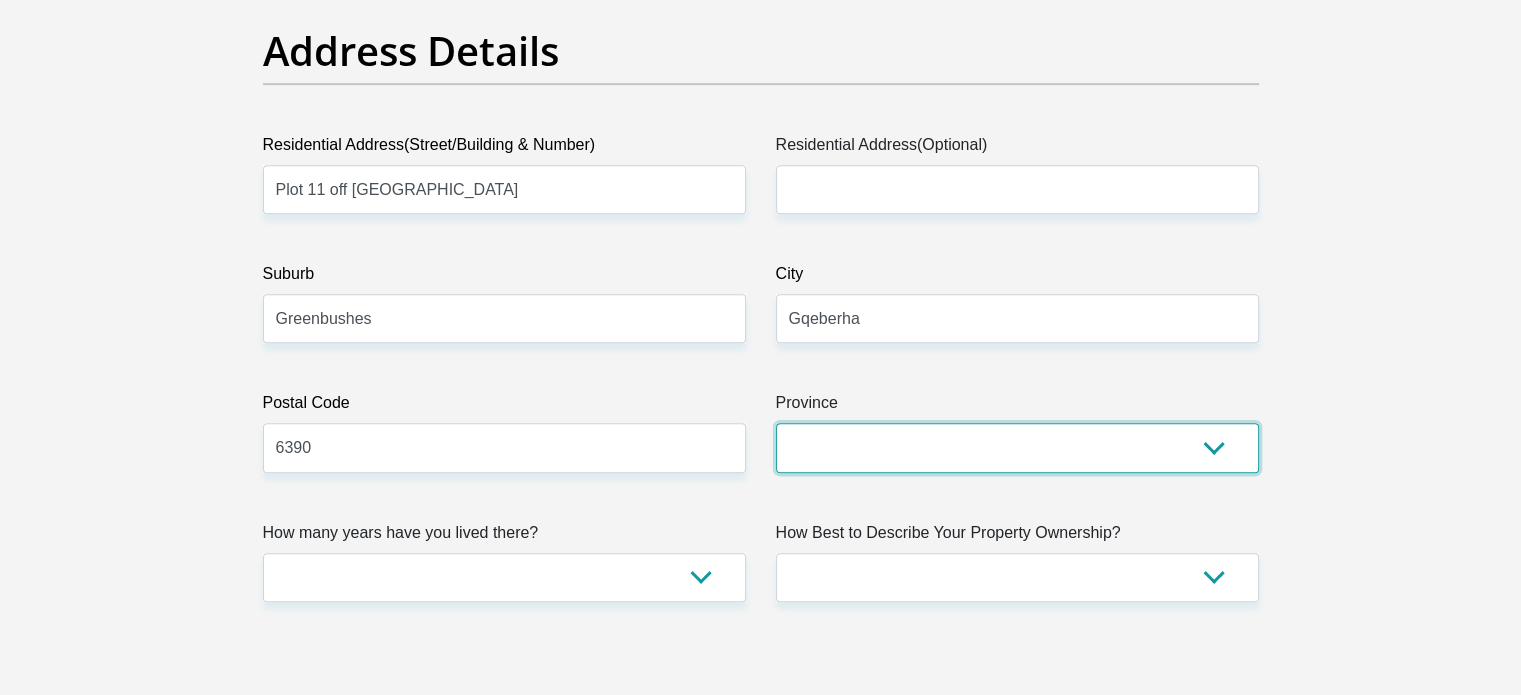click on "Eastern Cape
Free State
Gauteng
KwaZulu-Natal
Limpopo
Mpumalanga
Northern Cape
North West
Western Cape" at bounding box center [1017, 447] 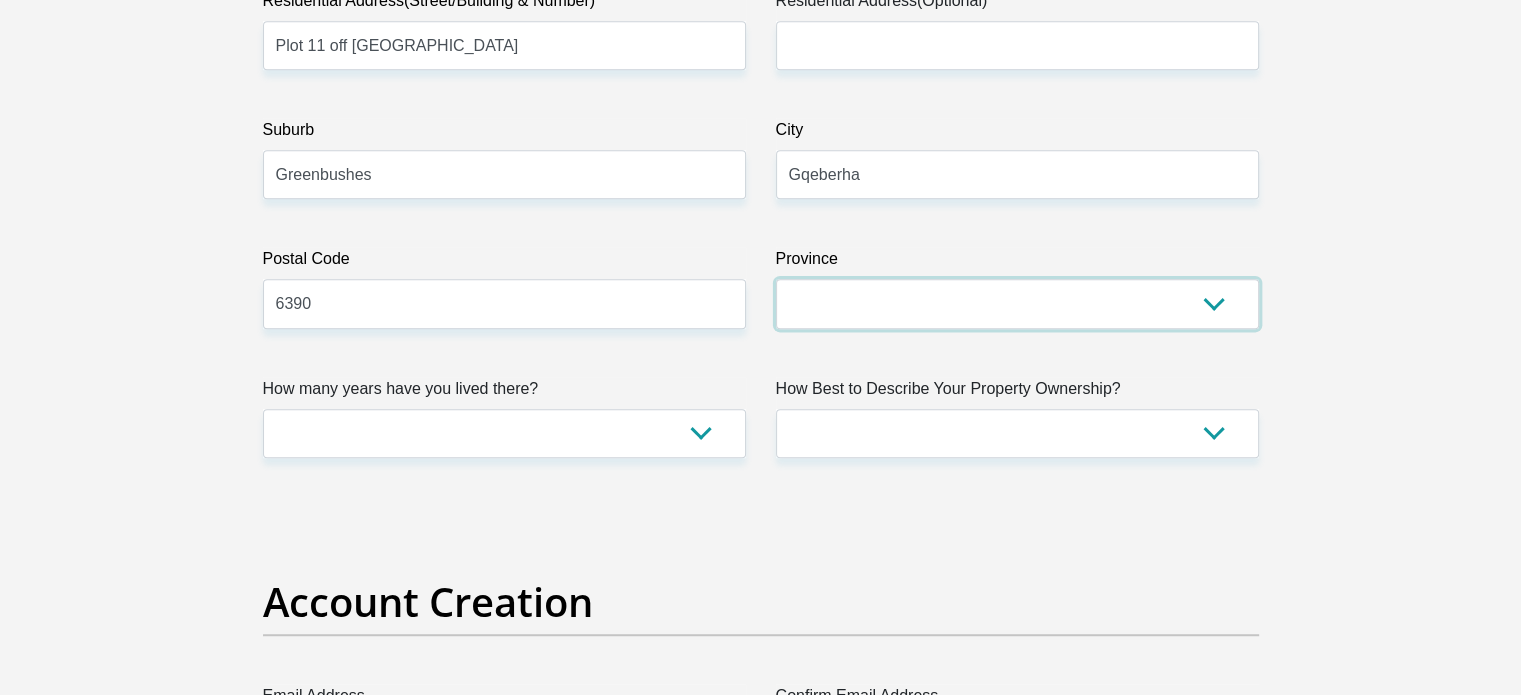 scroll, scrollTop: 1300, scrollLeft: 0, axis: vertical 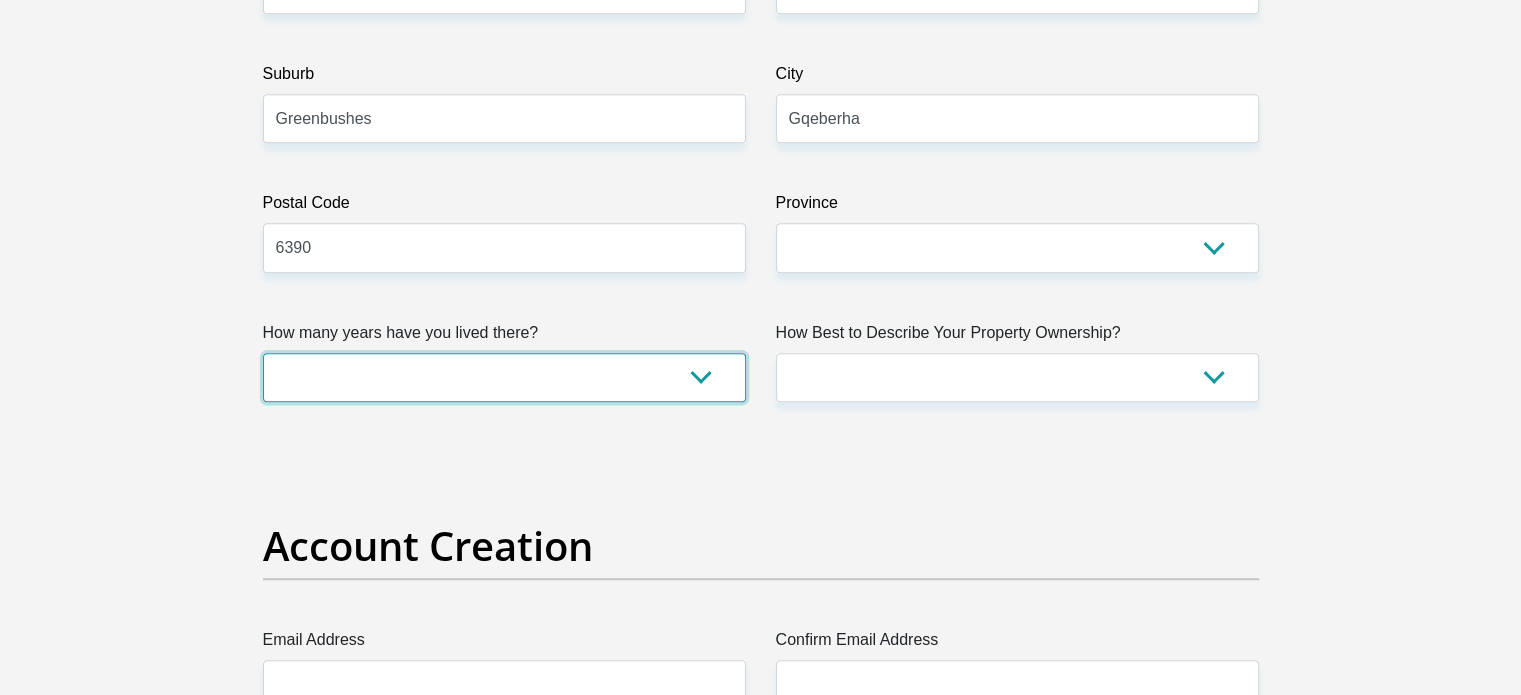 click on "less than 1 year
1-3 years
3-5 years
5+ years" at bounding box center (504, 377) 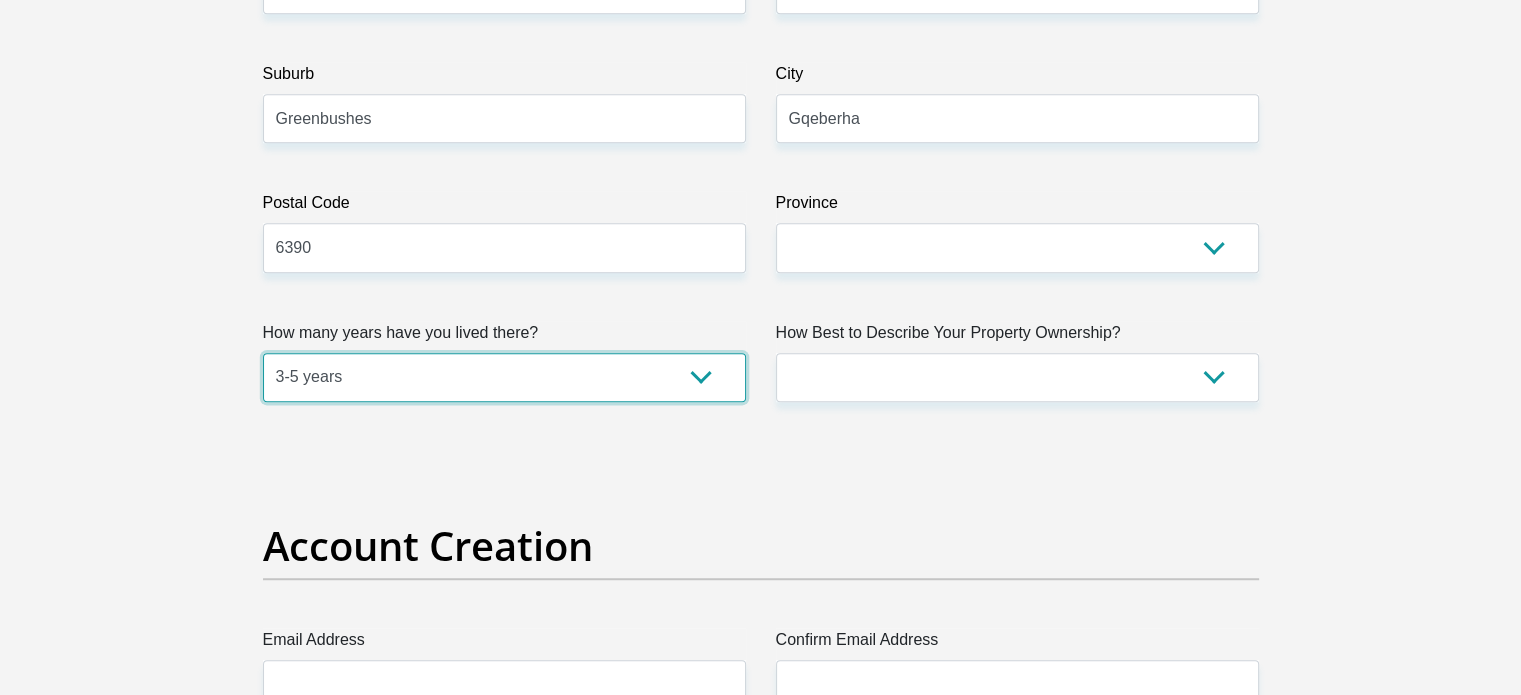 click on "less than 1 year
1-3 years
3-5 years
5+ years" at bounding box center [504, 377] 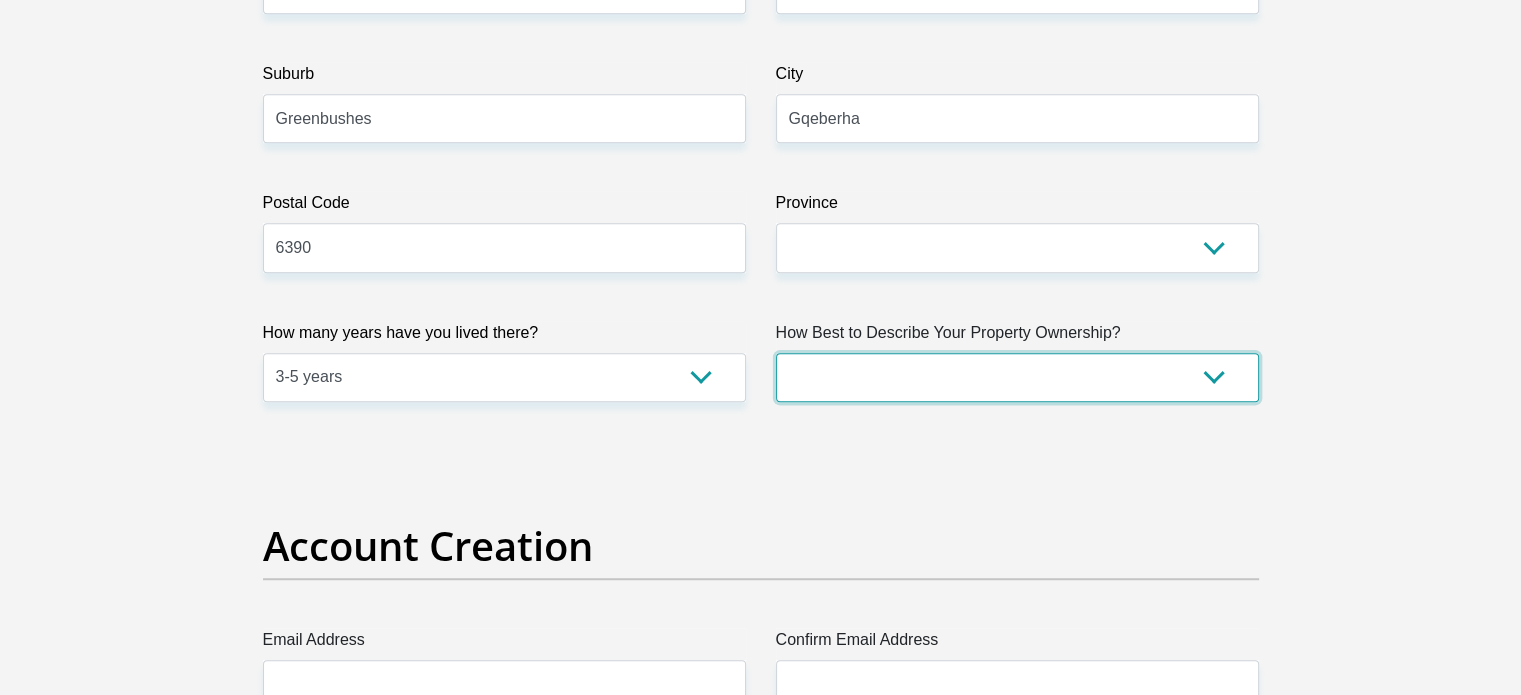 click on "Owned
Rented
Family Owned
Company Dwelling" at bounding box center [1017, 377] 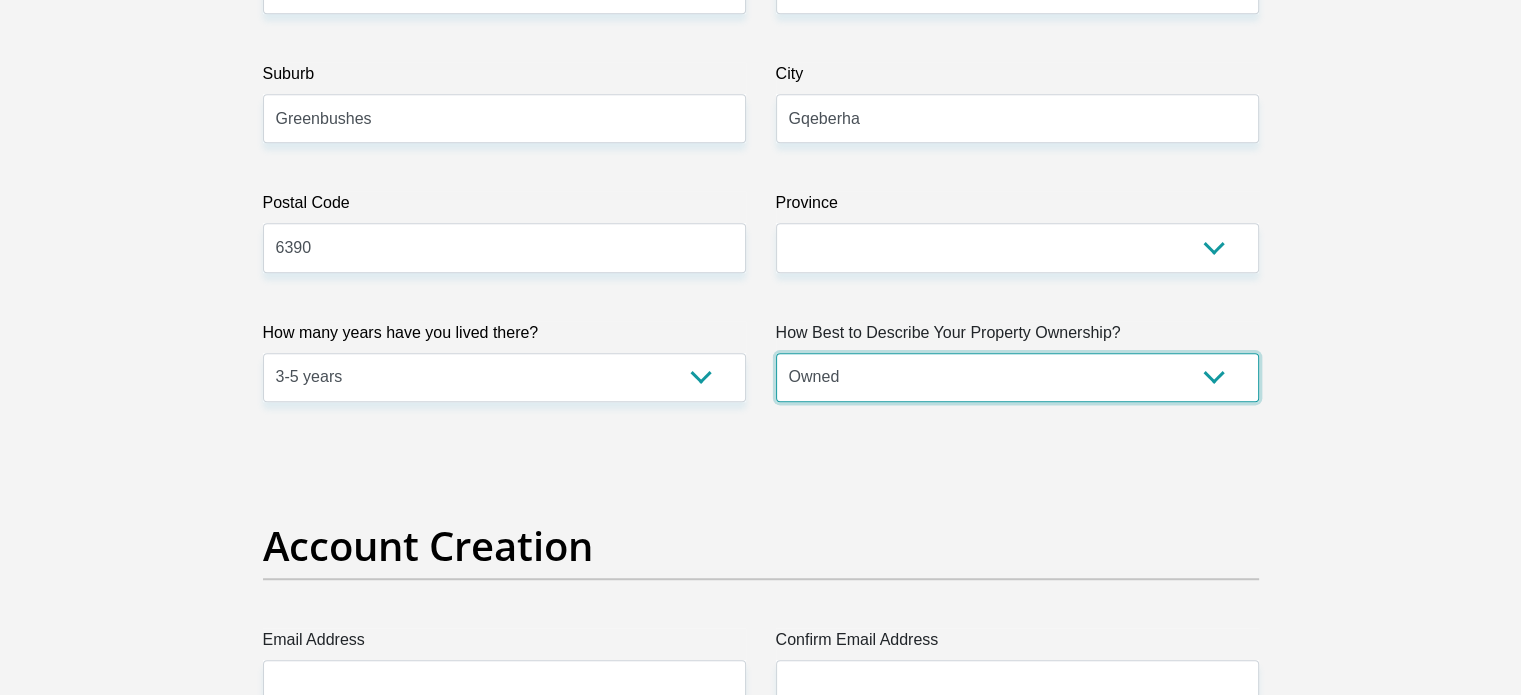 click on "Owned
Rented
Family Owned
Company Dwelling" at bounding box center (1017, 377) 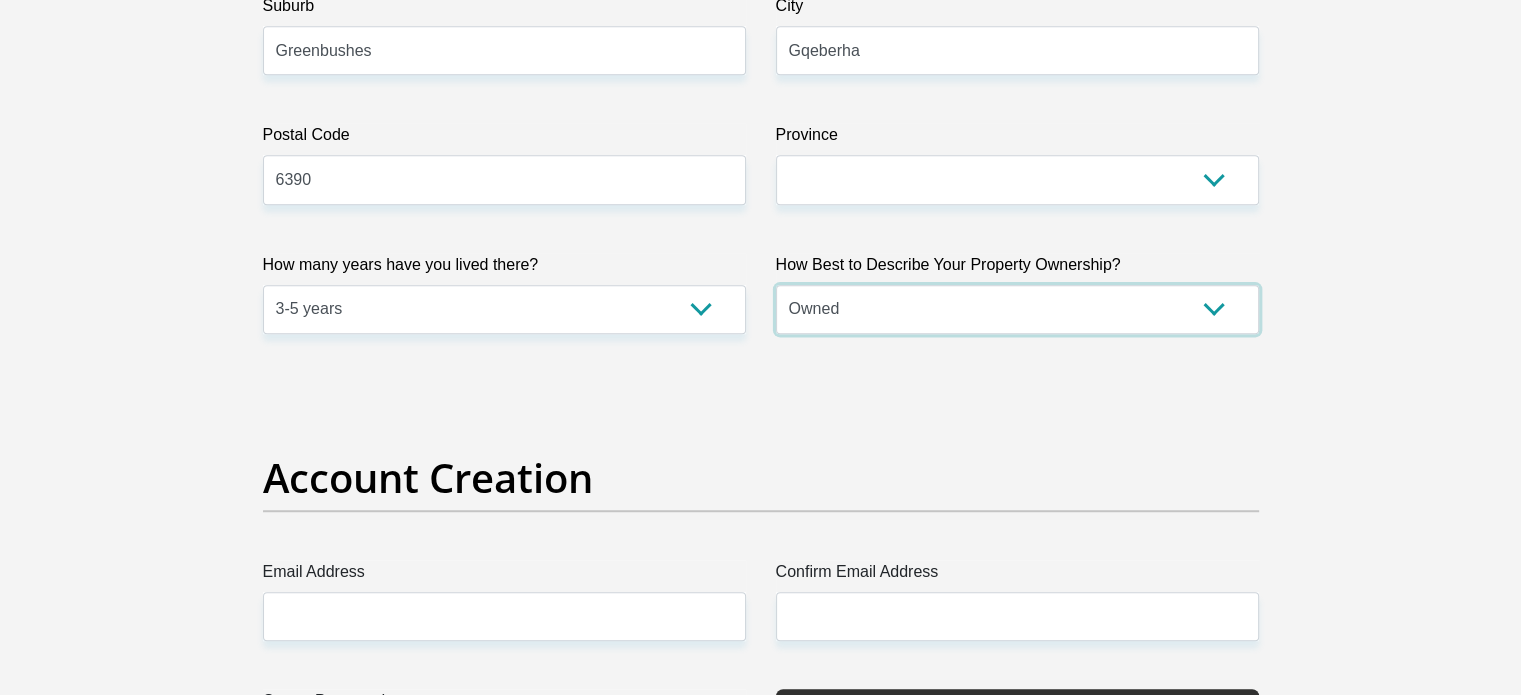 scroll, scrollTop: 1700, scrollLeft: 0, axis: vertical 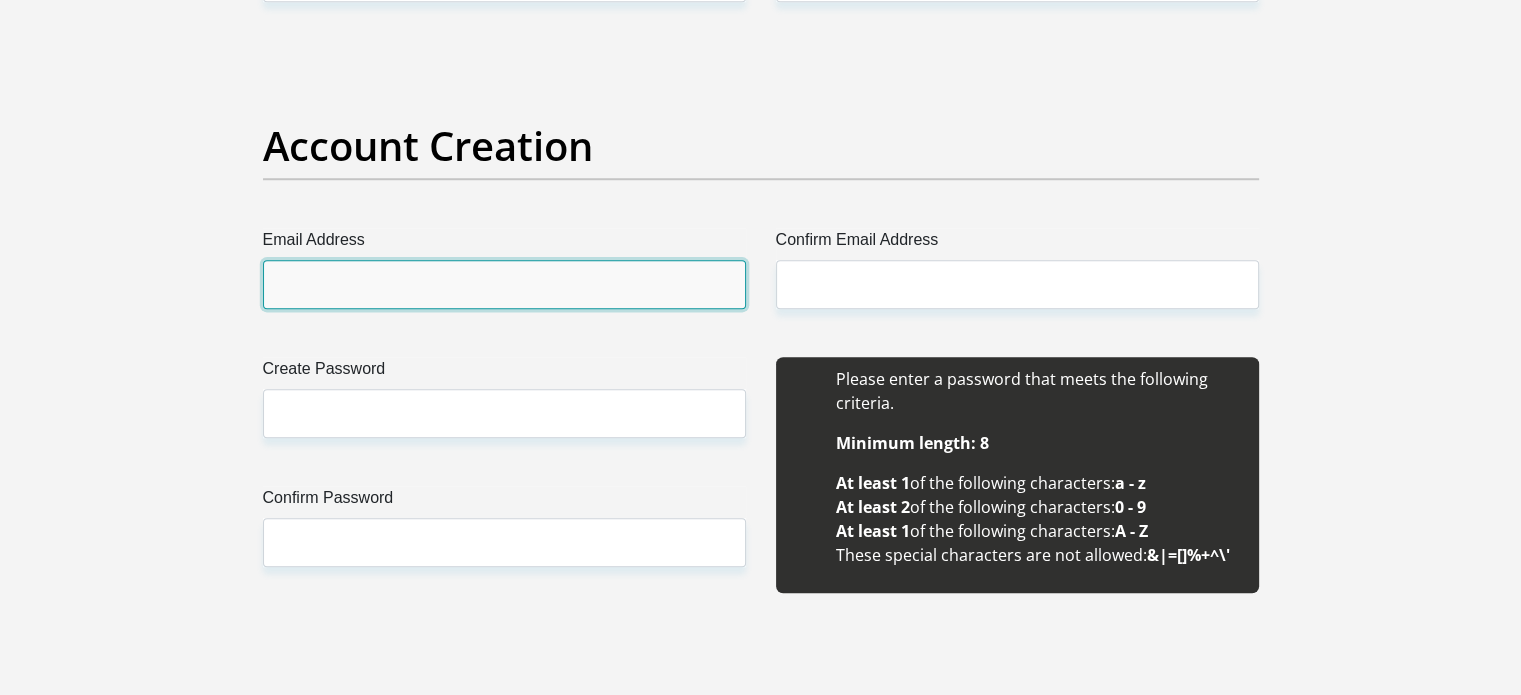 click on "Email Address" at bounding box center [504, 284] 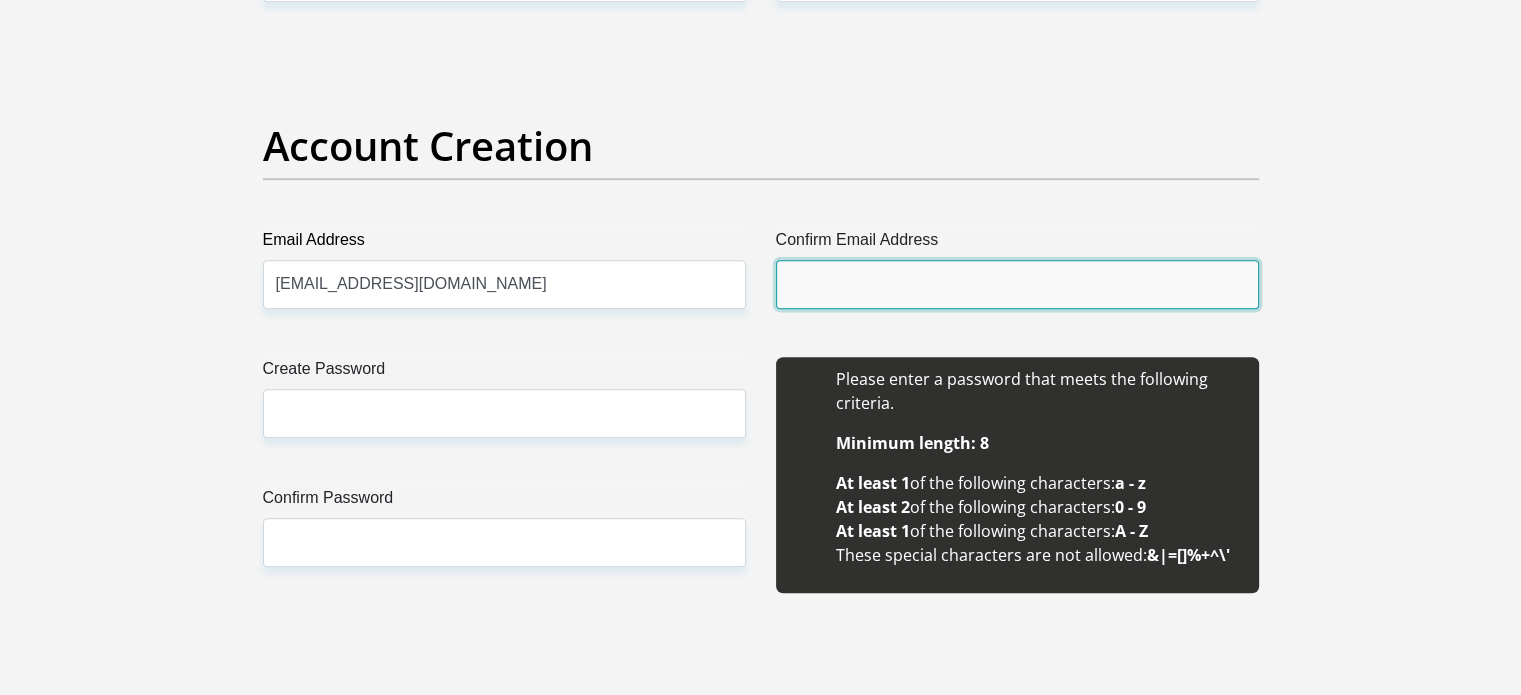 click on "Confirm Email Address" at bounding box center (1017, 284) 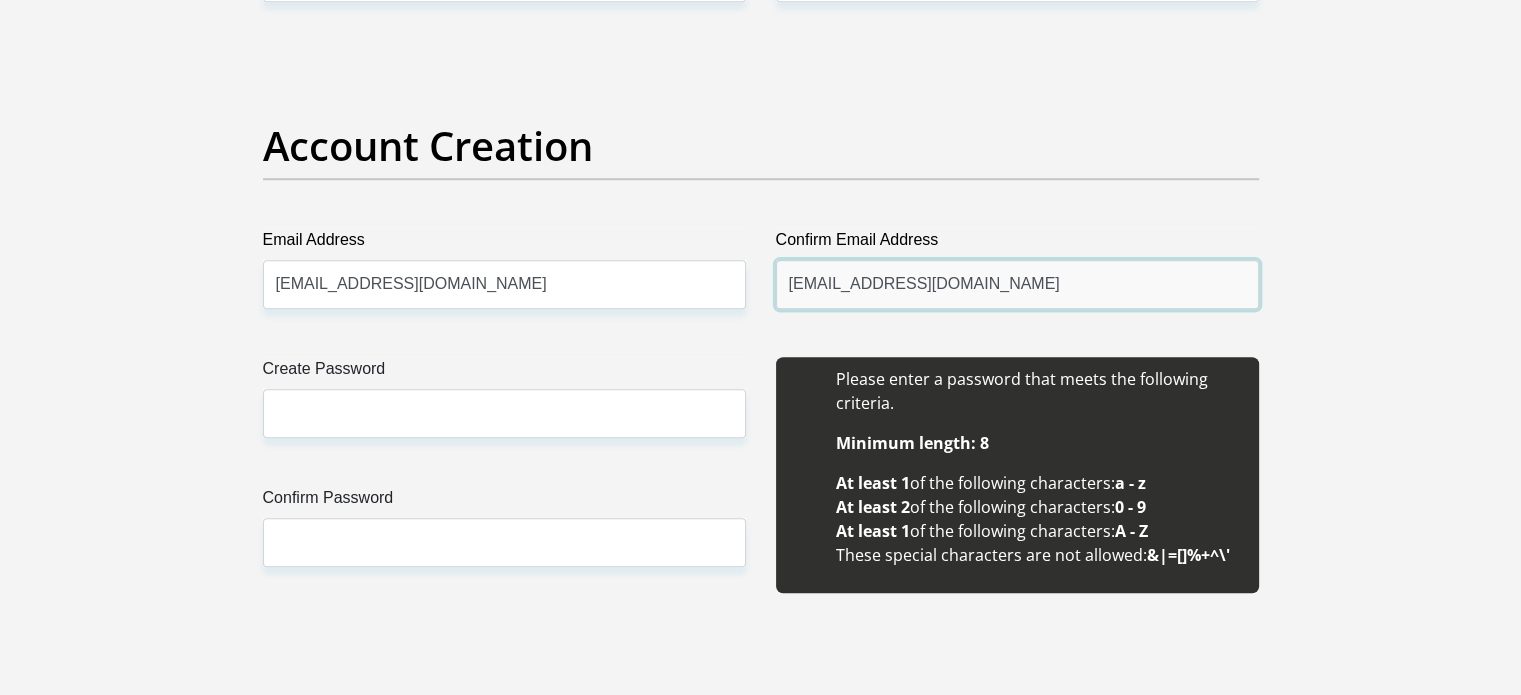 type on "mfundisompinda@gmail.com" 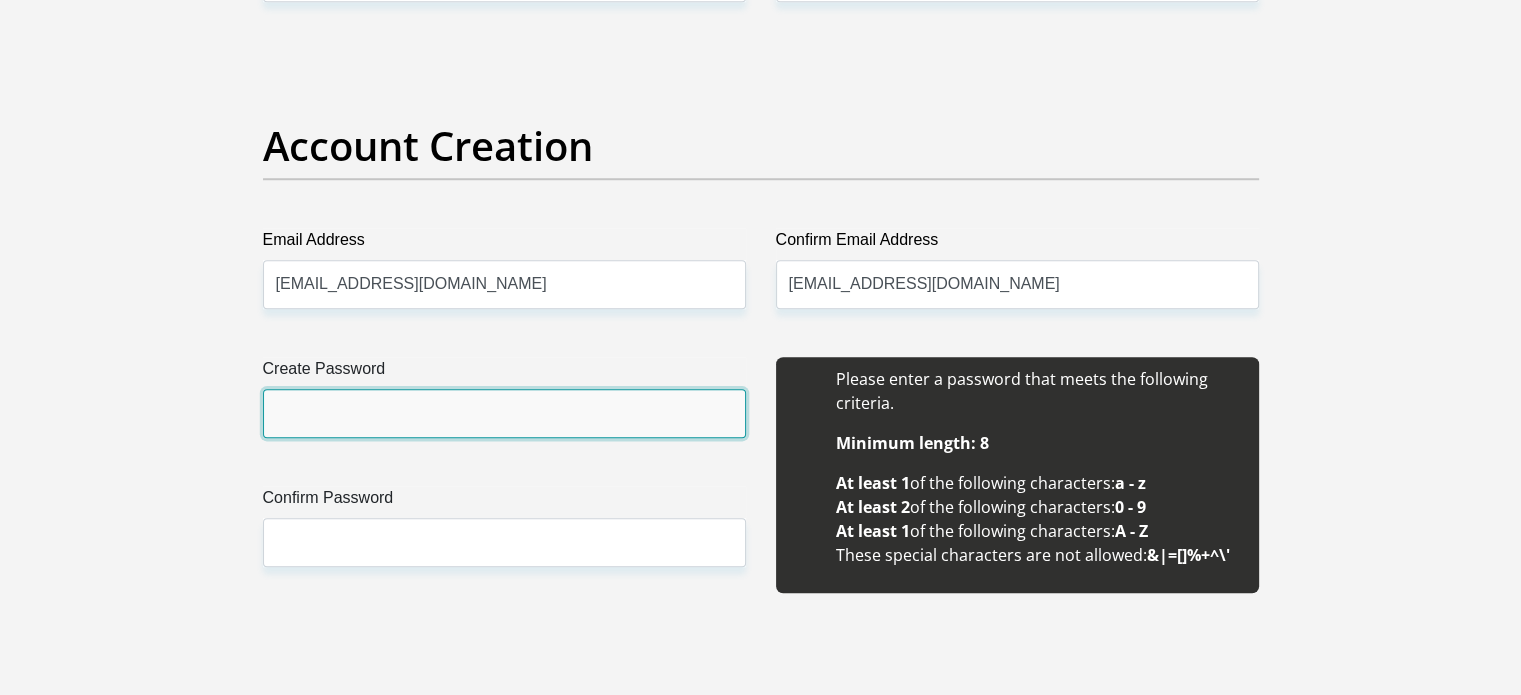 click on "Create Password" at bounding box center (504, 413) 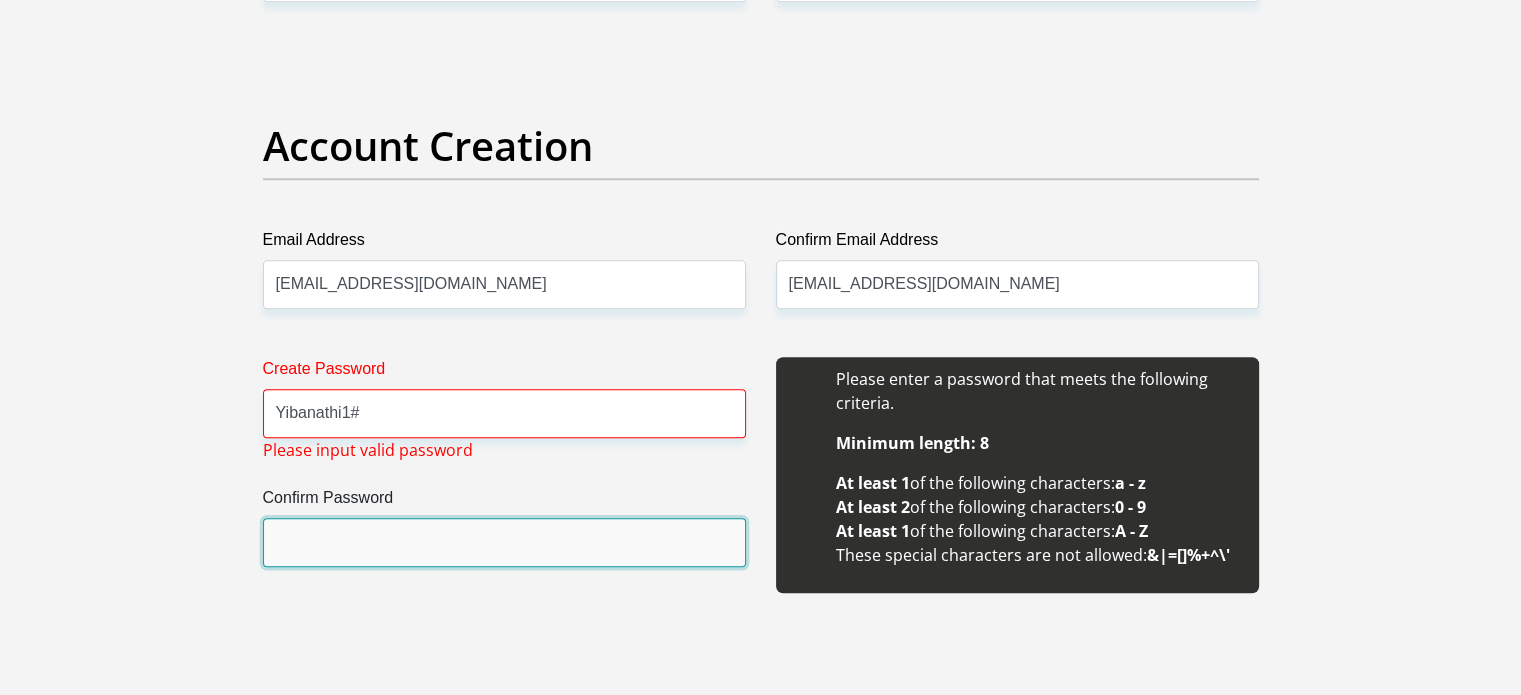 click on "Confirm Password" at bounding box center [504, 542] 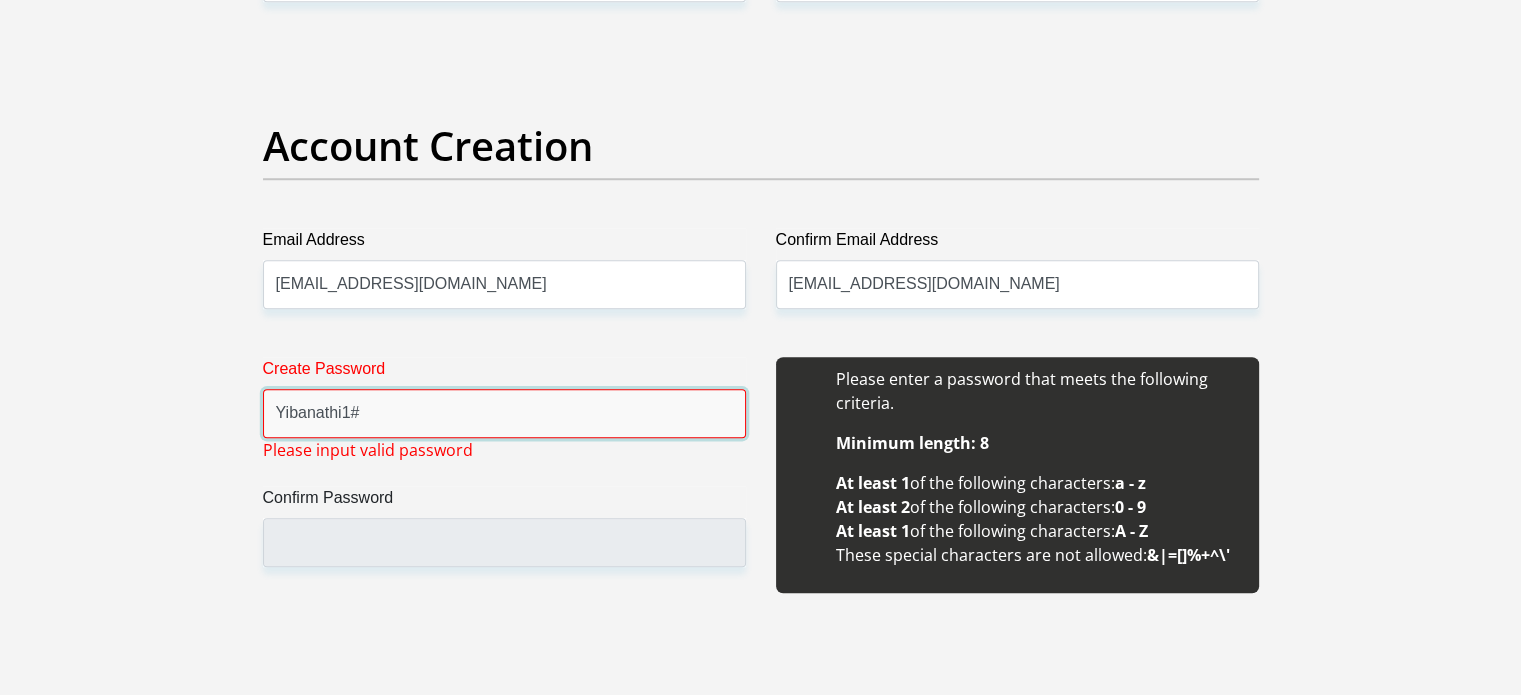click on "Yibanathi1#" at bounding box center (504, 413) 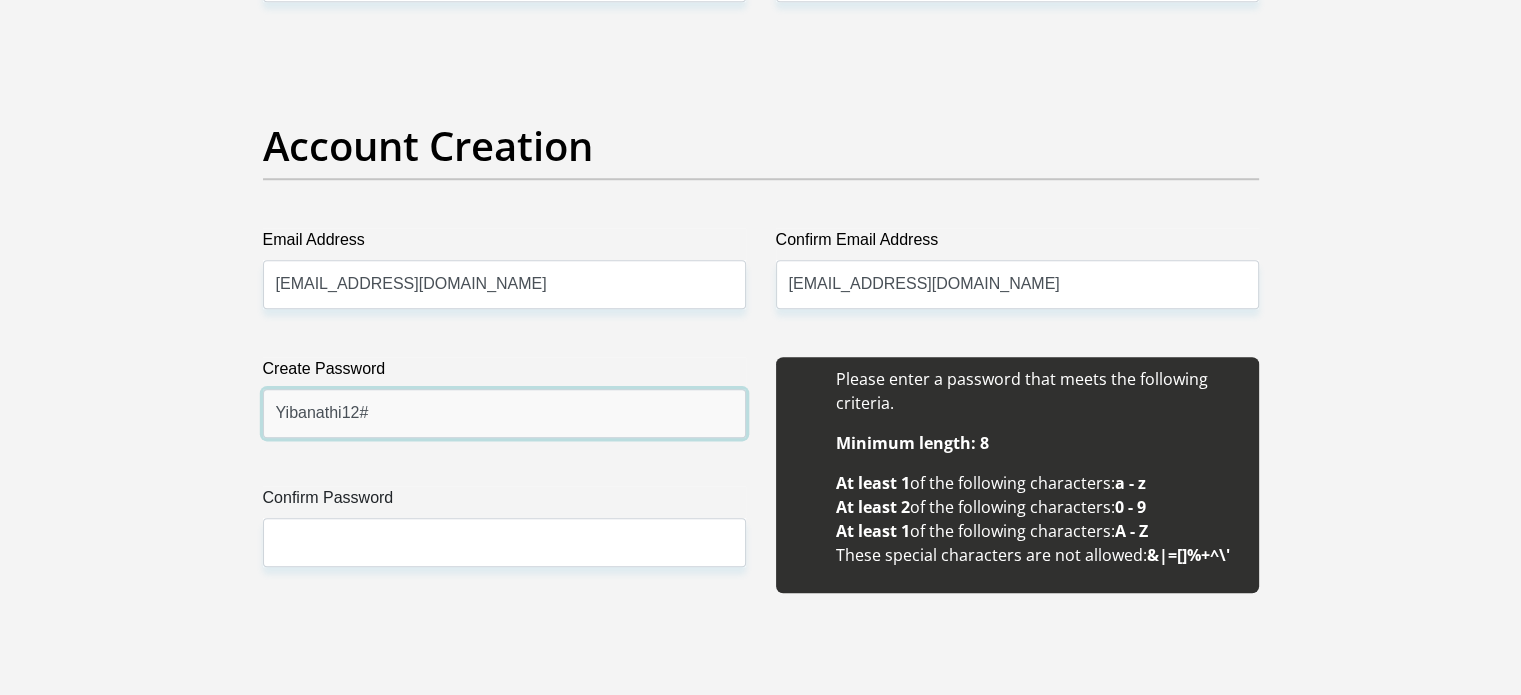 type on "Yibanathi12#" 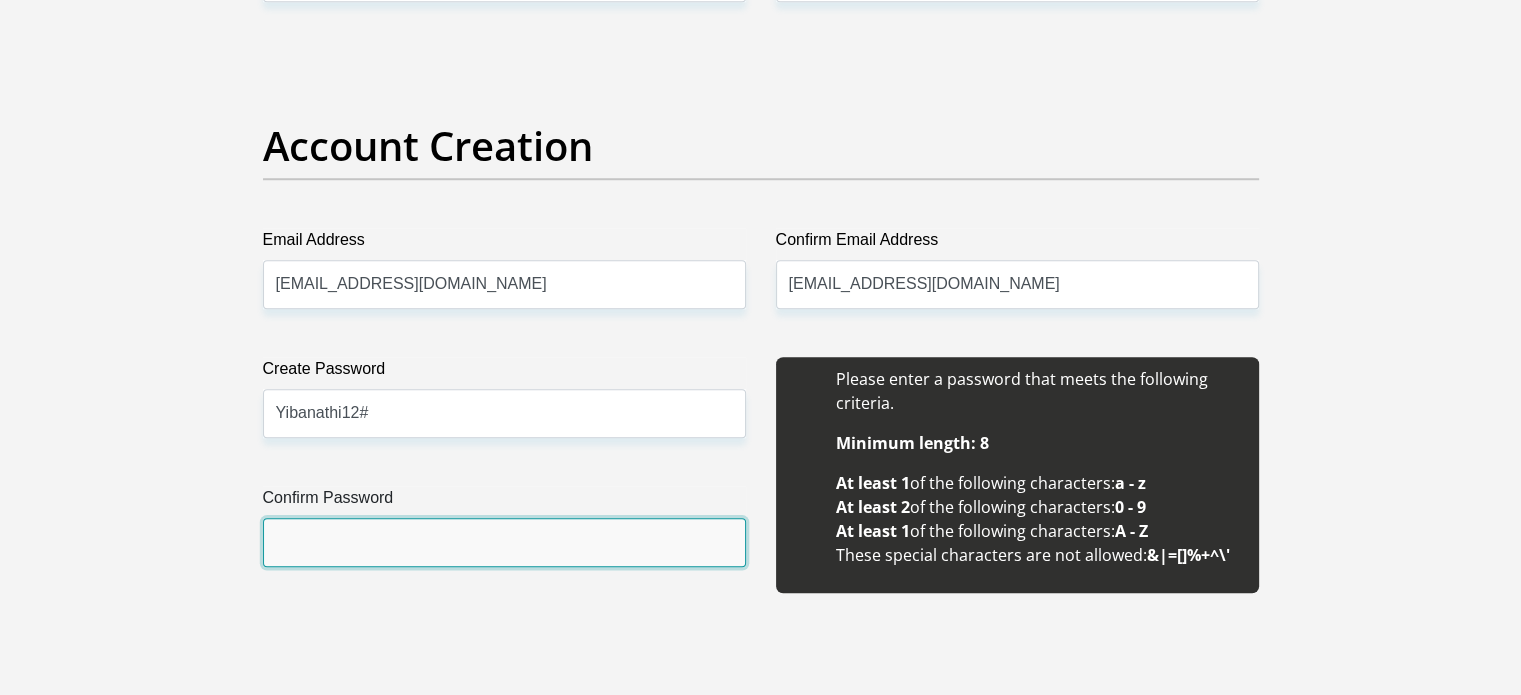 click on "Confirm Password" at bounding box center (504, 542) 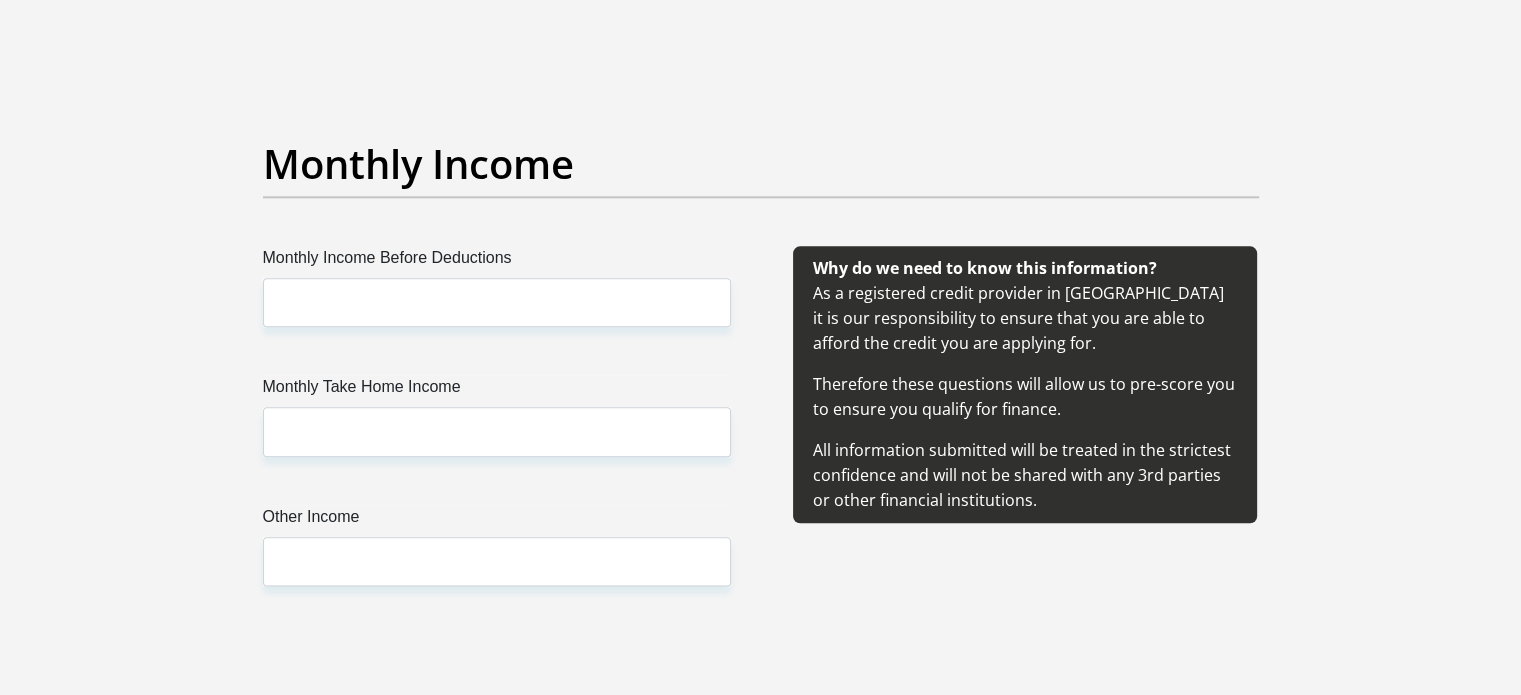 scroll, scrollTop: 2300, scrollLeft: 0, axis: vertical 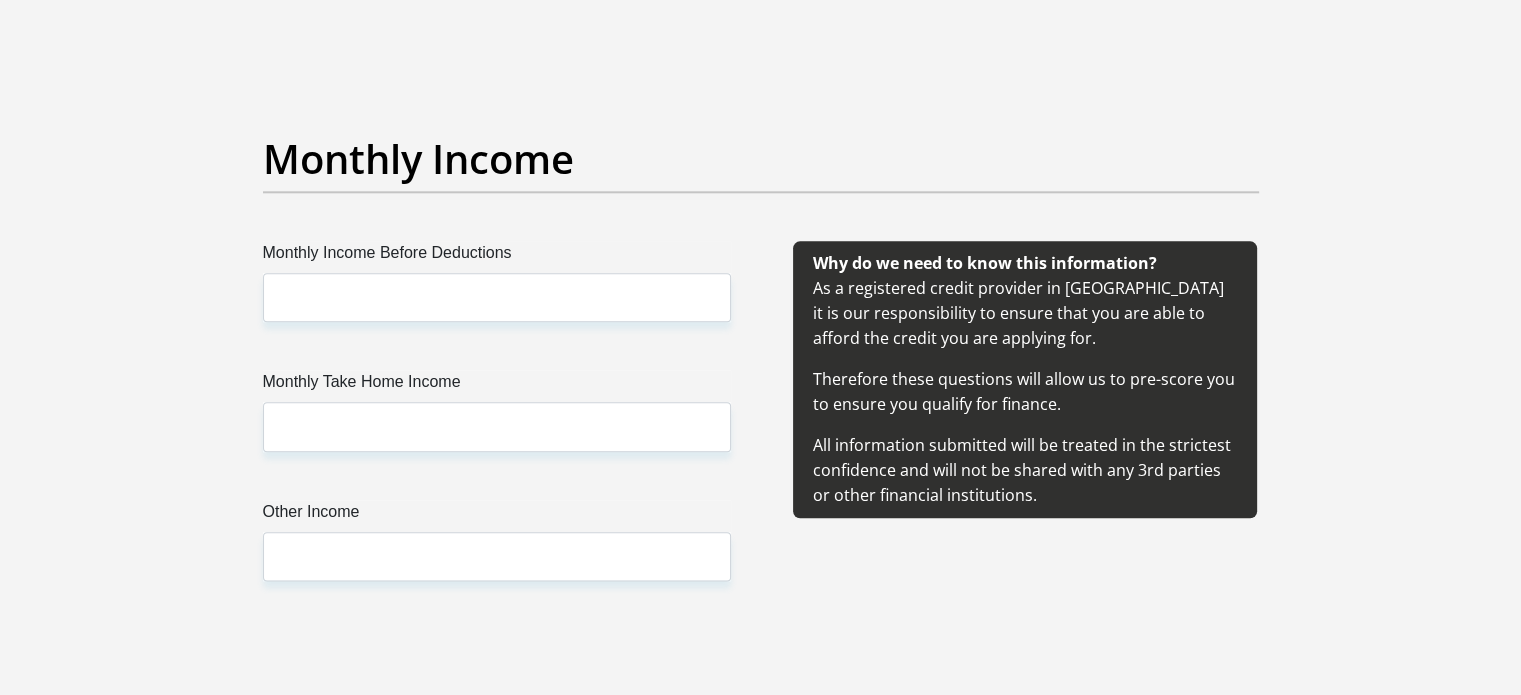 type on "Yibanathi12#" 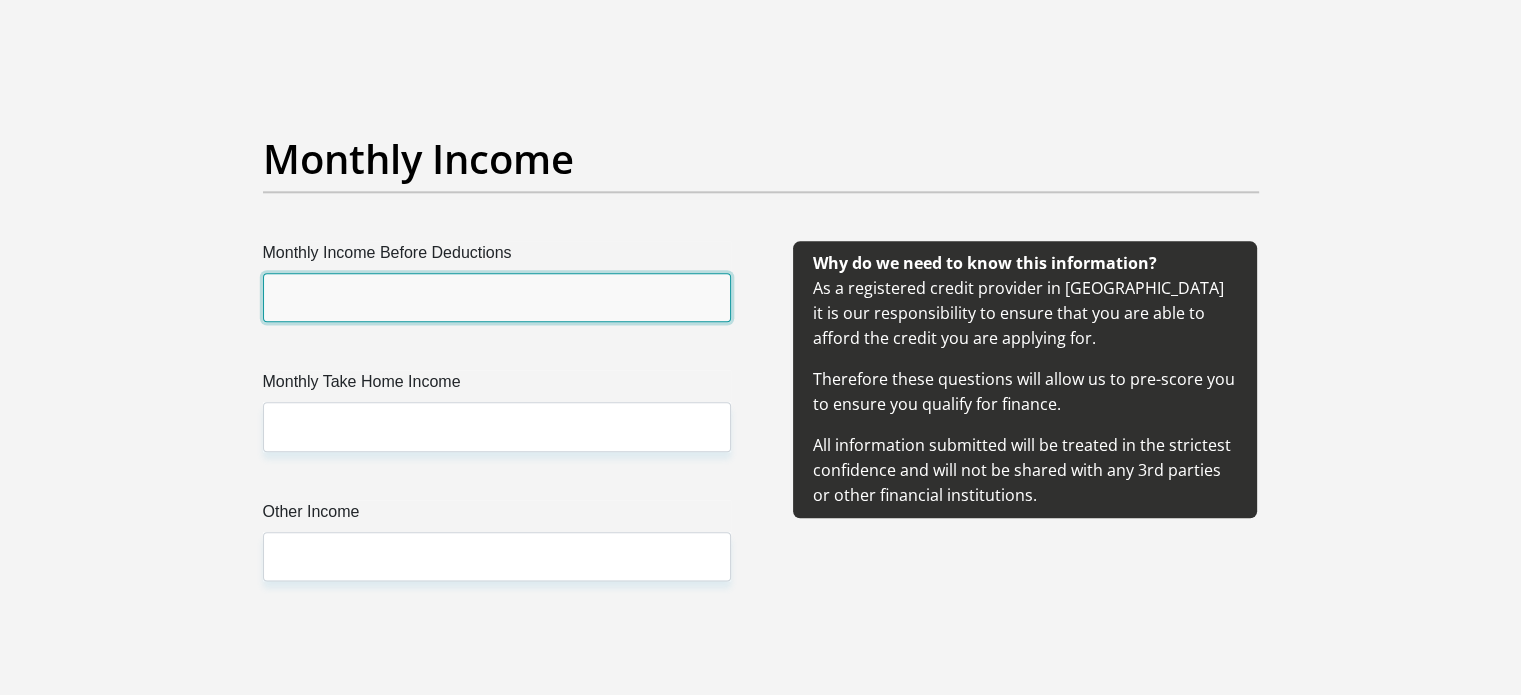 click on "Monthly Income Before Deductions" at bounding box center (497, 297) 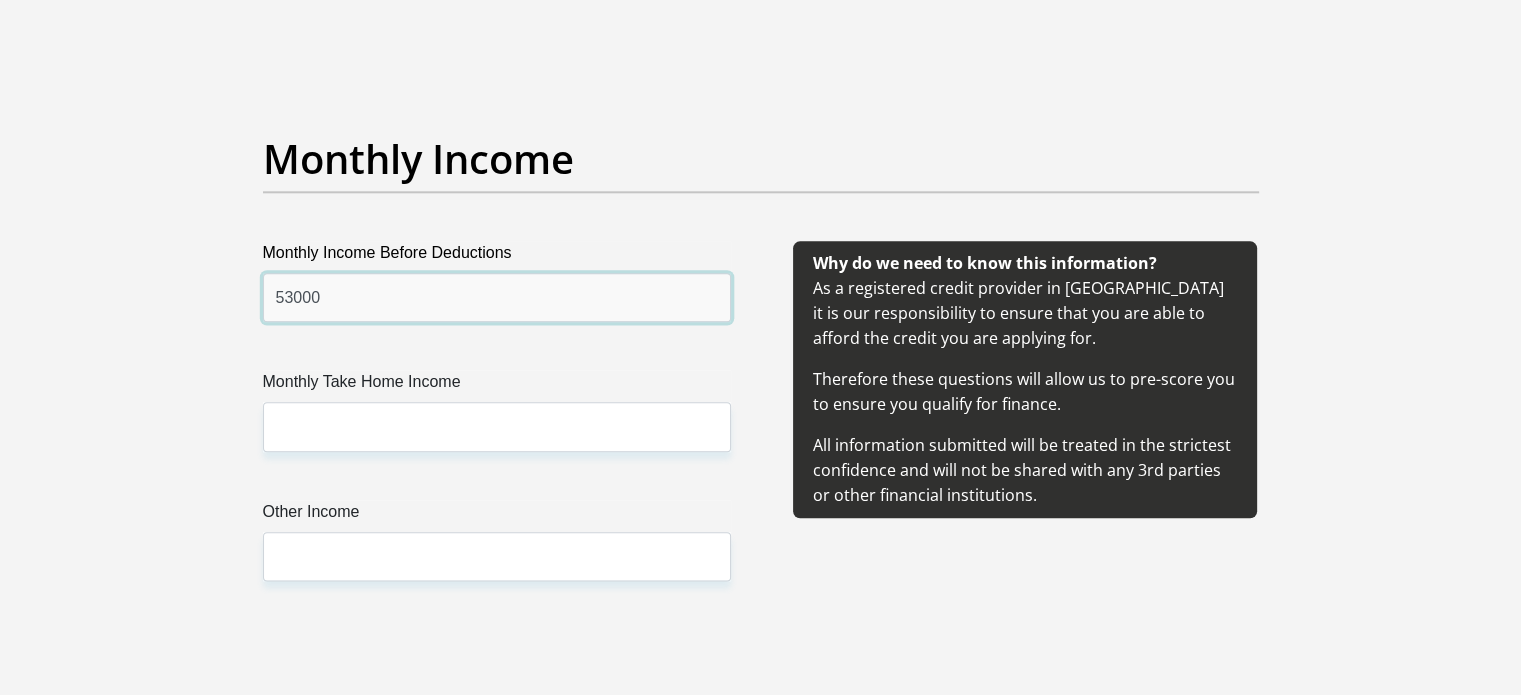 type on "53000" 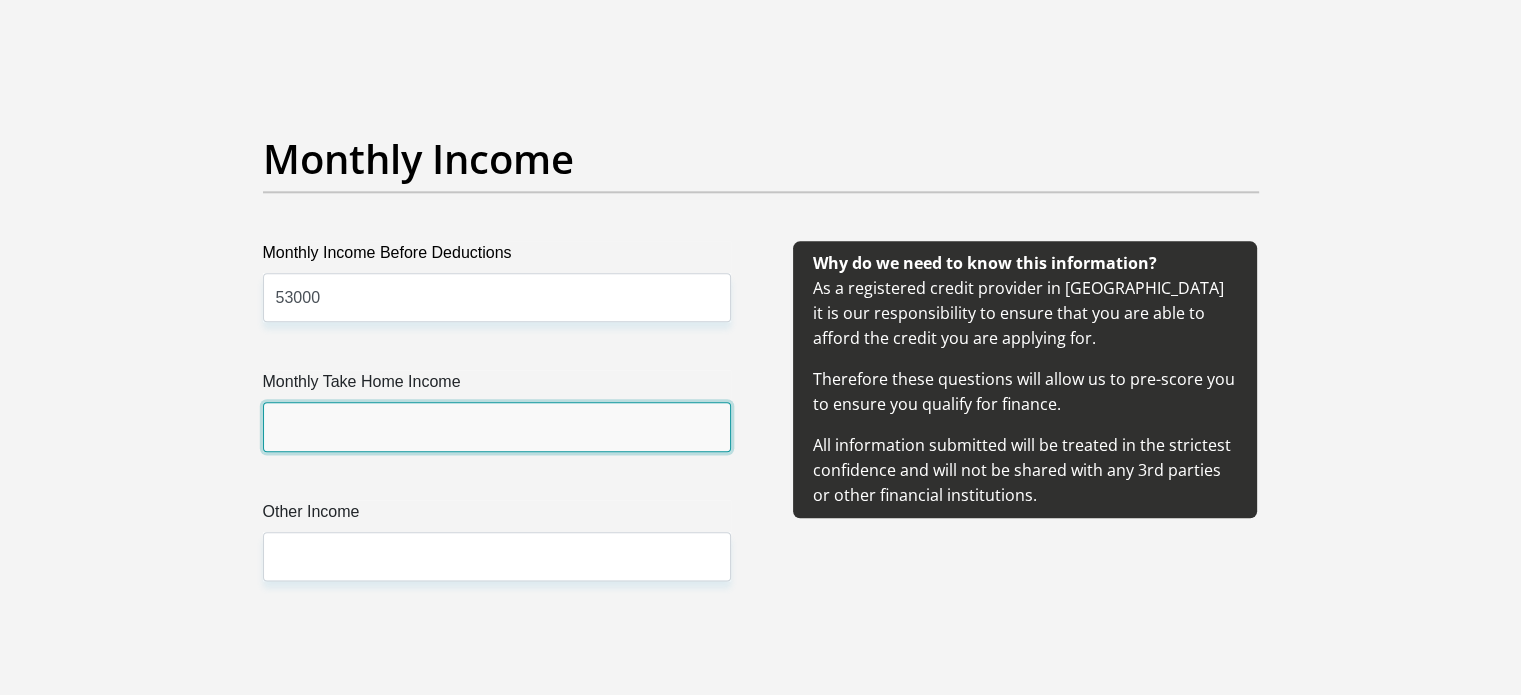 click on "Monthly Take Home Income" at bounding box center [497, 426] 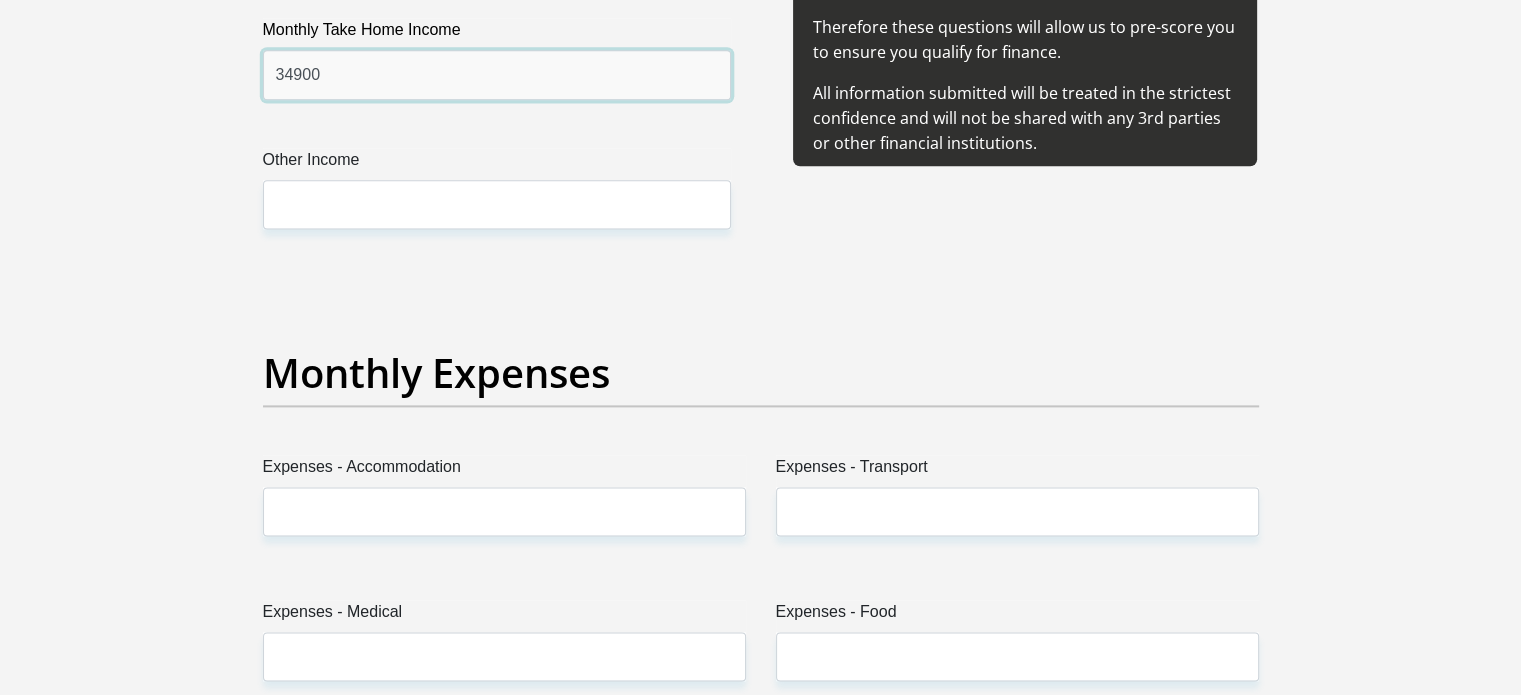 scroll, scrollTop: 2700, scrollLeft: 0, axis: vertical 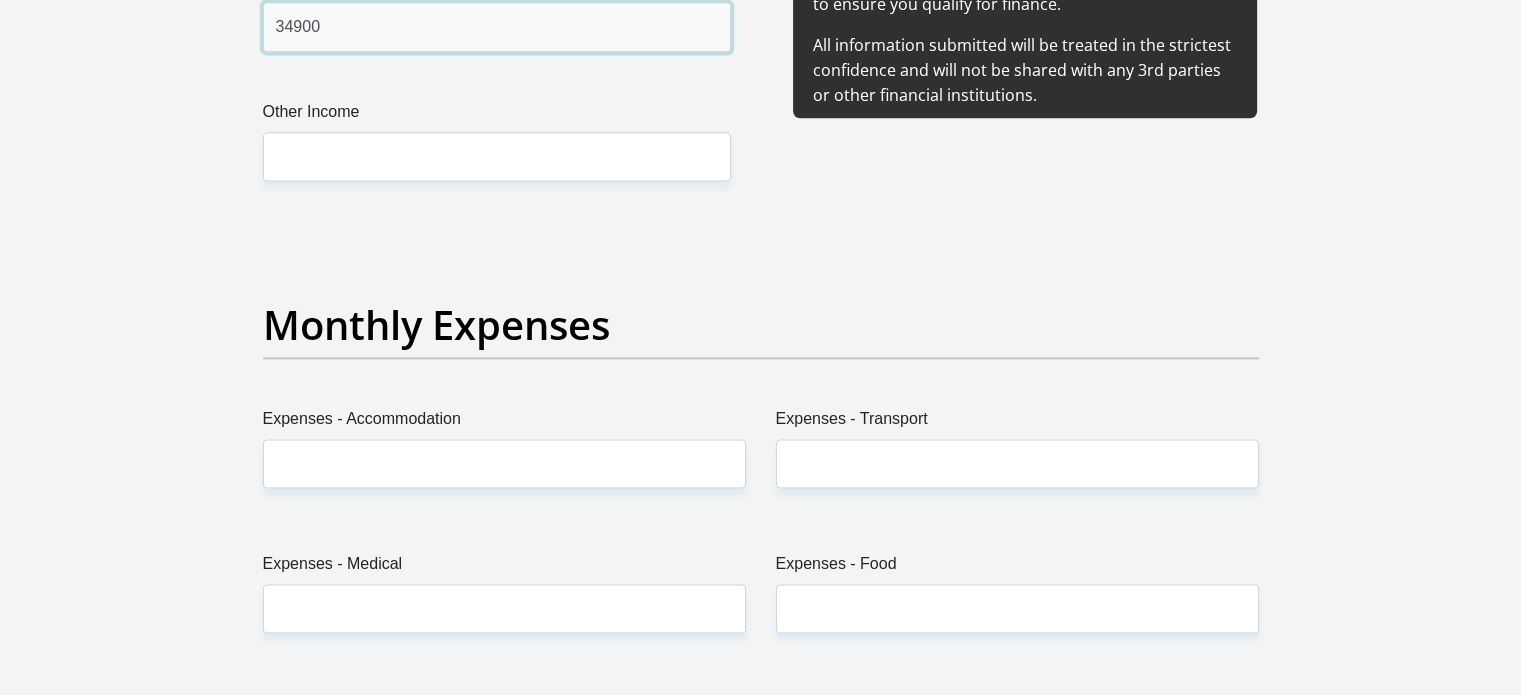 type on "34900" 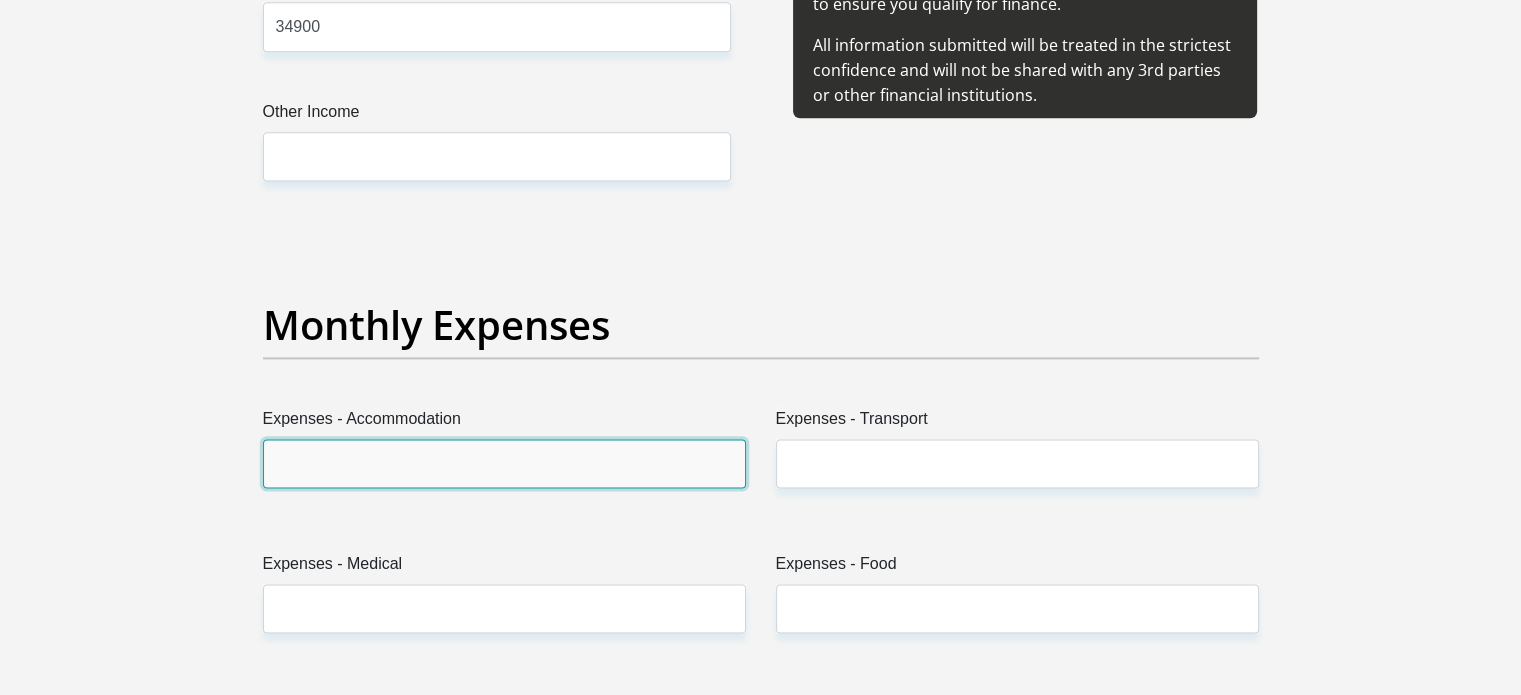 click on "Expenses - Accommodation" at bounding box center (504, 463) 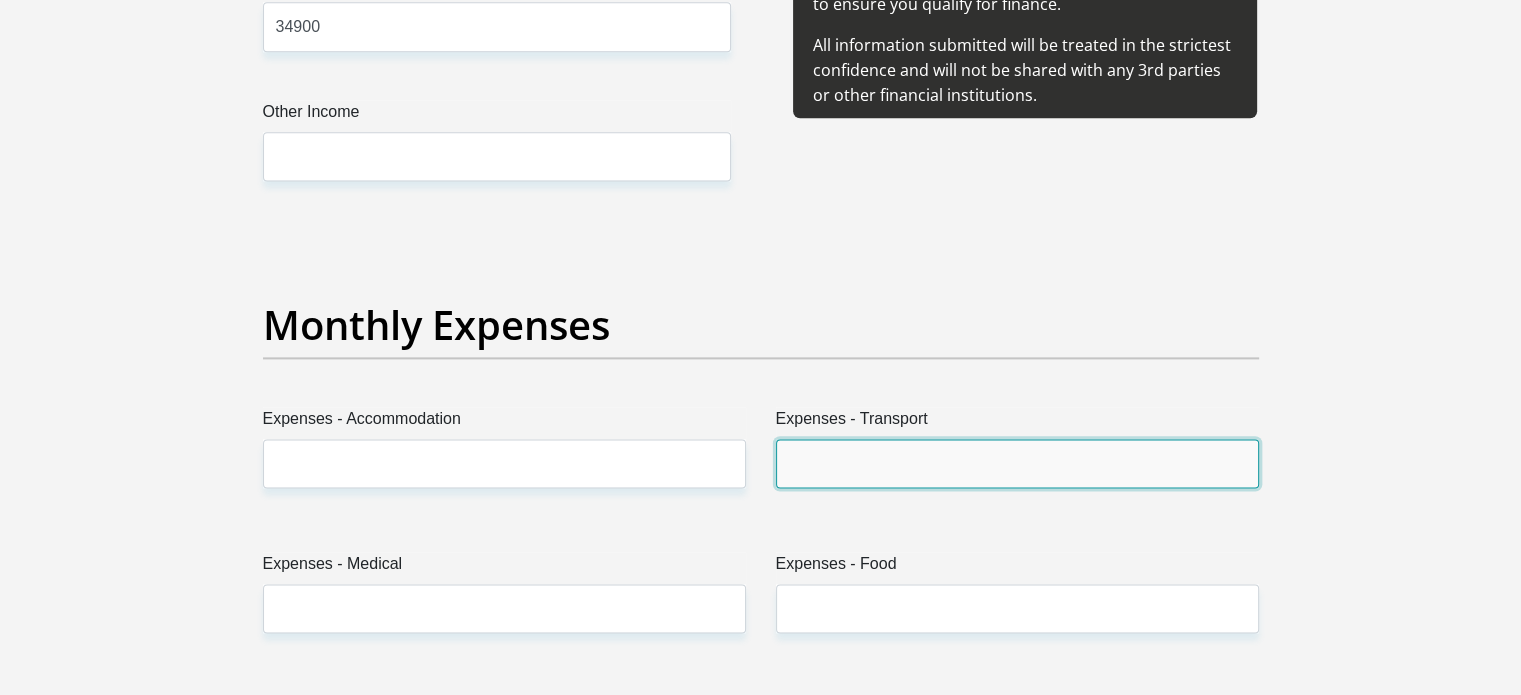 click on "Expenses - Transport" at bounding box center (1017, 463) 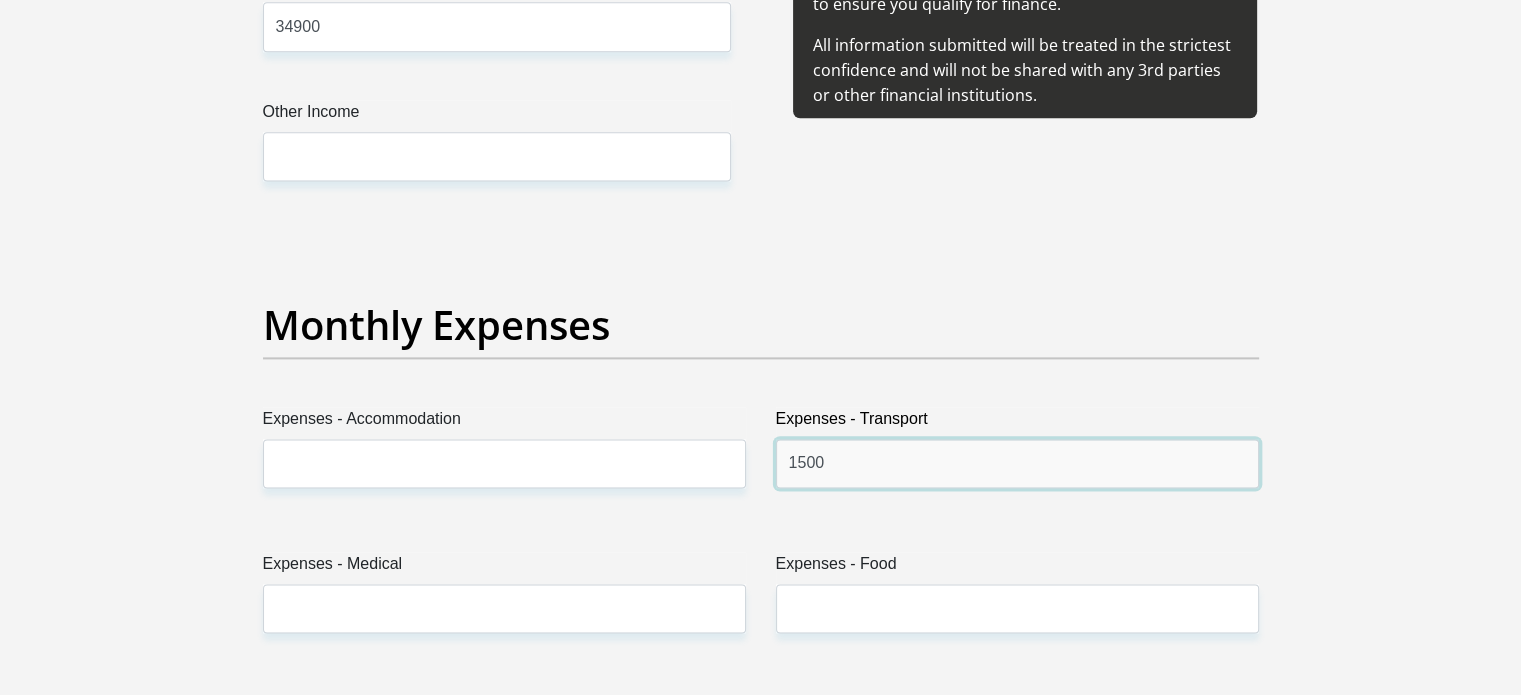 type on "1500" 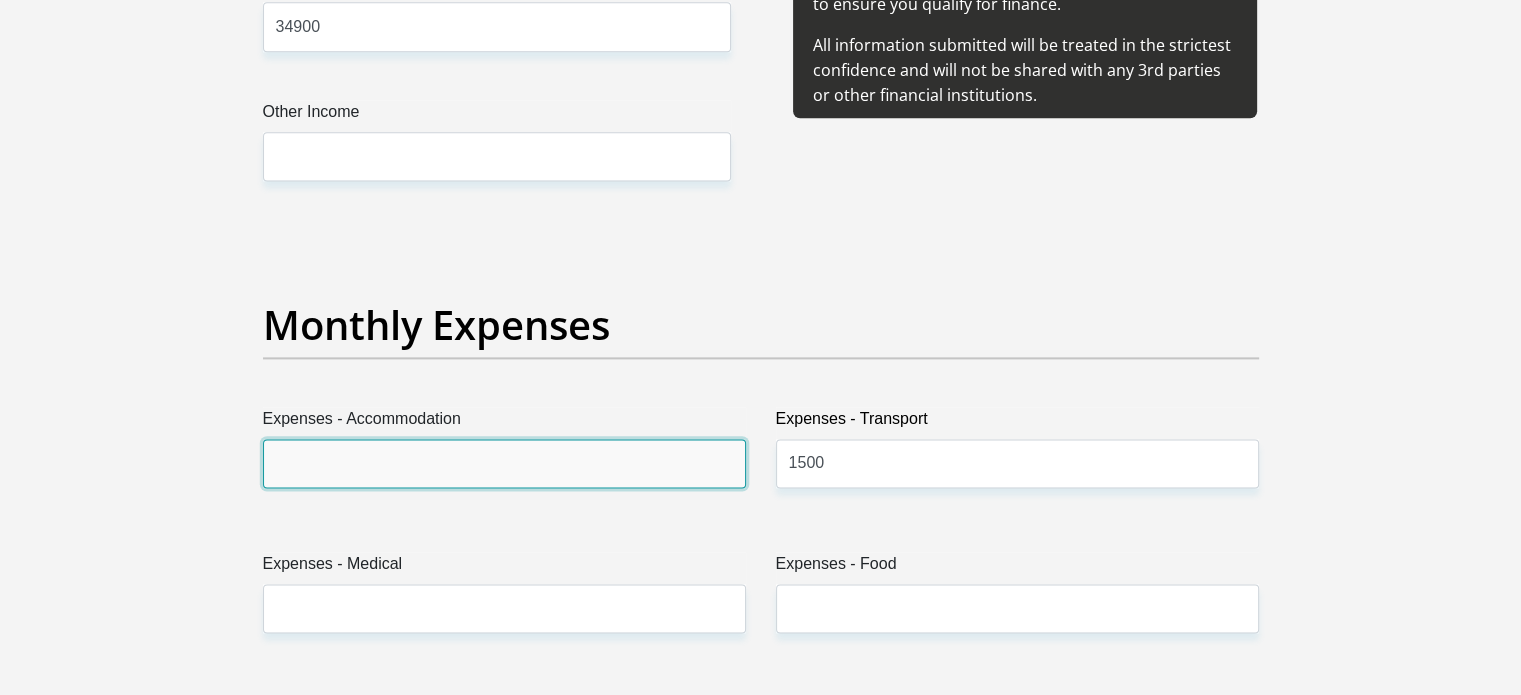 click on "Expenses - Accommodation" at bounding box center (504, 463) 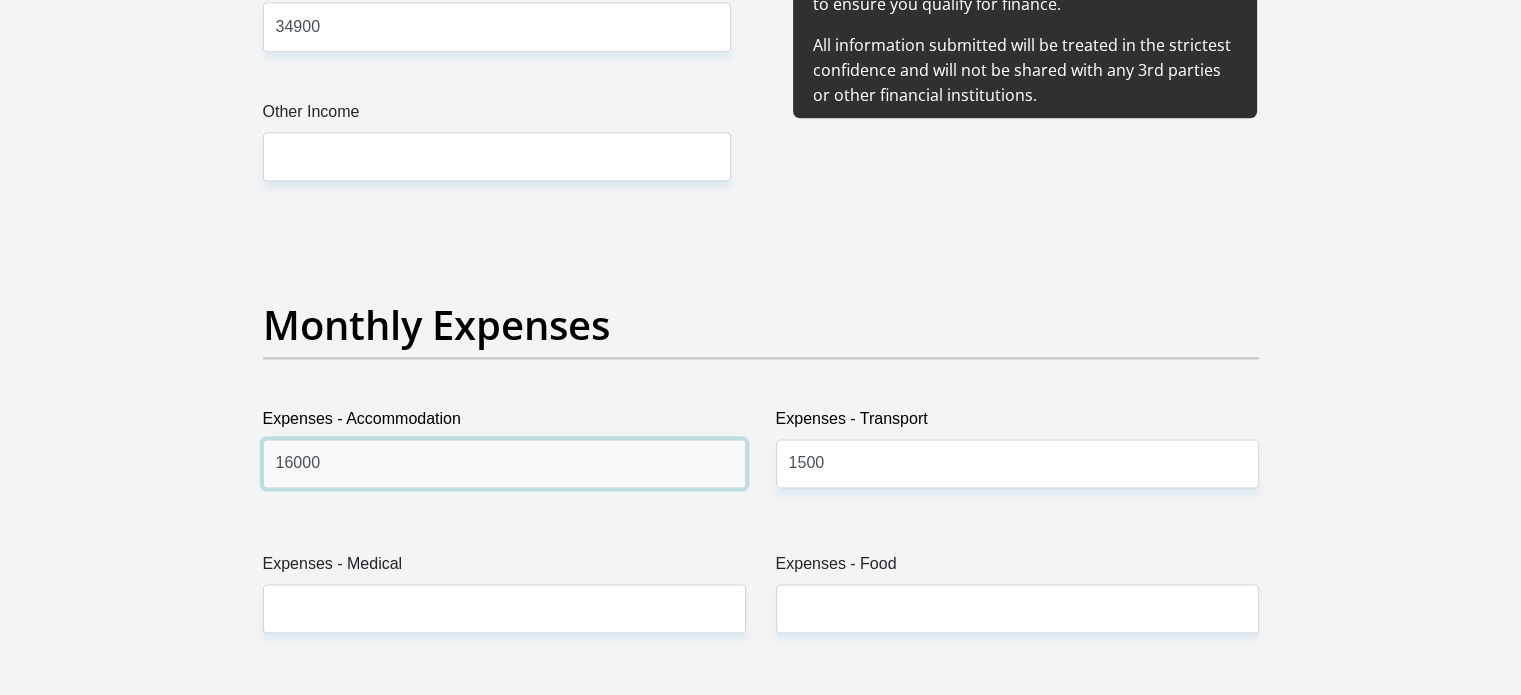 type on "16000" 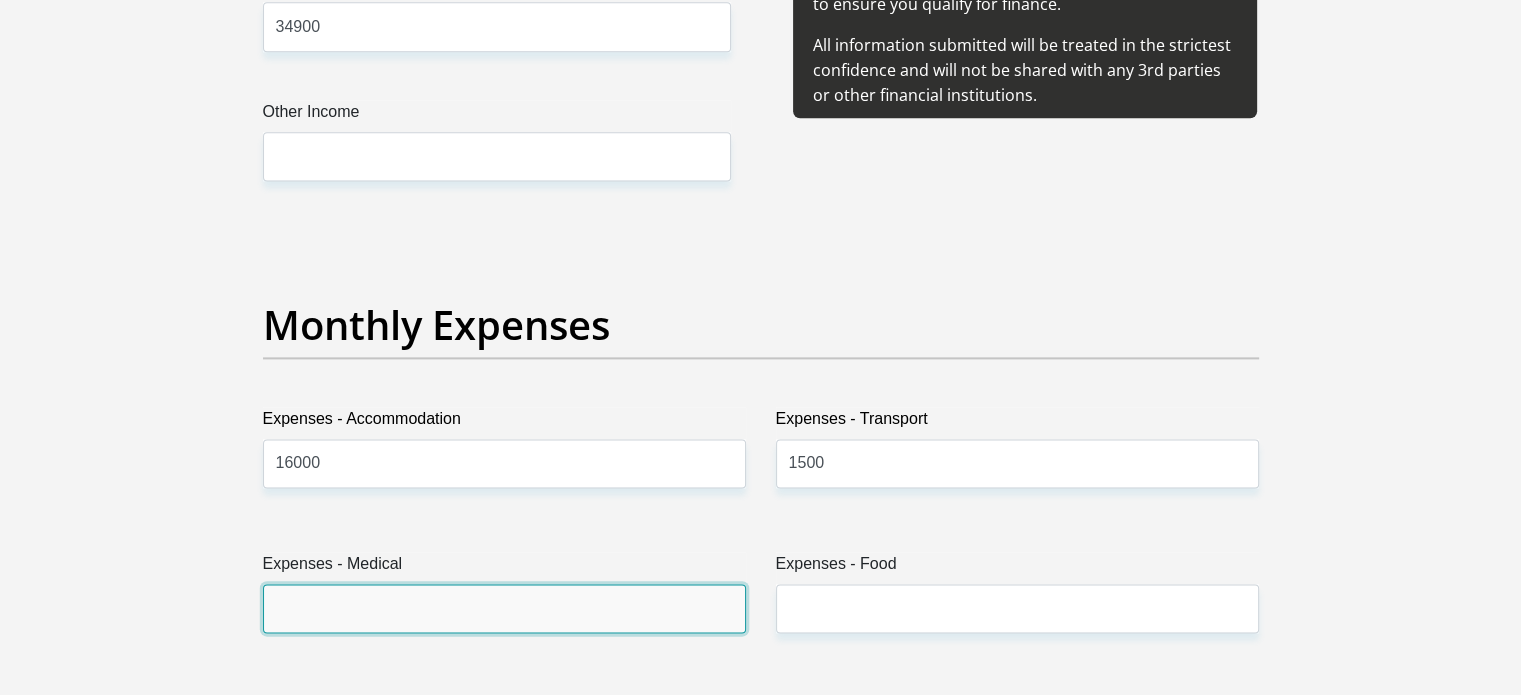 click on "Expenses - Medical" at bounding box center [504, 608] 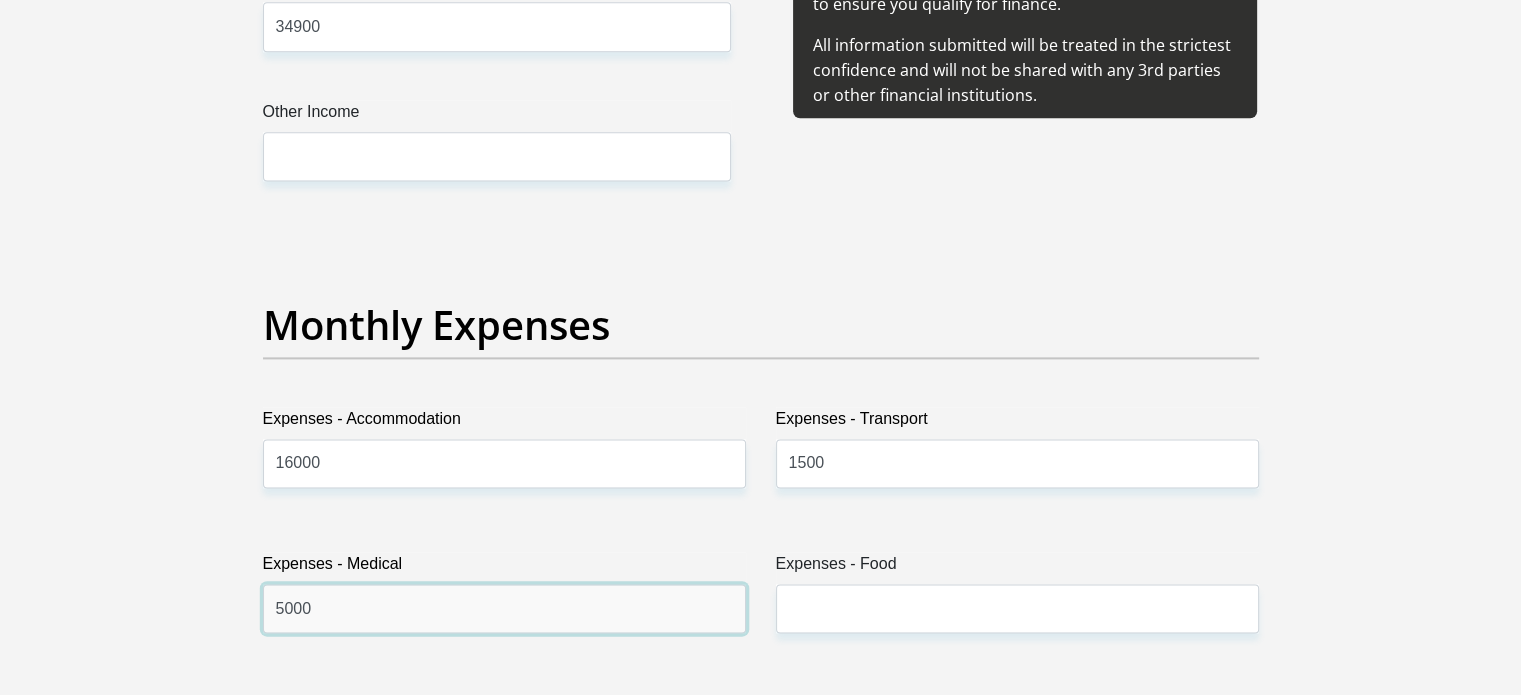 type on "5000" 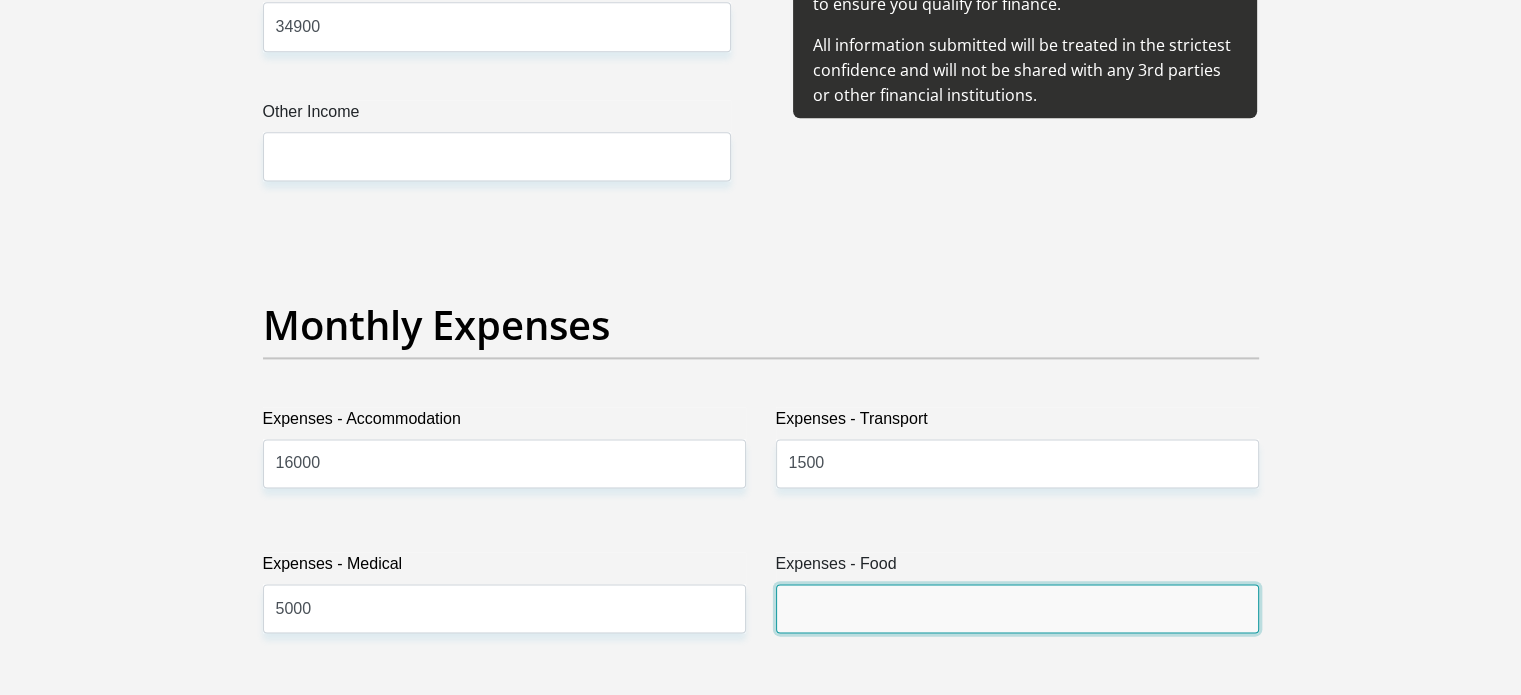 click on "Expenses - Food" at bounding box center (1017, 608) 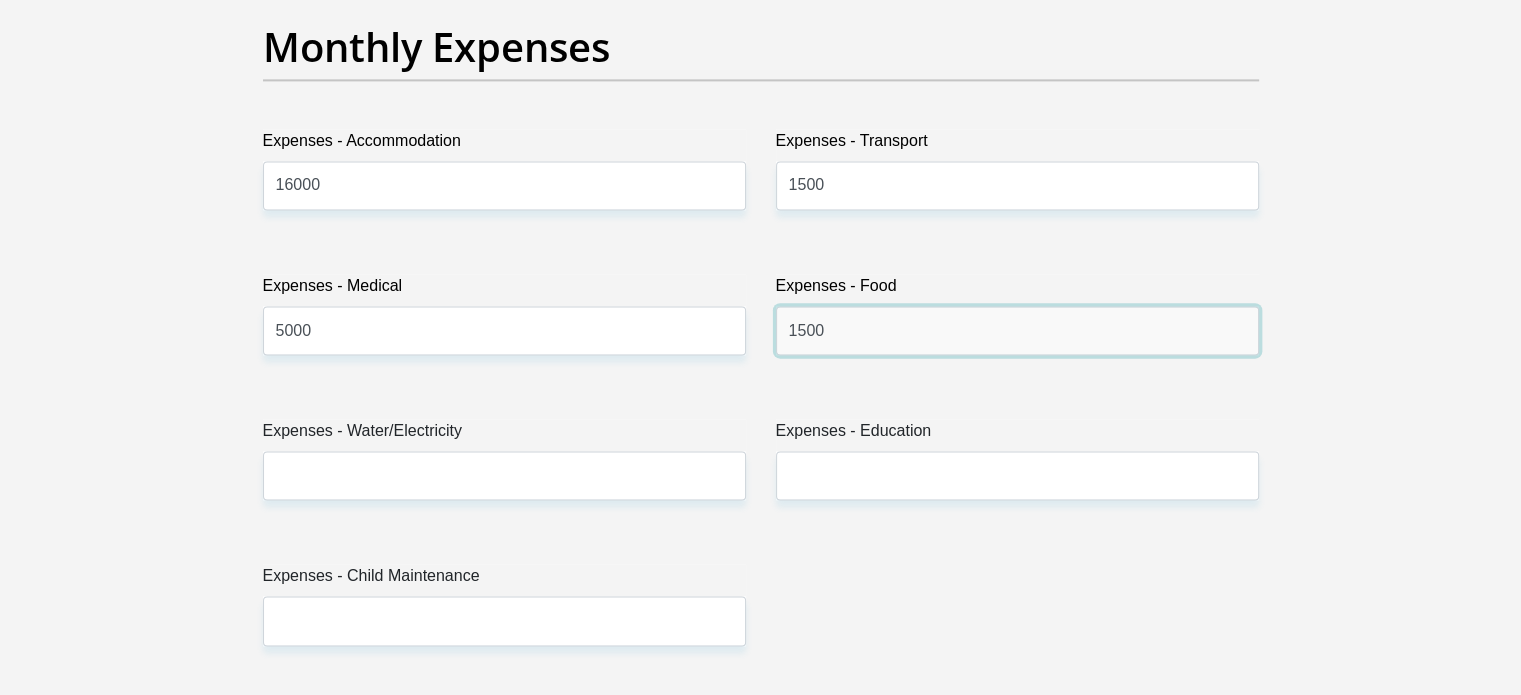 scroll, scrollTop: 3000, scrollLeft: 0, axis: vertical 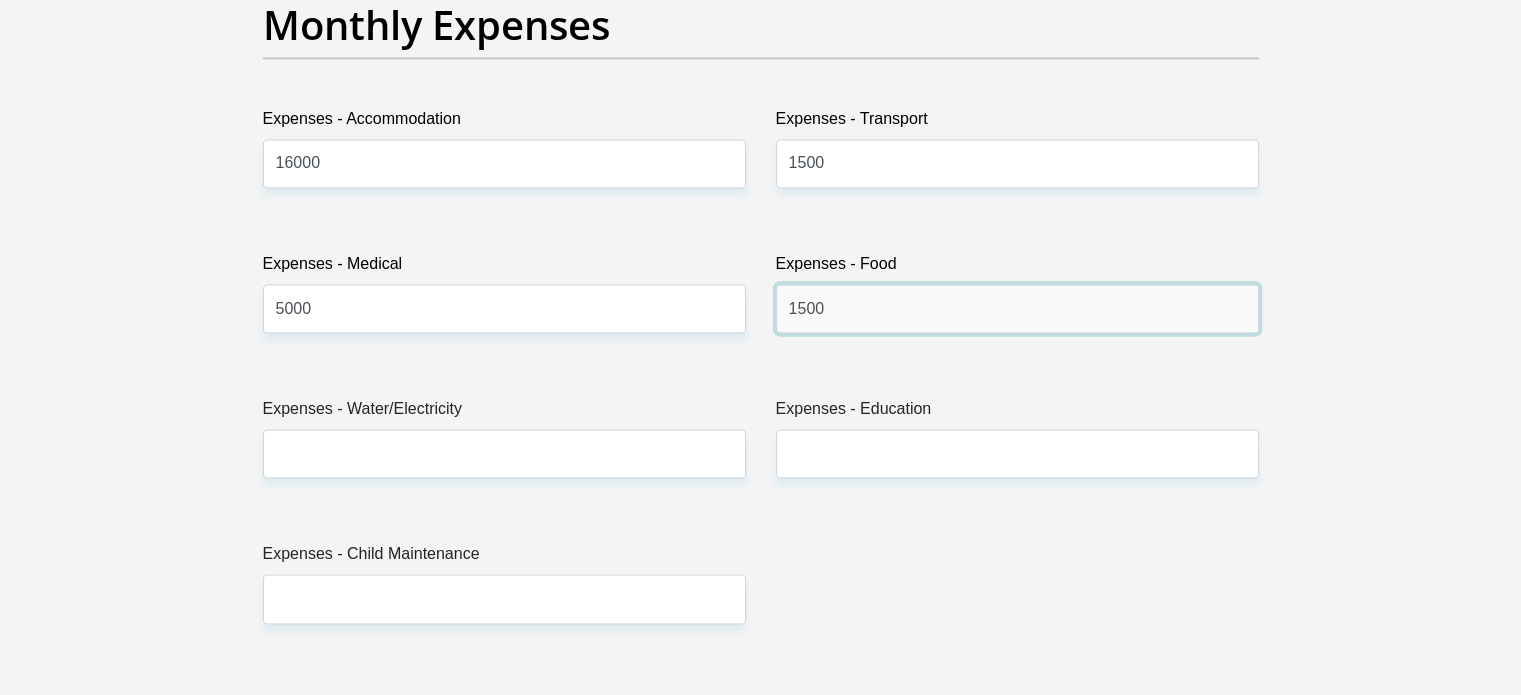 type on "1500" 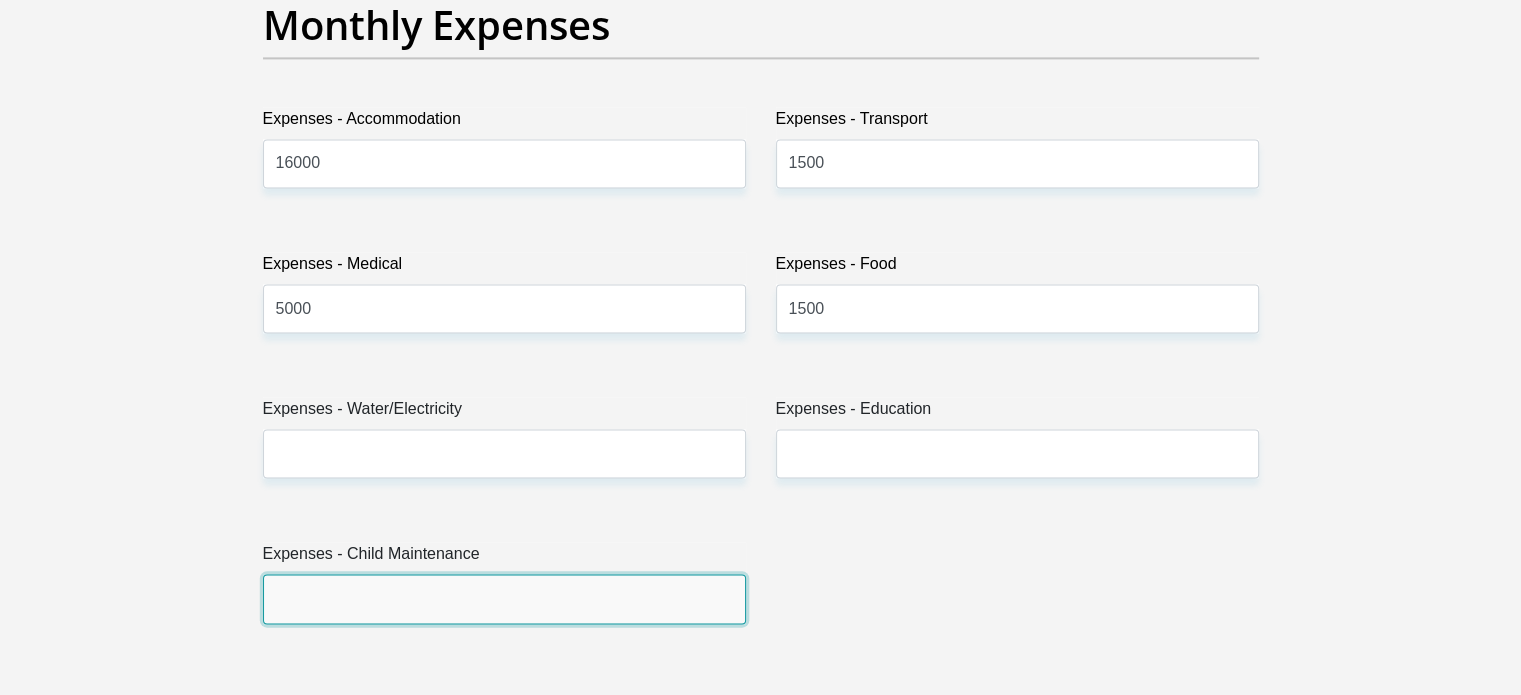 click on "Expenses - Child Maintenance" at bounding box center [504, 598] 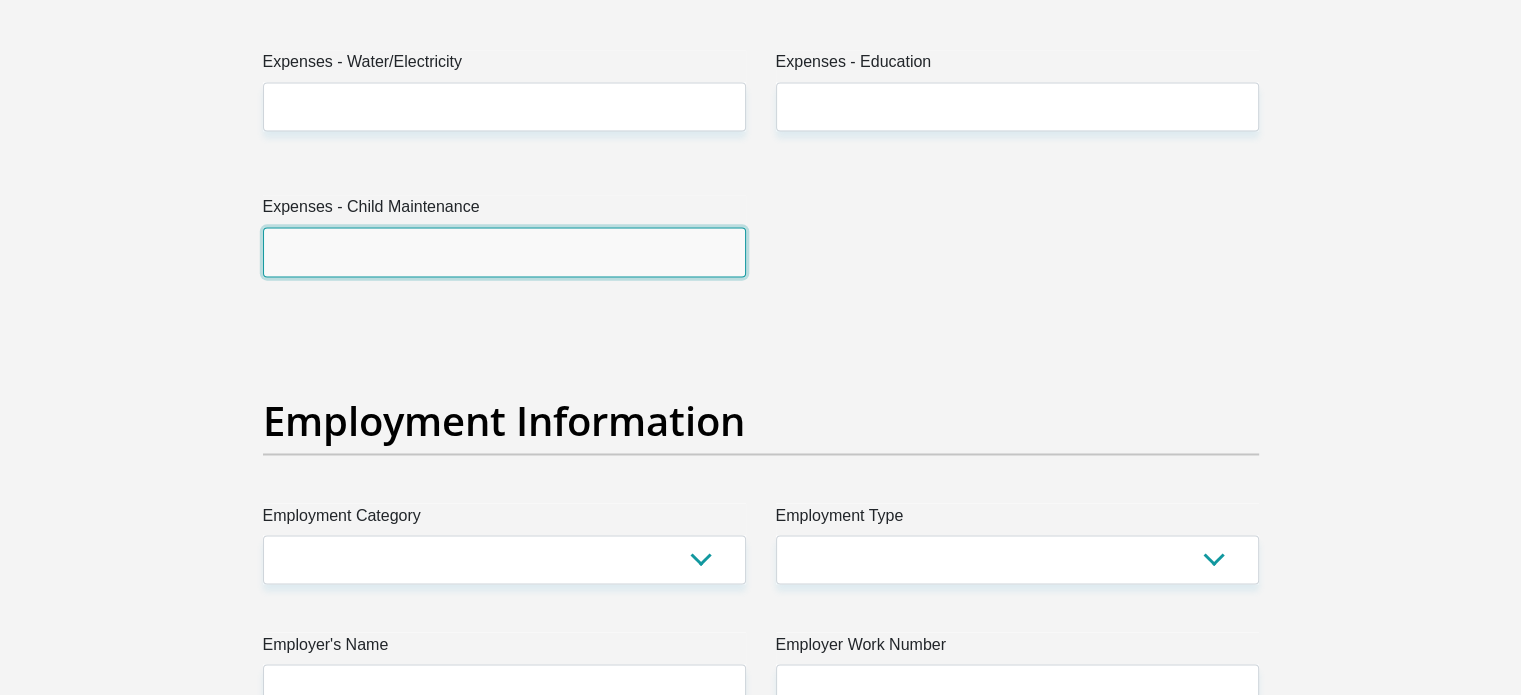 scroll, scrollTop: 3400, scrollLeft: 0, axis: vertical 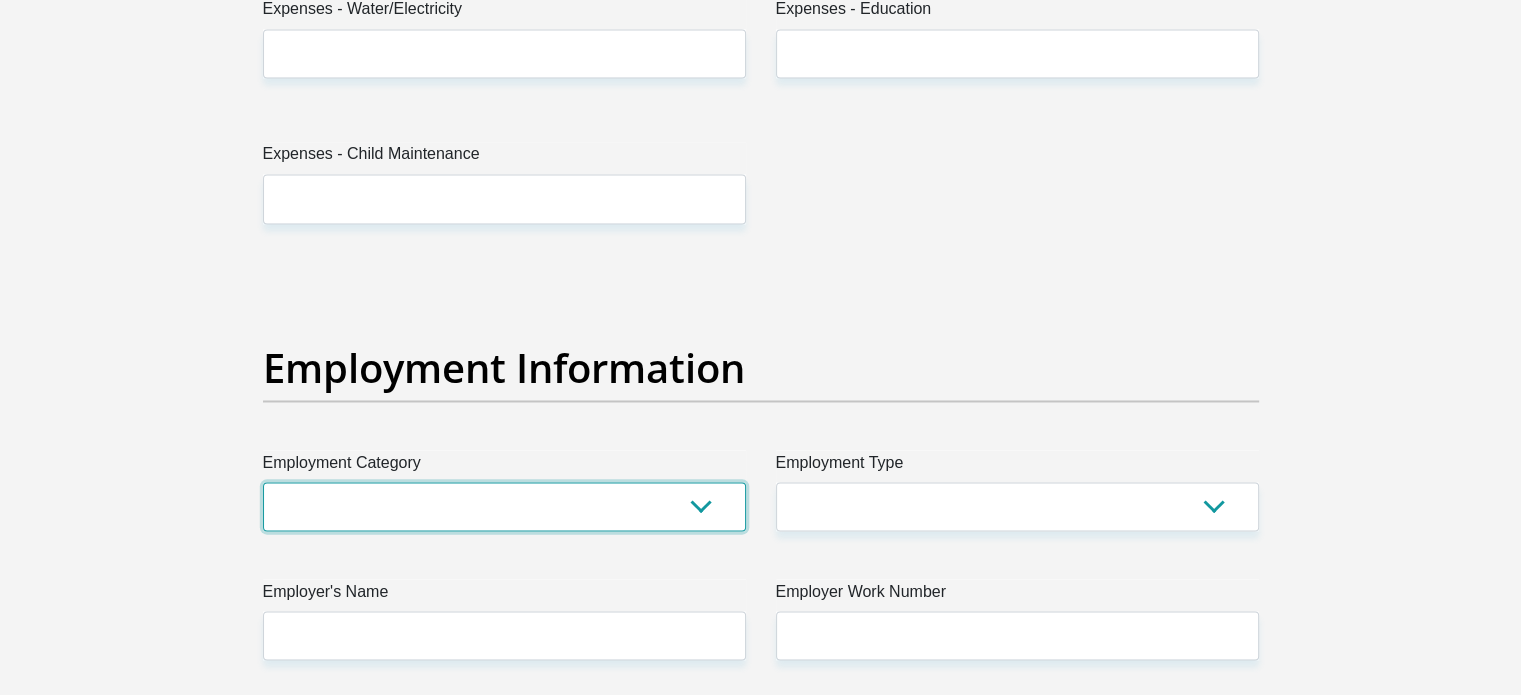drag, startPoint x: 722, startPoint y: 522, endPoint x: 709, endPoint y: 516, distance: 14.3178215 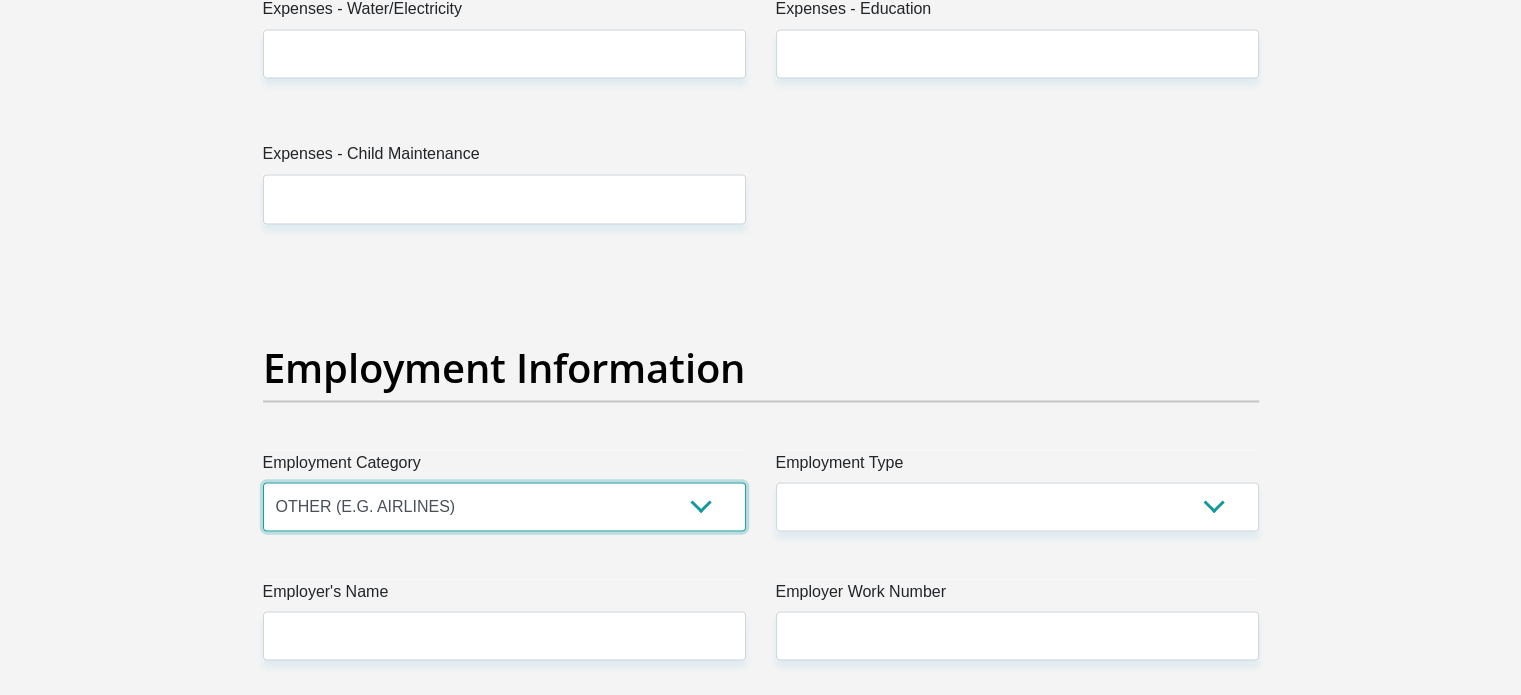 click on "AGRICULTURE
ALCOHOL & TOBACCO
CONSTRUCTION MATERIALS
METALLURGY
EQUIPMENT FOR RENEWABLE ENERGY
SPECIALIZED CONTRACTORS
CAR
GAMING (INCL. INTERNET
OTHER WHOLESALE
UNLICENSED PHARMACEUTICALS
CURRENCY EXCHANGE HOUSES
OTHER FINANCIAL INSTITUTIONS & INSURANCE
REAL ESTATE AGENTS
OIL & GAS
OTHER MATERIALS (E.G. IRON ORE)
PRECIOUS STONES & PRECIOUS METALS
POLITICAL ORGANIZATIONS
RELIGIOUS ORGANIZATIONS(NOT SECTS)
ACTI. HAVING BUSINESS DEAL WITH PUBLIC ADMINISTRATION
LAUNDROMATS" at bounding box center (504, 506) 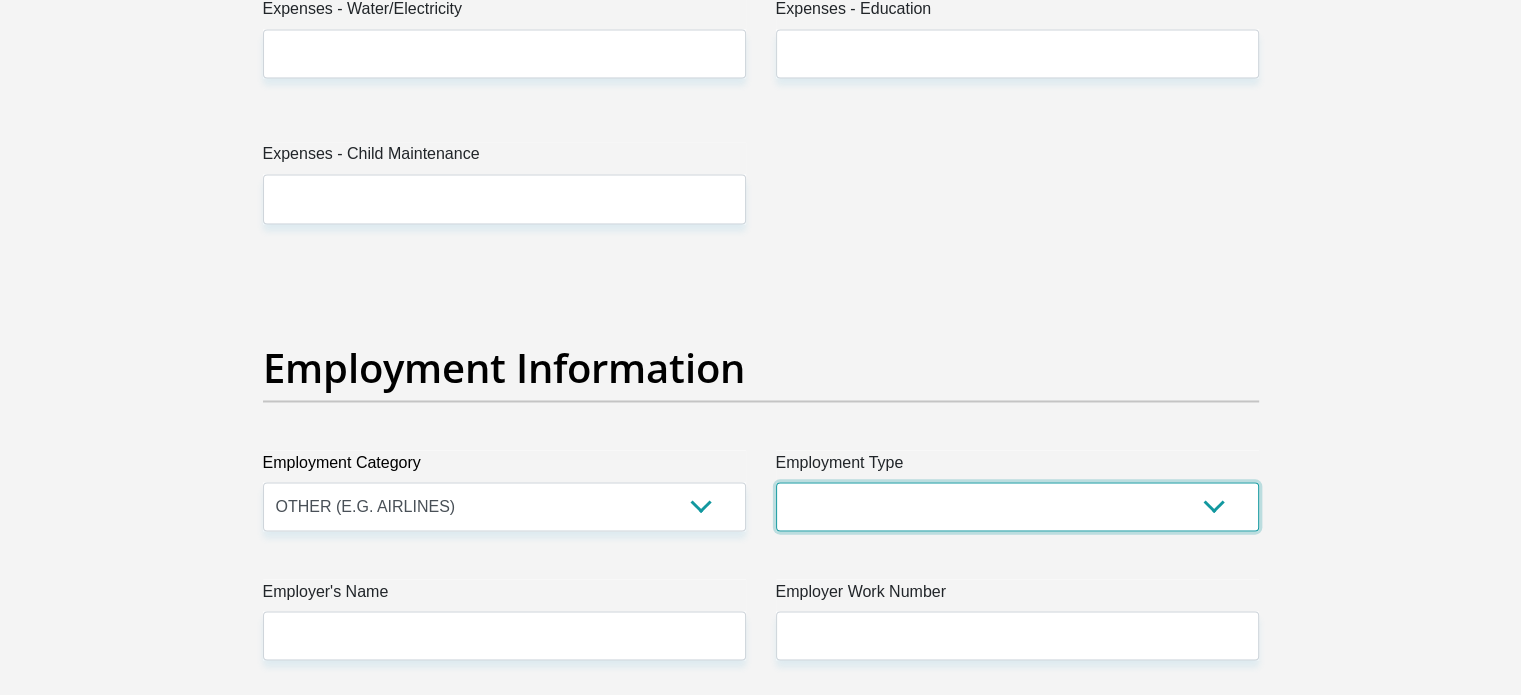click on "College/Lecturer
Craft Seller
Creative
Driver
Executive
Farmer
Forces - Non Commissioned
Forces - Officer
Hawker
Housewife
Labourer
Licenced Professional
Manager
Miner
Non Licenced Professional
Office Staff/Clerk
Outside Worker
Pensioner
Permanent Teacher
Production/Manufacturing
Sales
Self-Employed
Semi-Professional Worker
Service Industry  Social Worker  Student" at bounding box center (1017, 506) 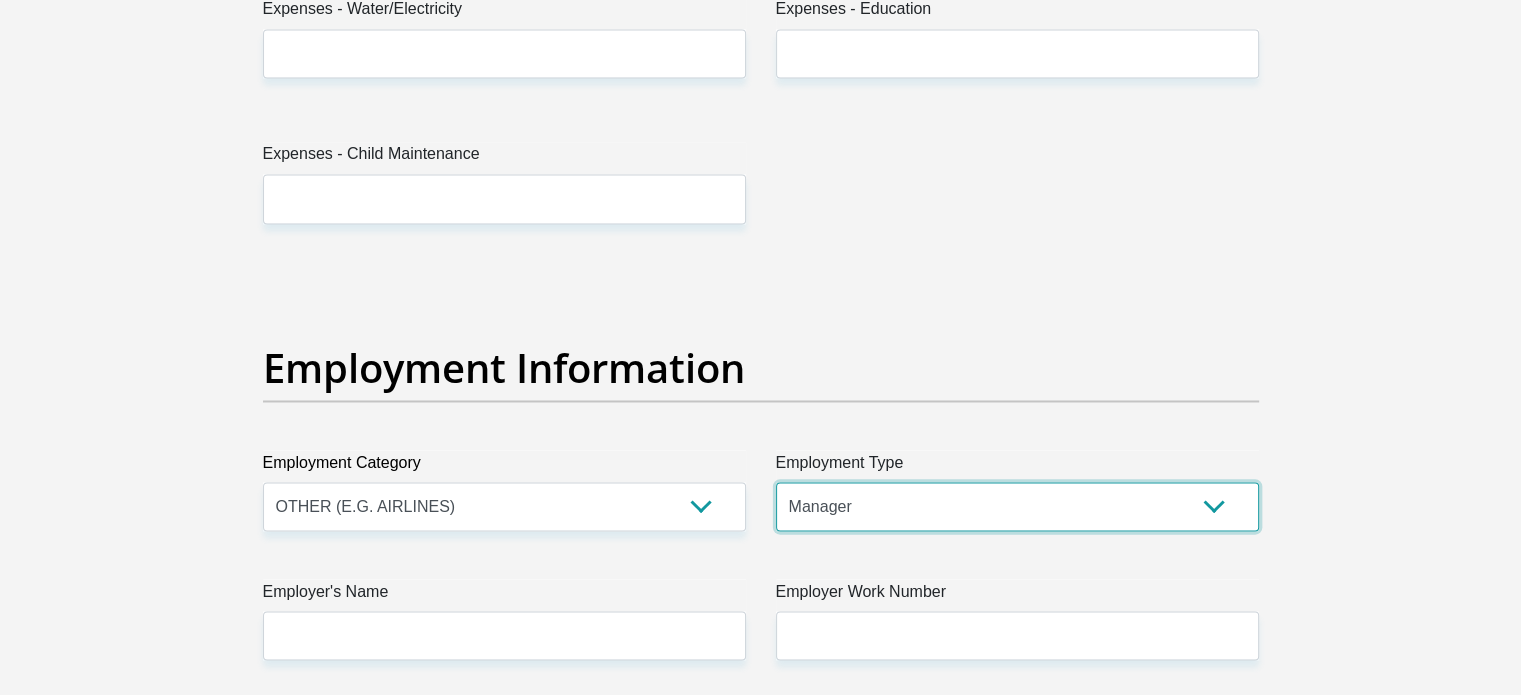 click on "College/Lecturer
Craft Seller
Creative
Driver
Executive
Farmer
Forces - Non Commissioned
Forces - Officer
Hawker
Housewife
Labourer
Licenced Professional
Manager
Miner
Non Licenced Professional
Office Staff/Clerk
Outside Worker
Pensioner
Permanent Teacher
Production/Manufacturing
Sales
Self-Employed
Semi-Professional Worker
Service Industry  Social Worker  Student" at bounding box center [1017, 506] 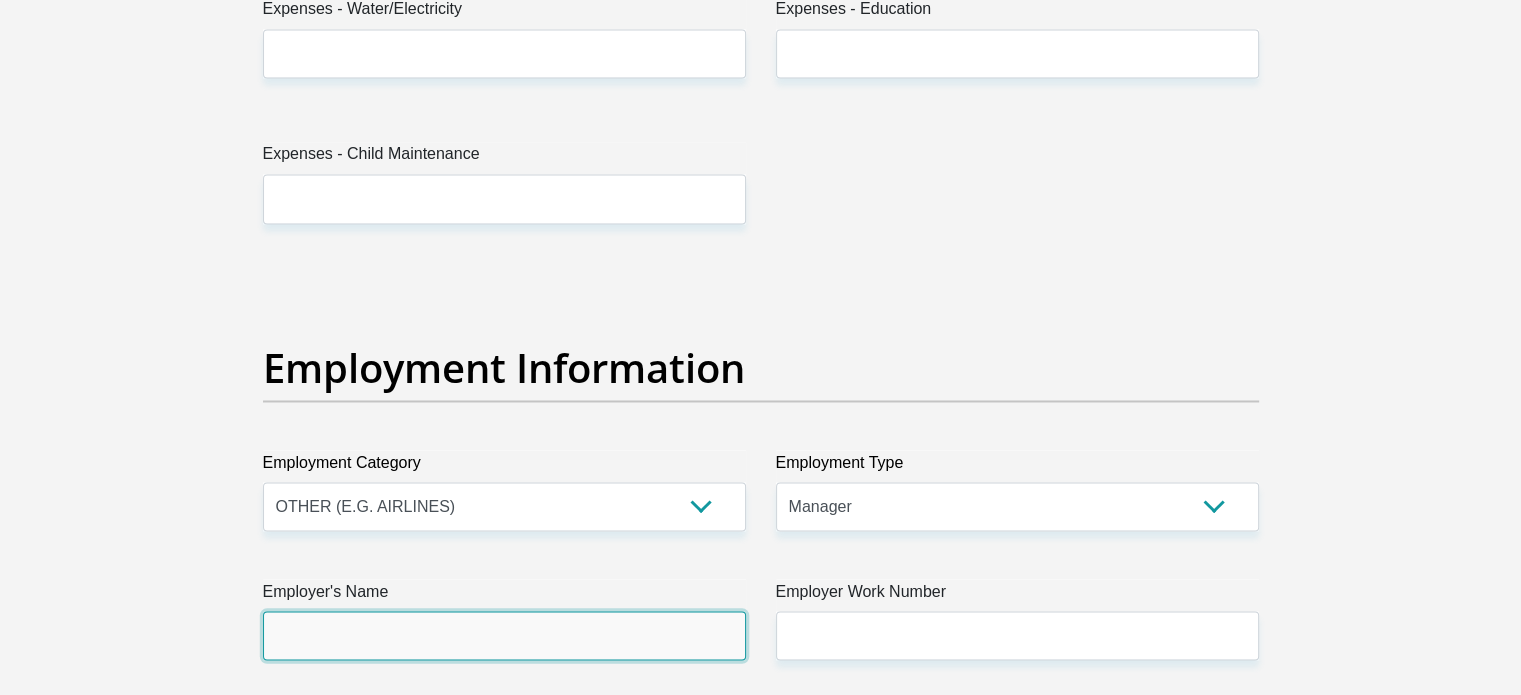 click on "Employer's Name" at bounding box center (504, 635) 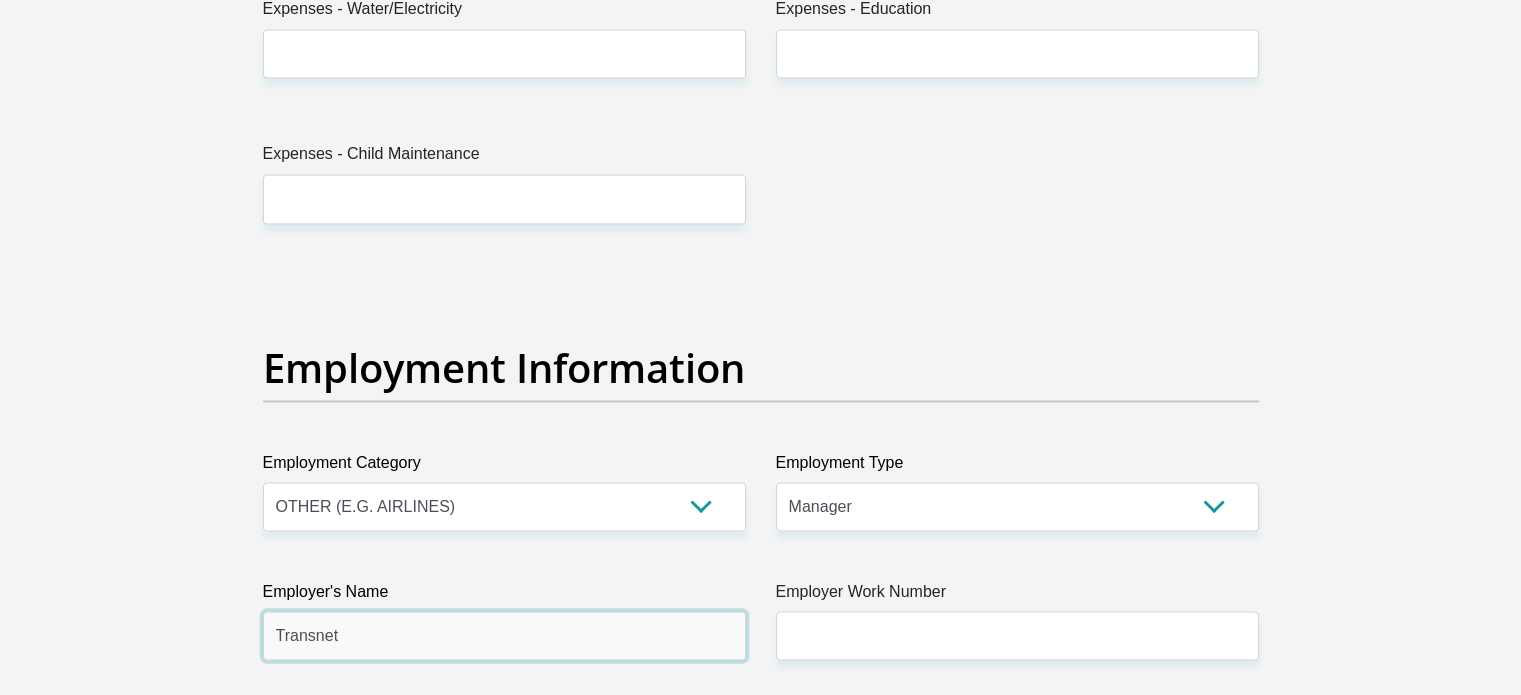 type on "Transnet" 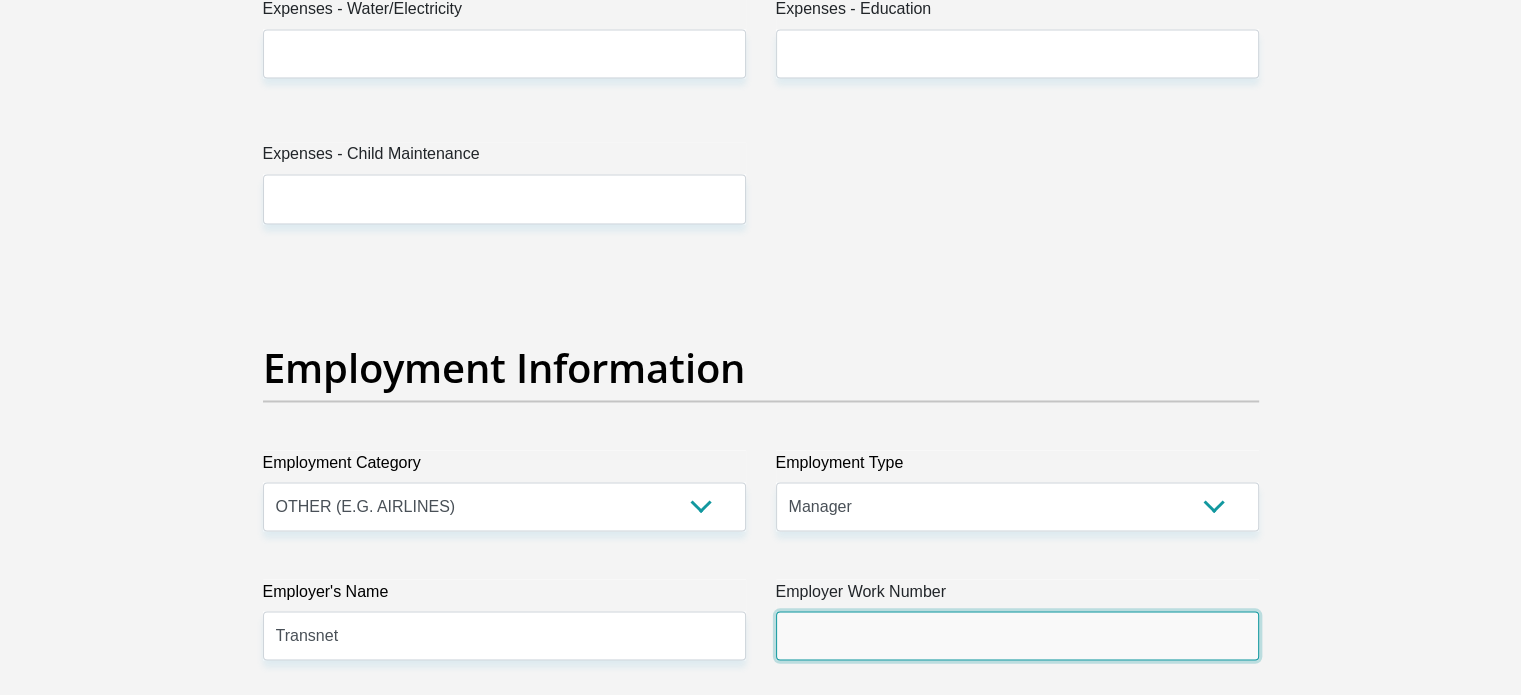 click on "Employer Work Number" at bounding box center (1017, 635) 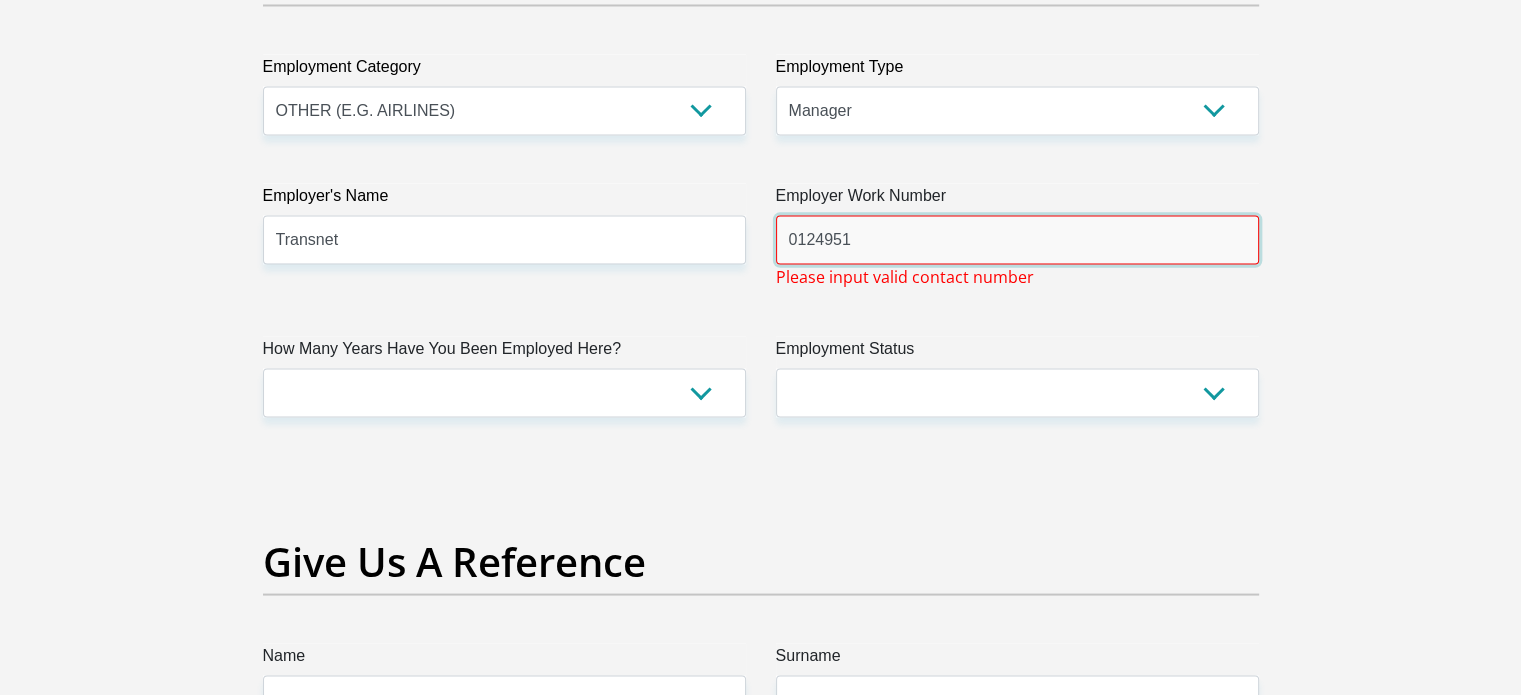 scroll, scrollTop: 3800, scrollLeft: 0, axis: vertical 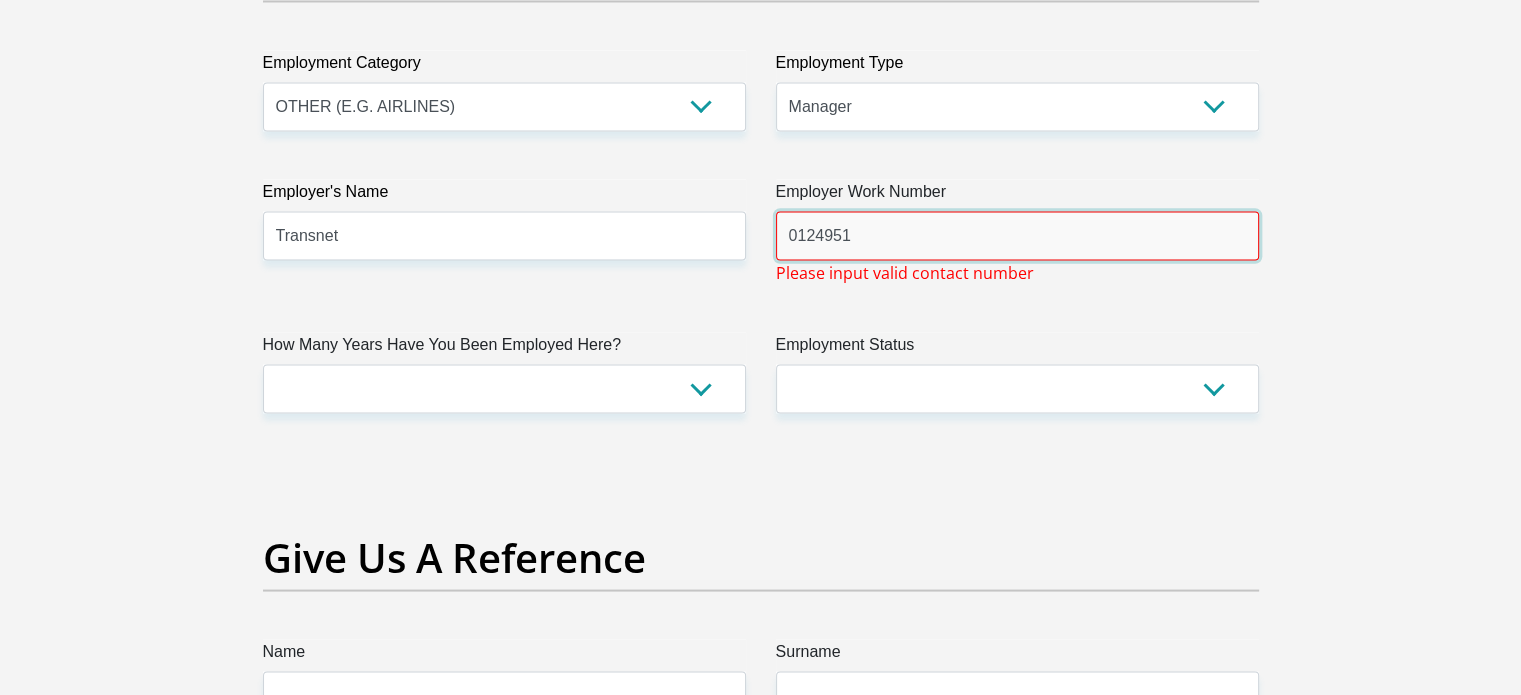 type on "0124951" 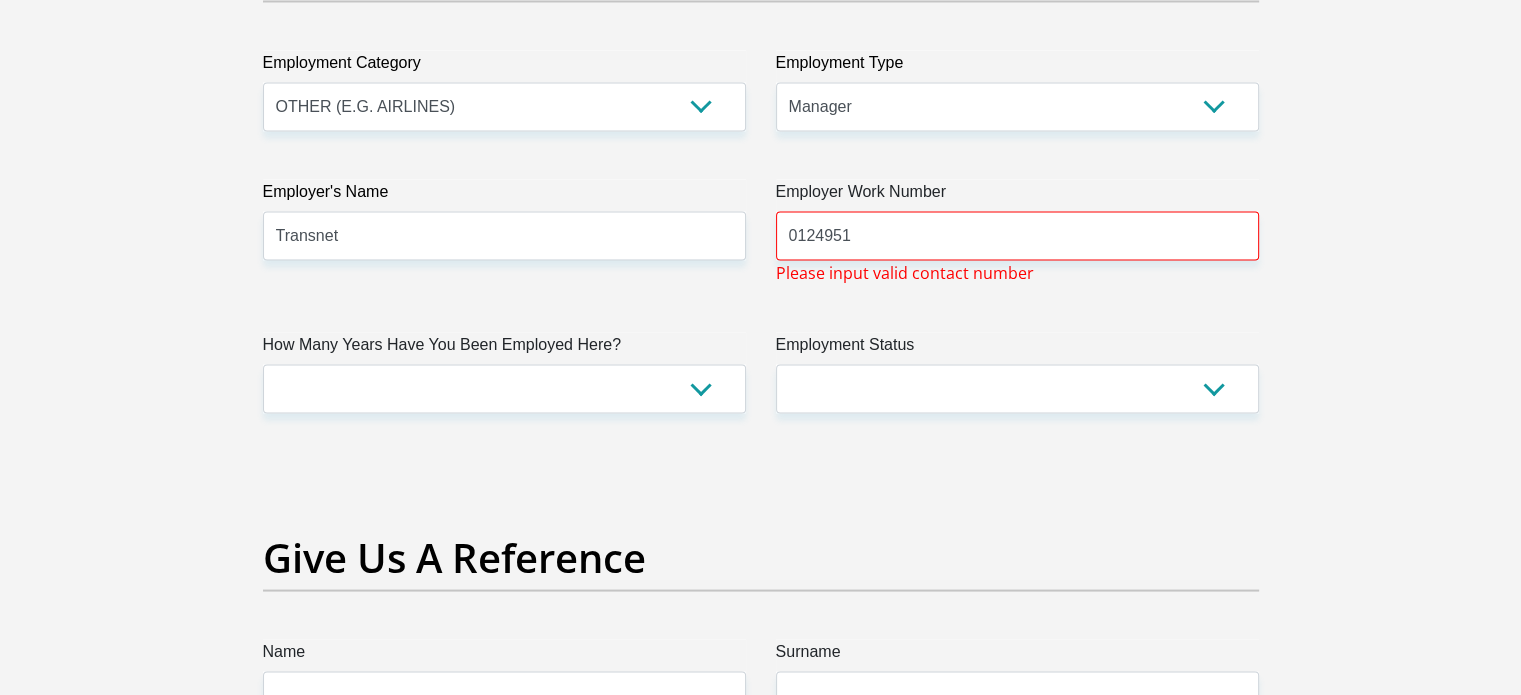 click on "Title
Mr
Ms
Mrs
Dr
Other
First Name
mfundiso
Surname
Mpinda
ID Number
8302135728089
Please input valid ID number
Race
Black
Coloured
Indian
White
Other
Contact Number
0730714536
Please input valid contact number
Nationality
South Africa
Afghanistan
Aland Islands  Albania  Algeria" at bounding box center [761, -173] 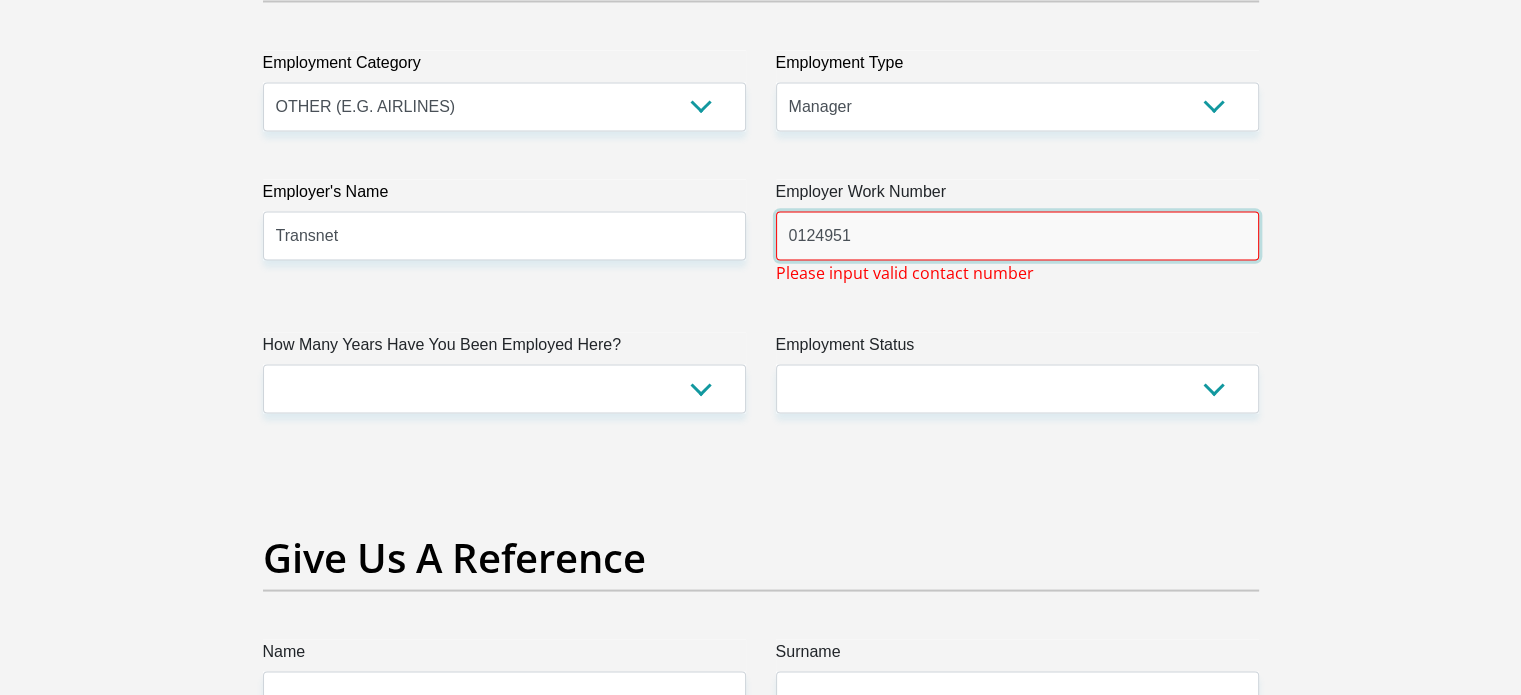 drag, startPoint x: 868, startPoint y: 229, endPoint x: 754, endPoint y: 226, distance: 114.03947 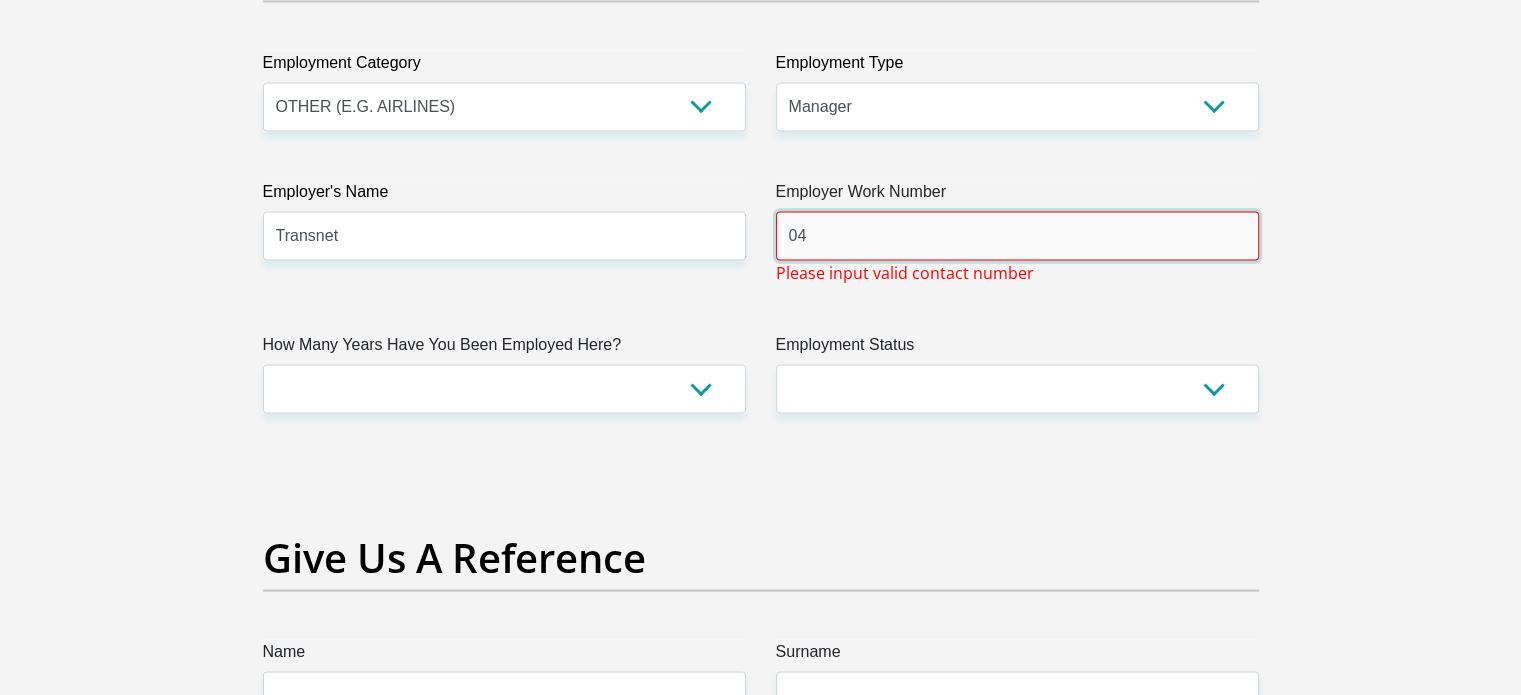 type on "0" 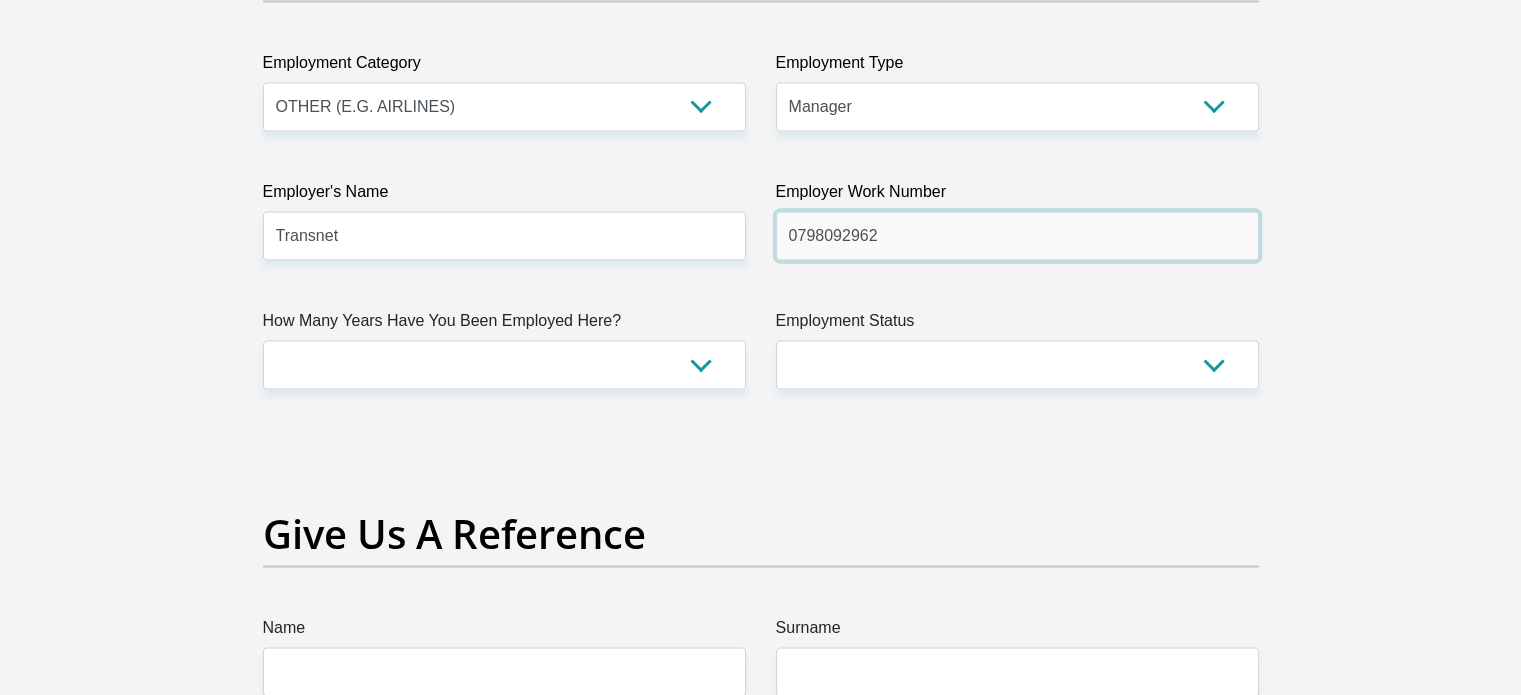 type on "0798092962" 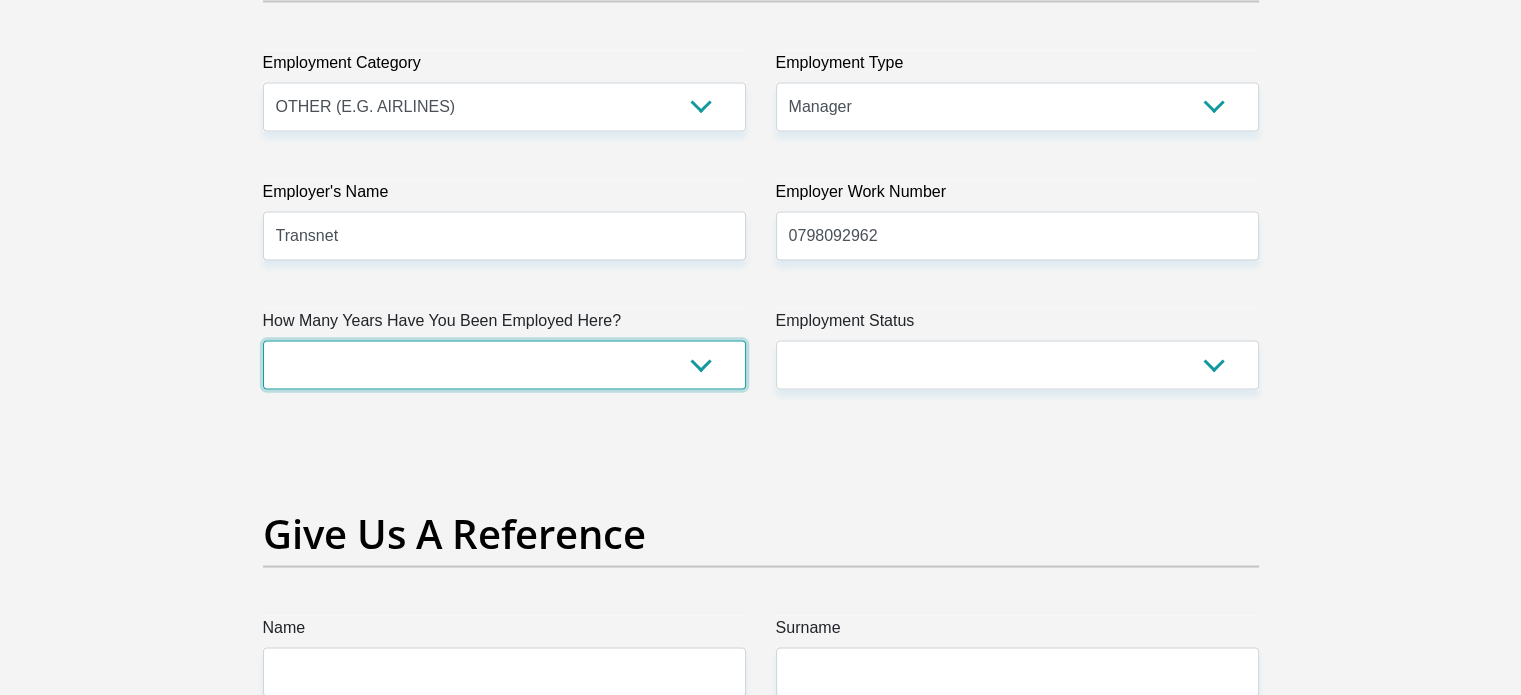 click on "less than 1 year
1-3 years
3-5 years
5+ years" at bounding box center [504, 364] 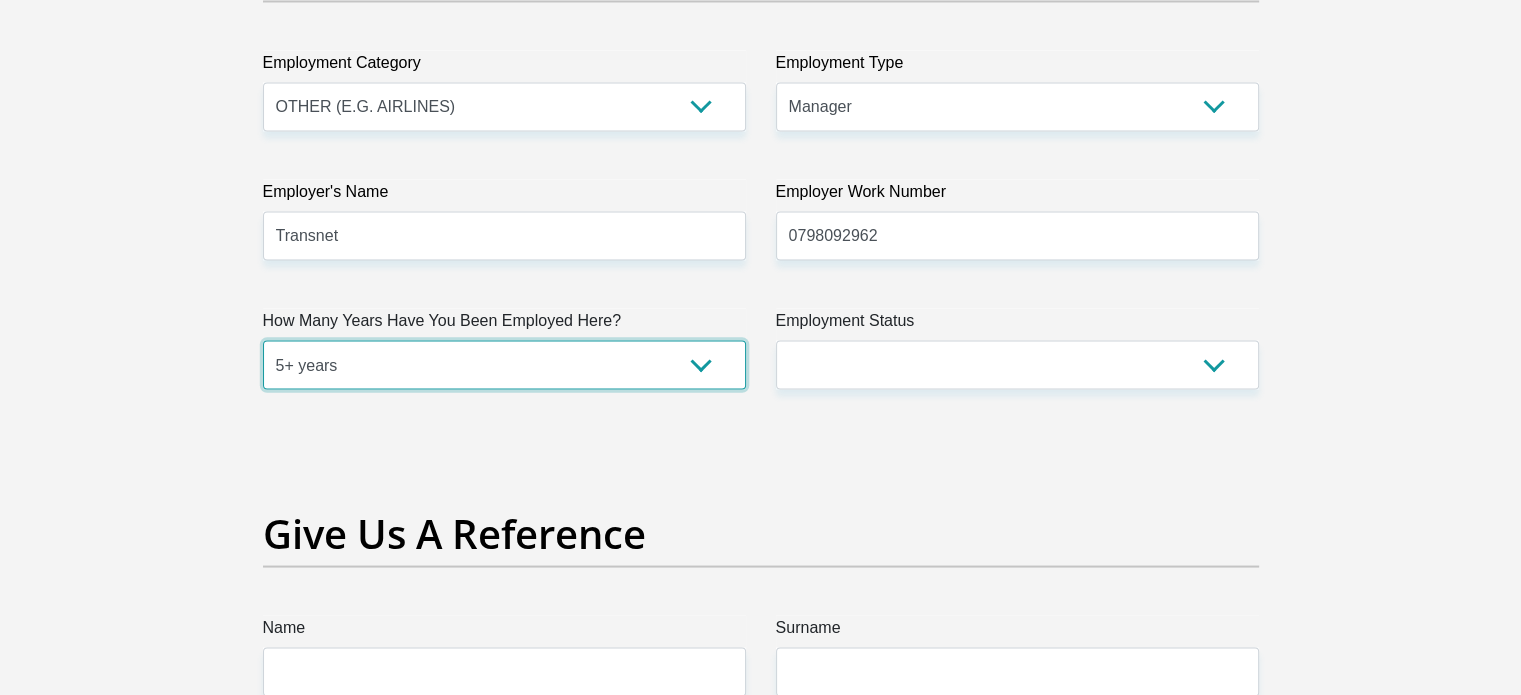 click on "less than 1 year
1-3 years
3-5 years
5+ years" at bounding box center (504, 364) 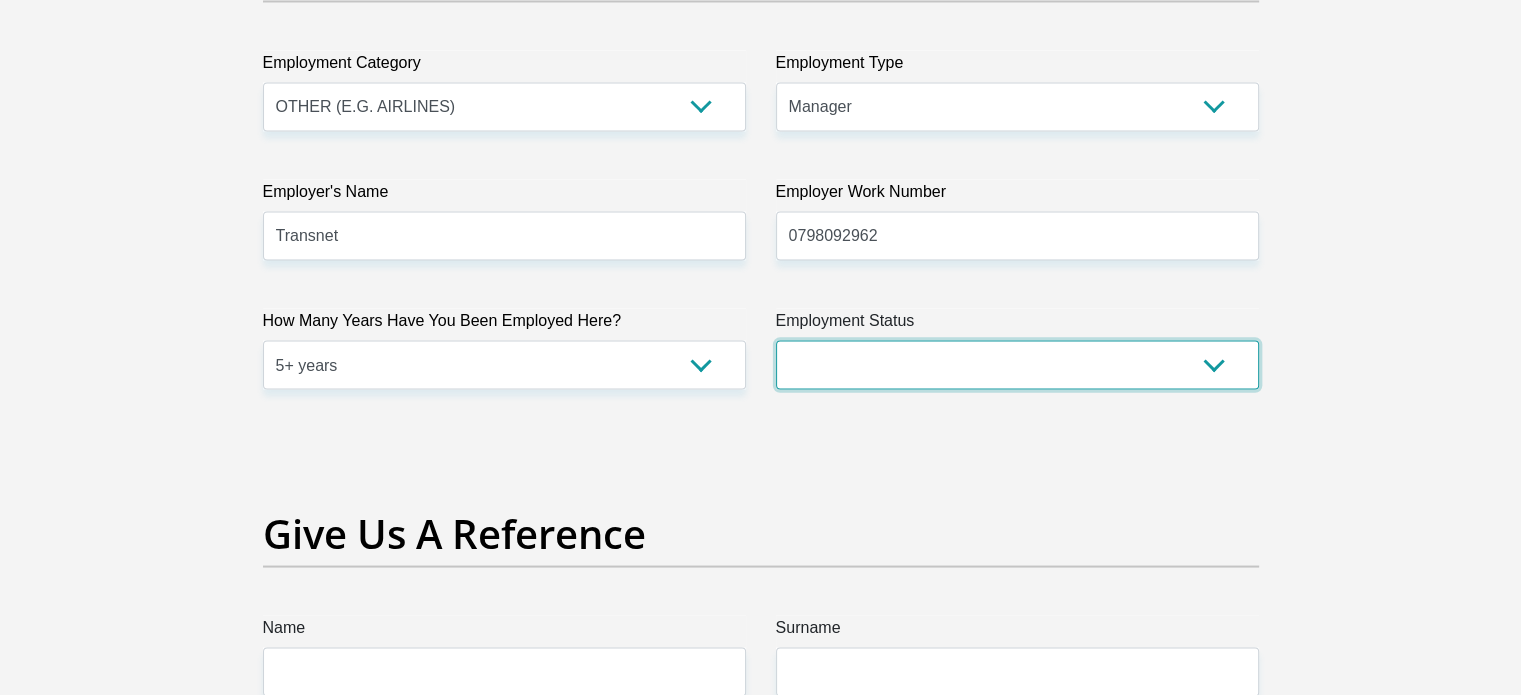 click on "Permanent/Full-time
Part-time/Casual
Contract Worker
Self-Employed
Housewife
Retired
Student
Medically Boarded
Disability
Unemployed" at bounding box center (1017, 364) 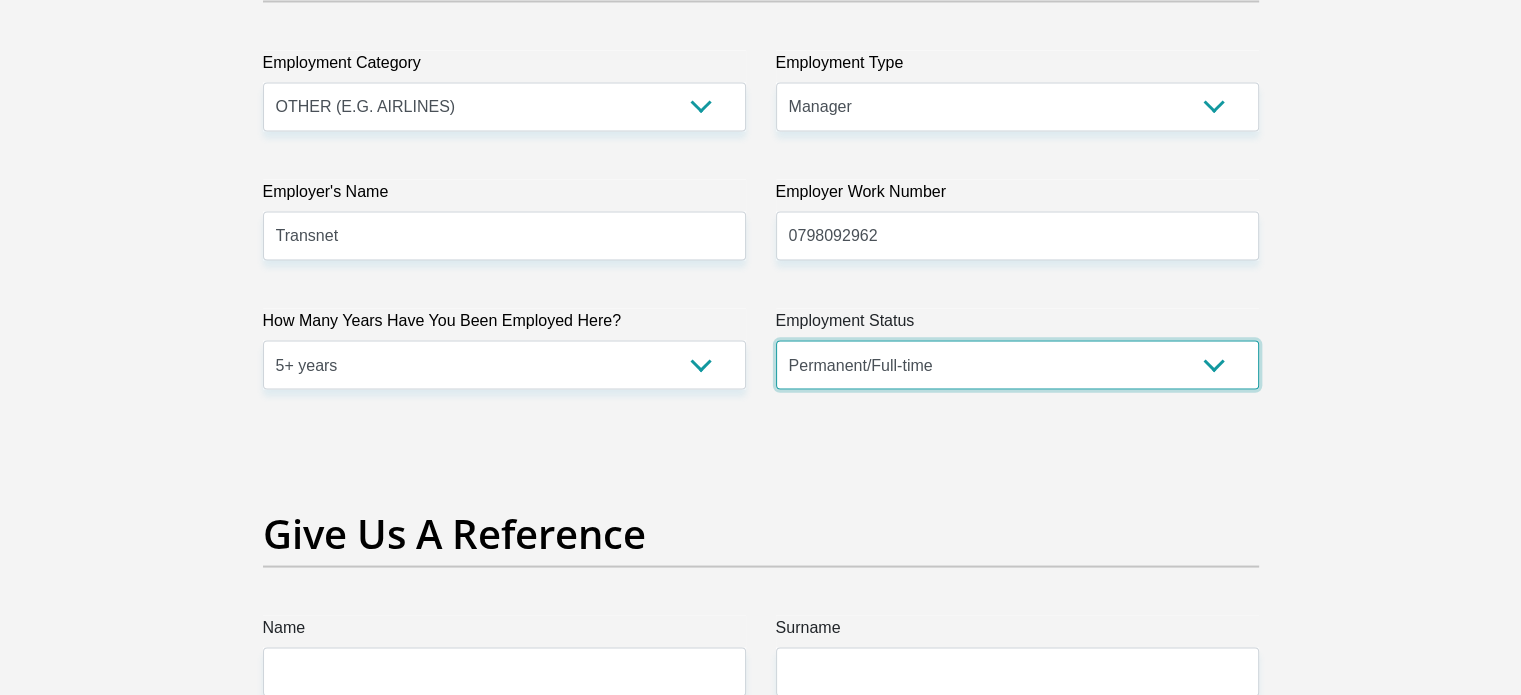 click on "Permanent/Full-time
Part-time/Casual
Contract Worker
Self-Employed
Housewife
Retired
Student
Medically Boarded
Disability
Unemployed" at bounding box center [1017, 364] 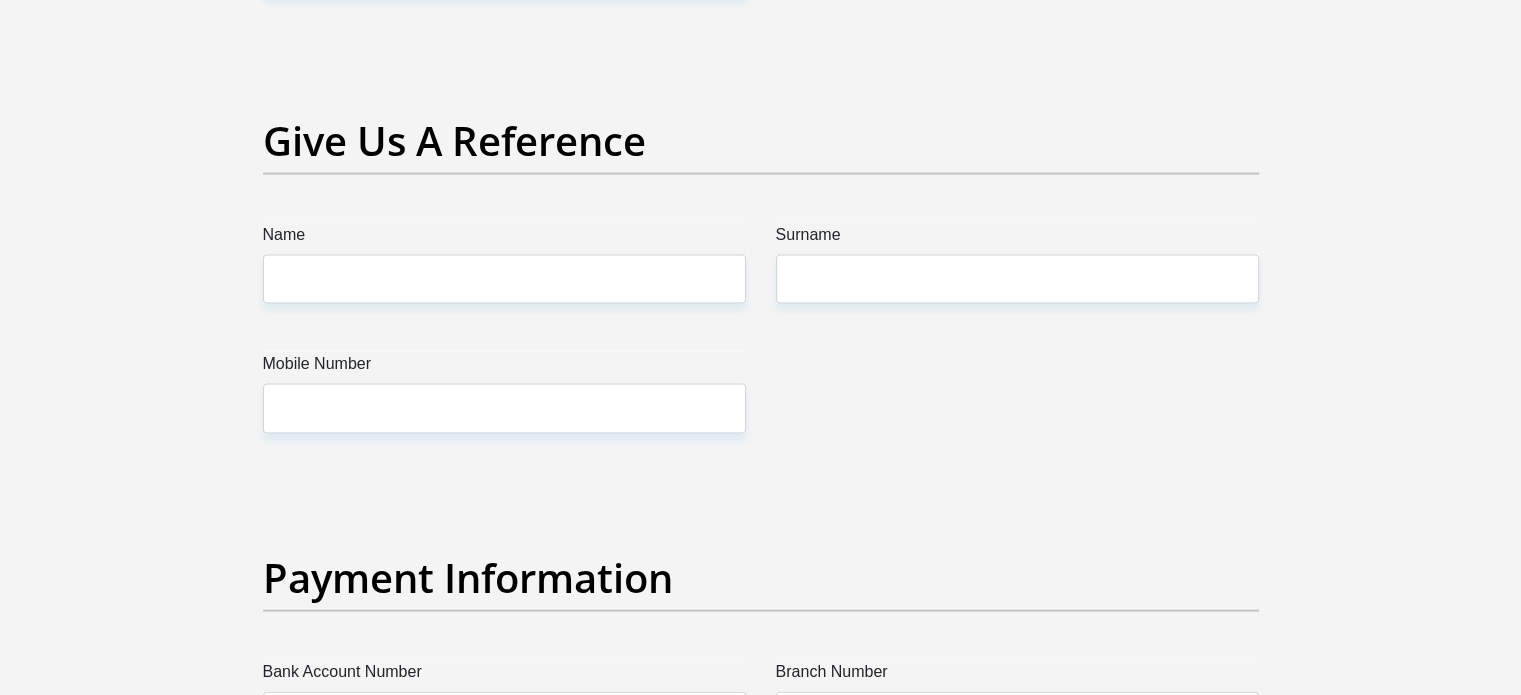 scroll, scrollTop: 4200, scrollLeft: 0, axis: vertical 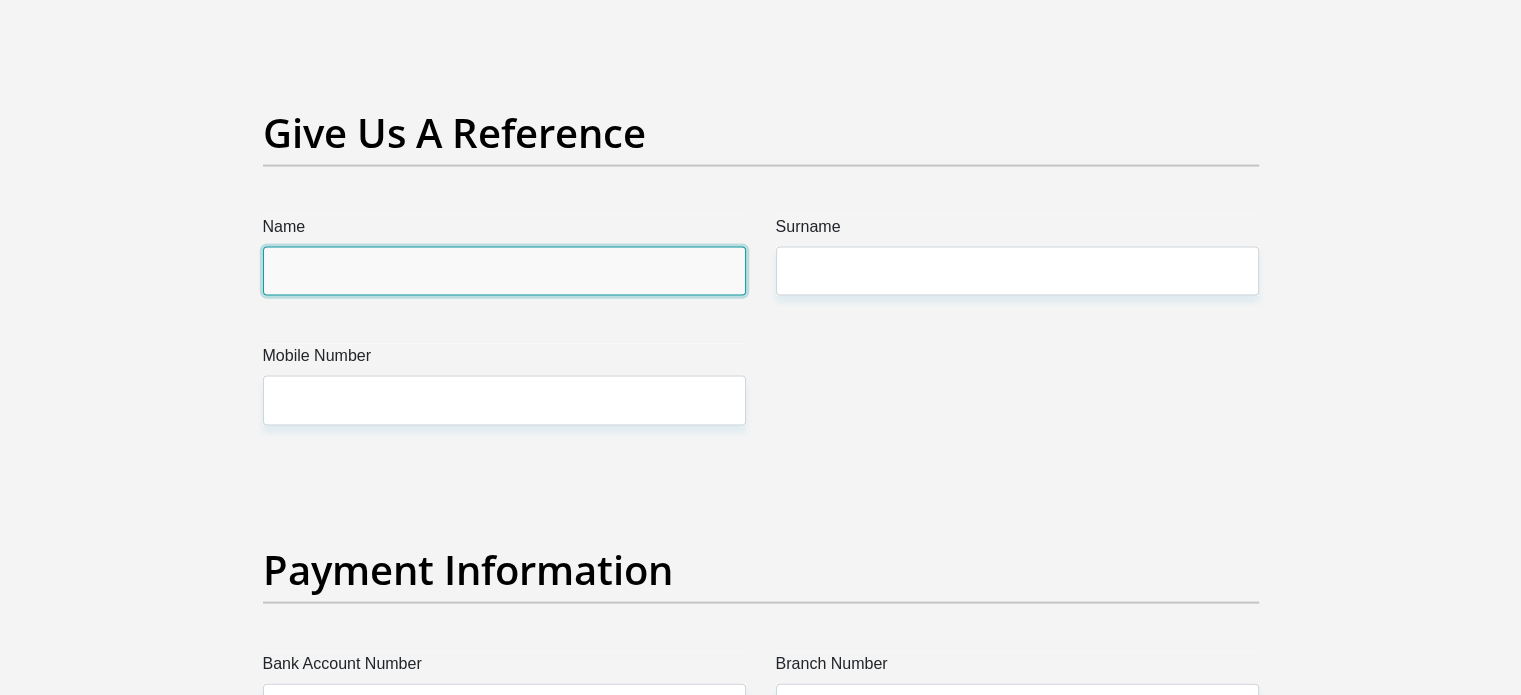 click on "Name" at bounding box center (504, 271) 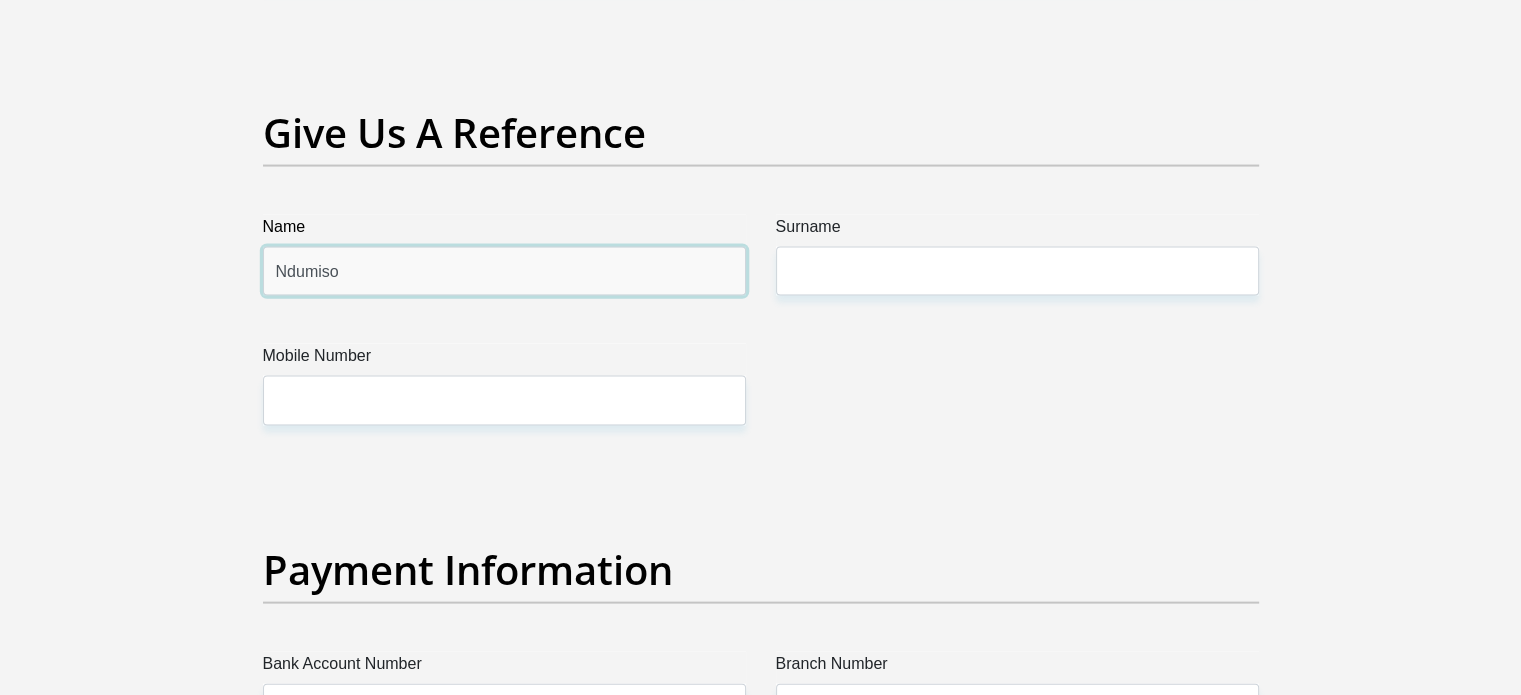 type on "Ndumiso" 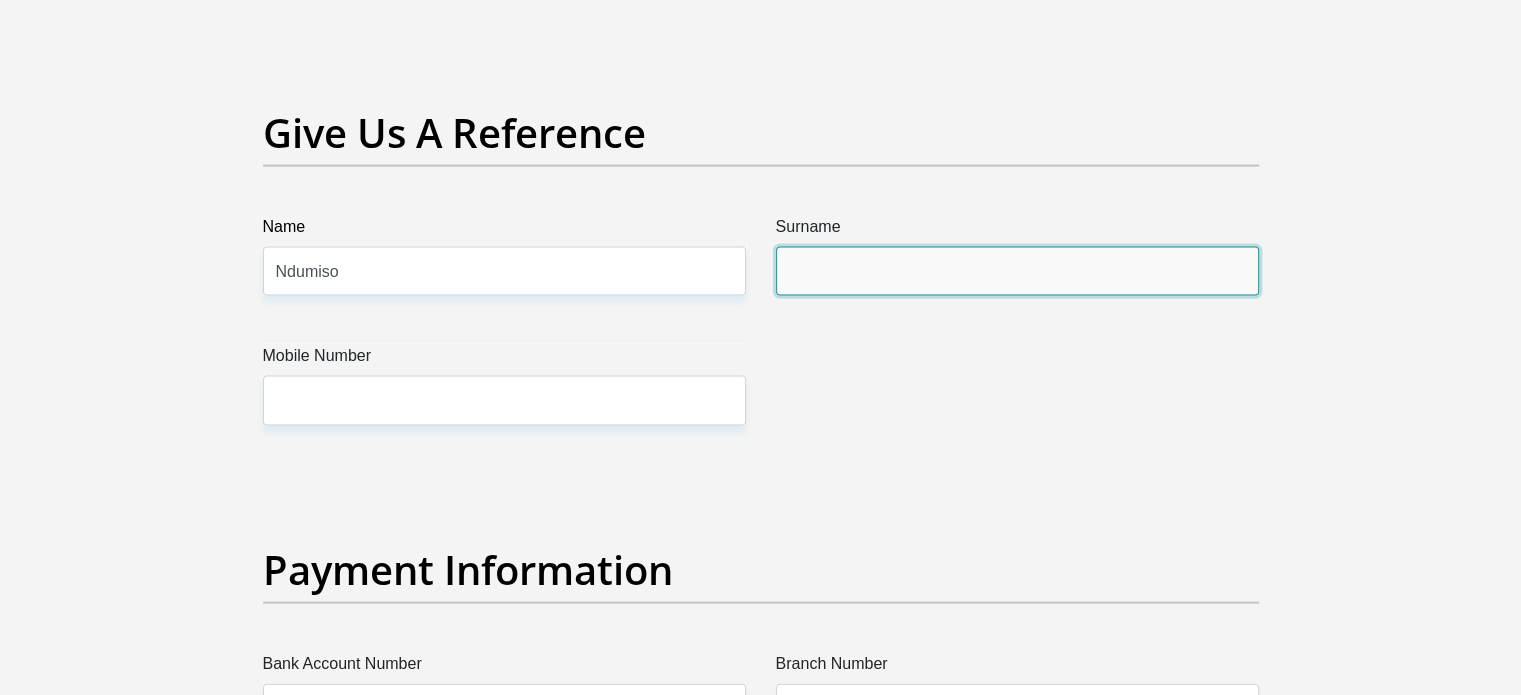 click on "Surname" at bounding box center (1017, 271) 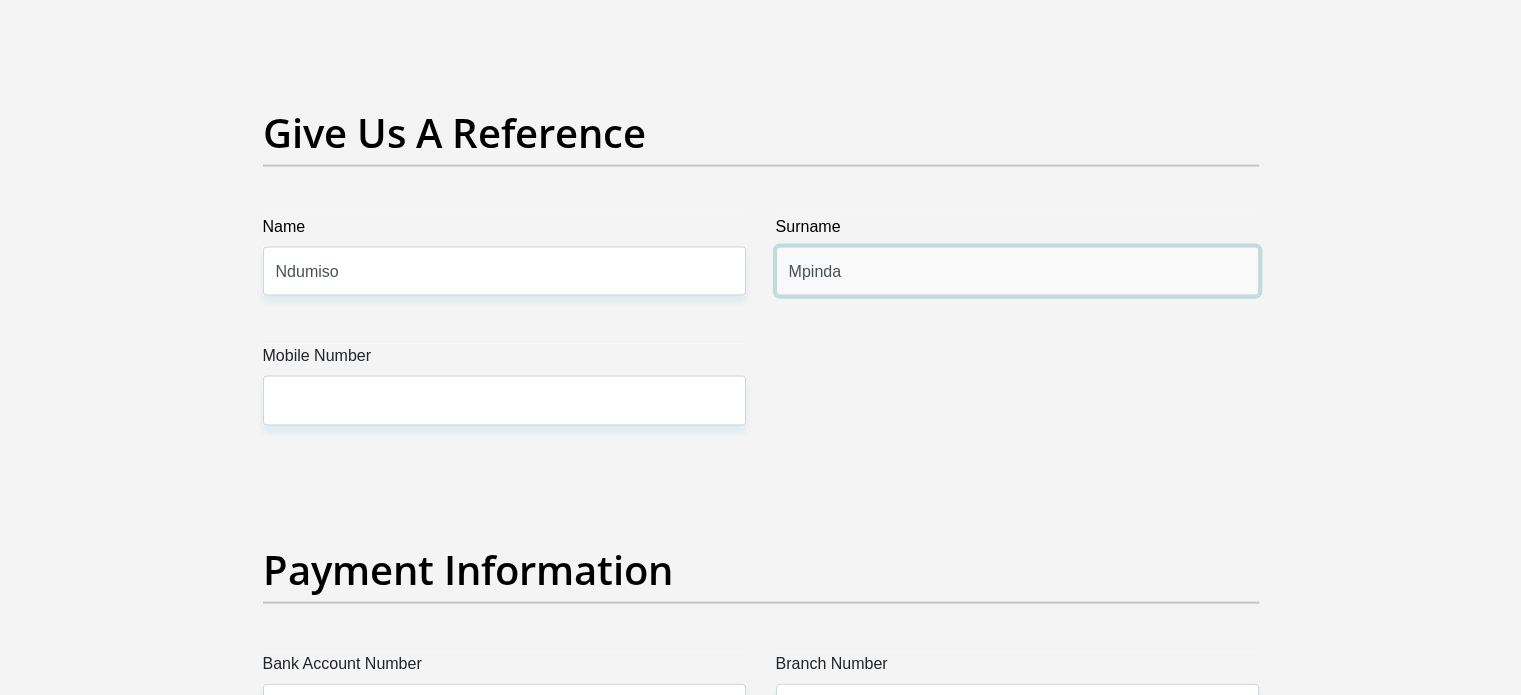 type on "Mpinda" 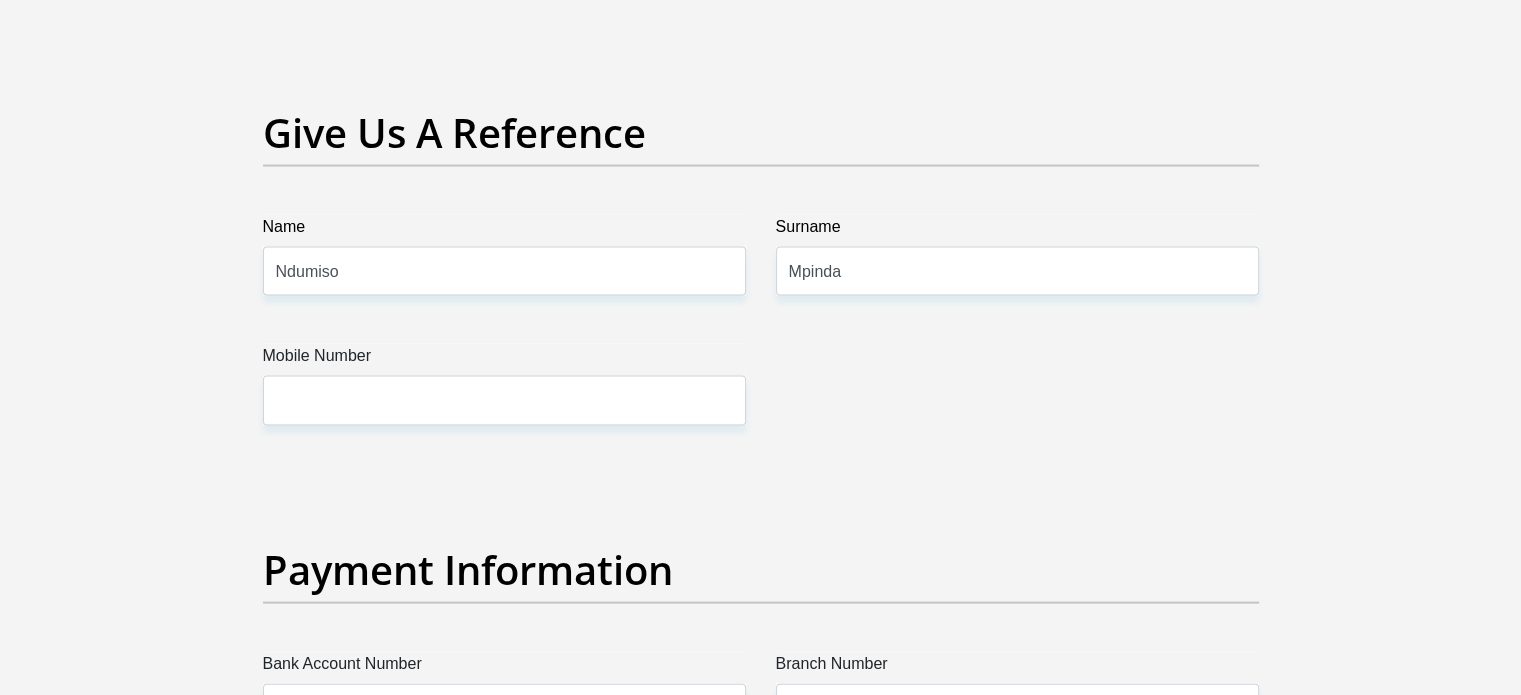 click on "Mobile Number" at bounding box center (504, 360) 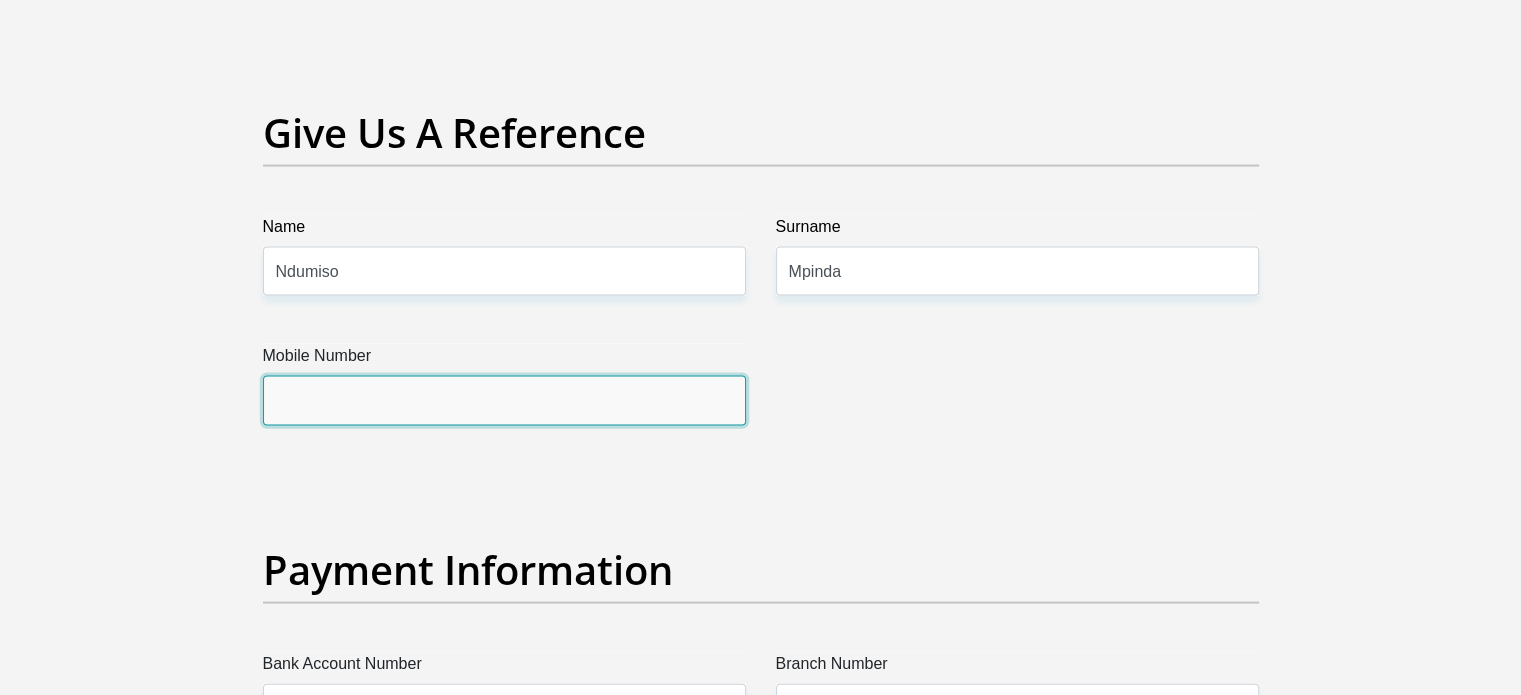 click on "Mobile Number" at bounding box center [504, 400] 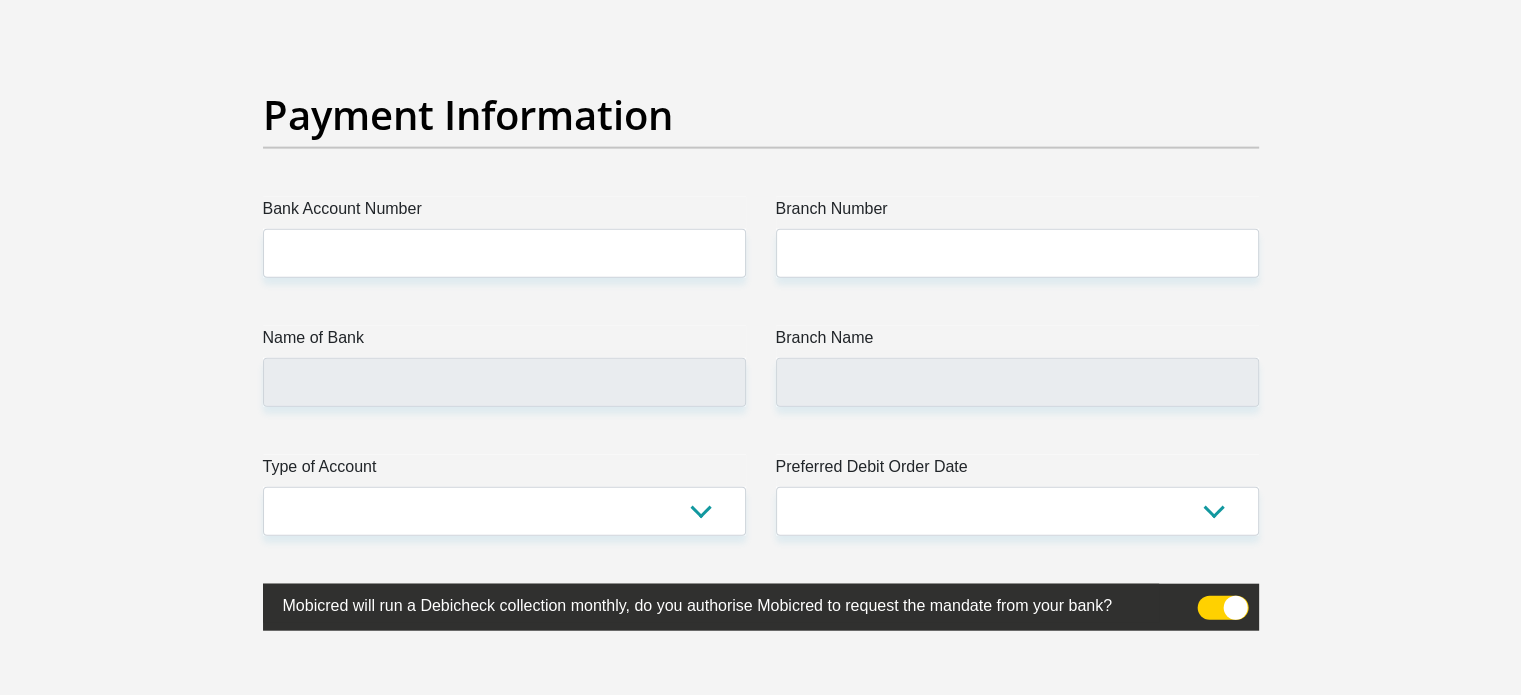 scroll, scrollTop: 4700, scrollLeft: 0, axis: vertical 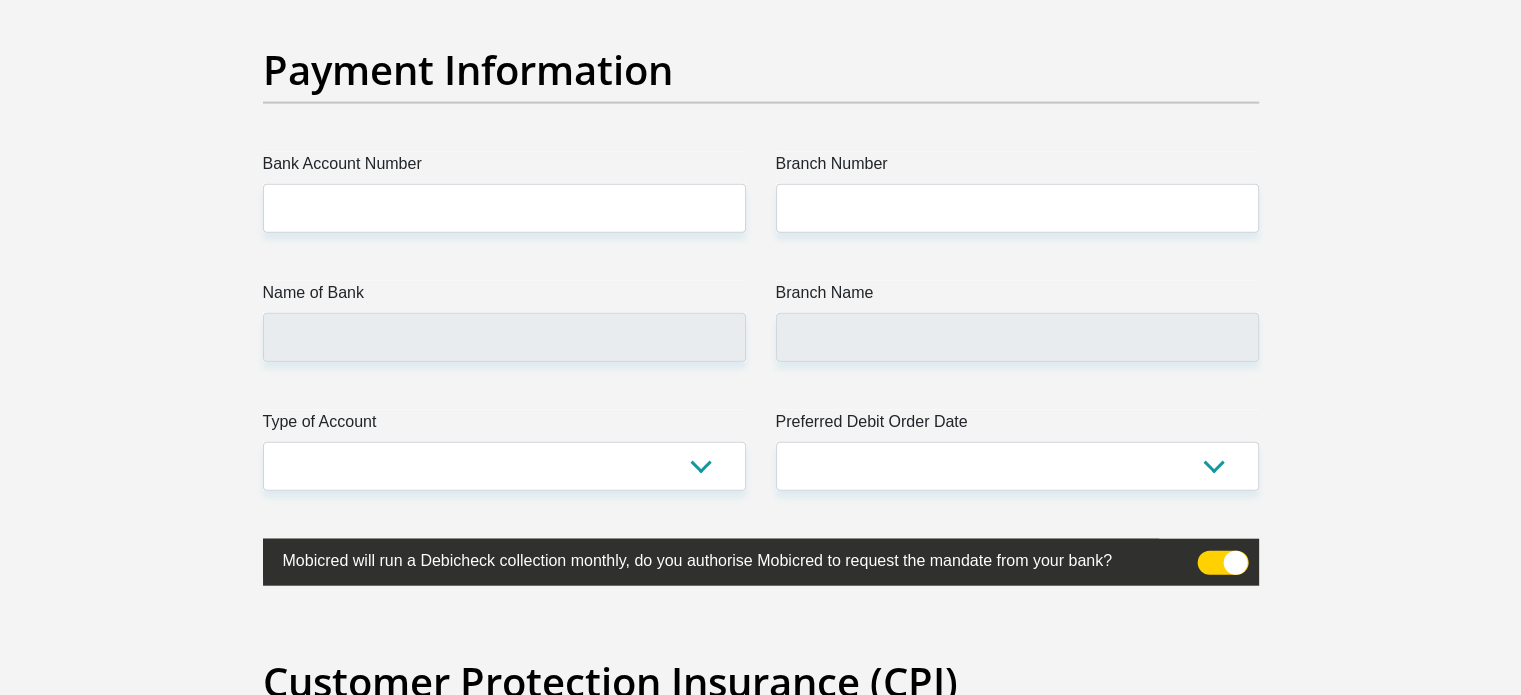type on "0656310432" 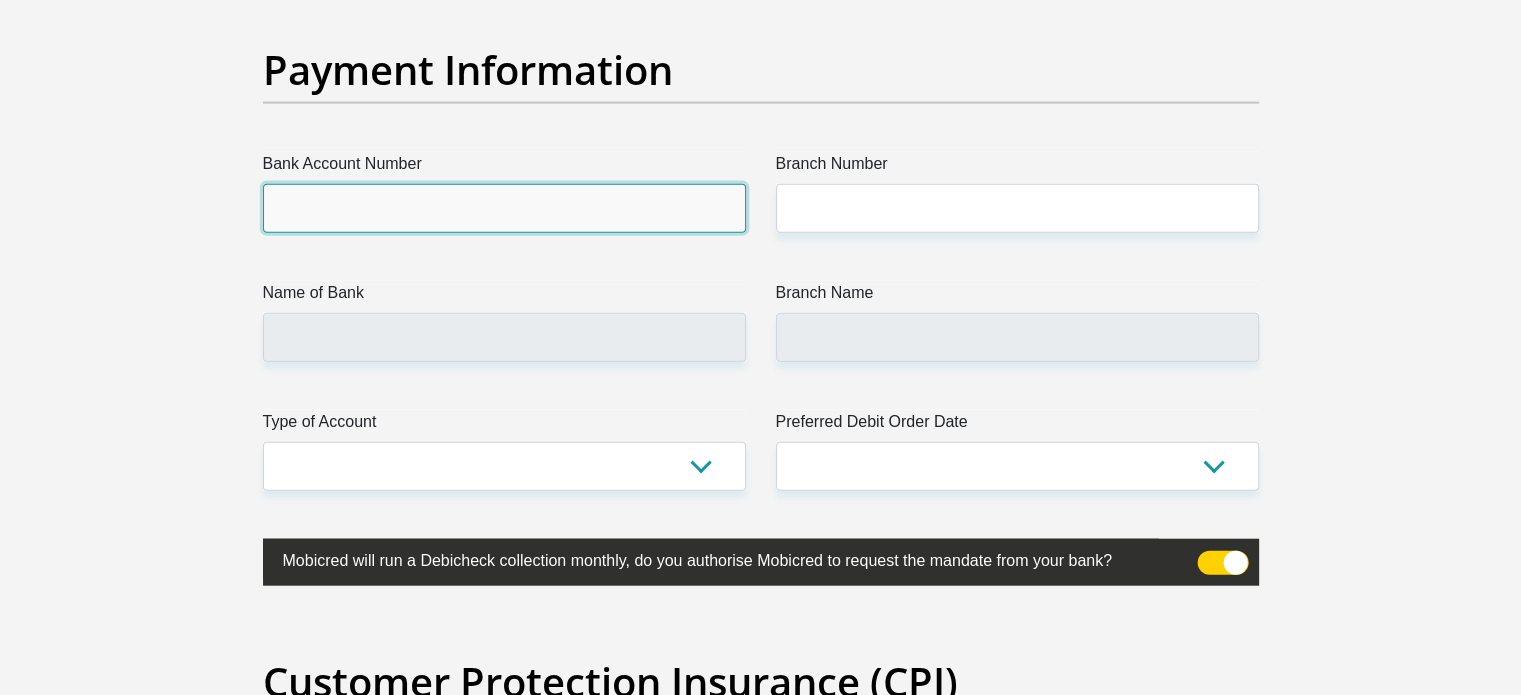 click on "Bank Account Number" at bounding box center (504, 208) 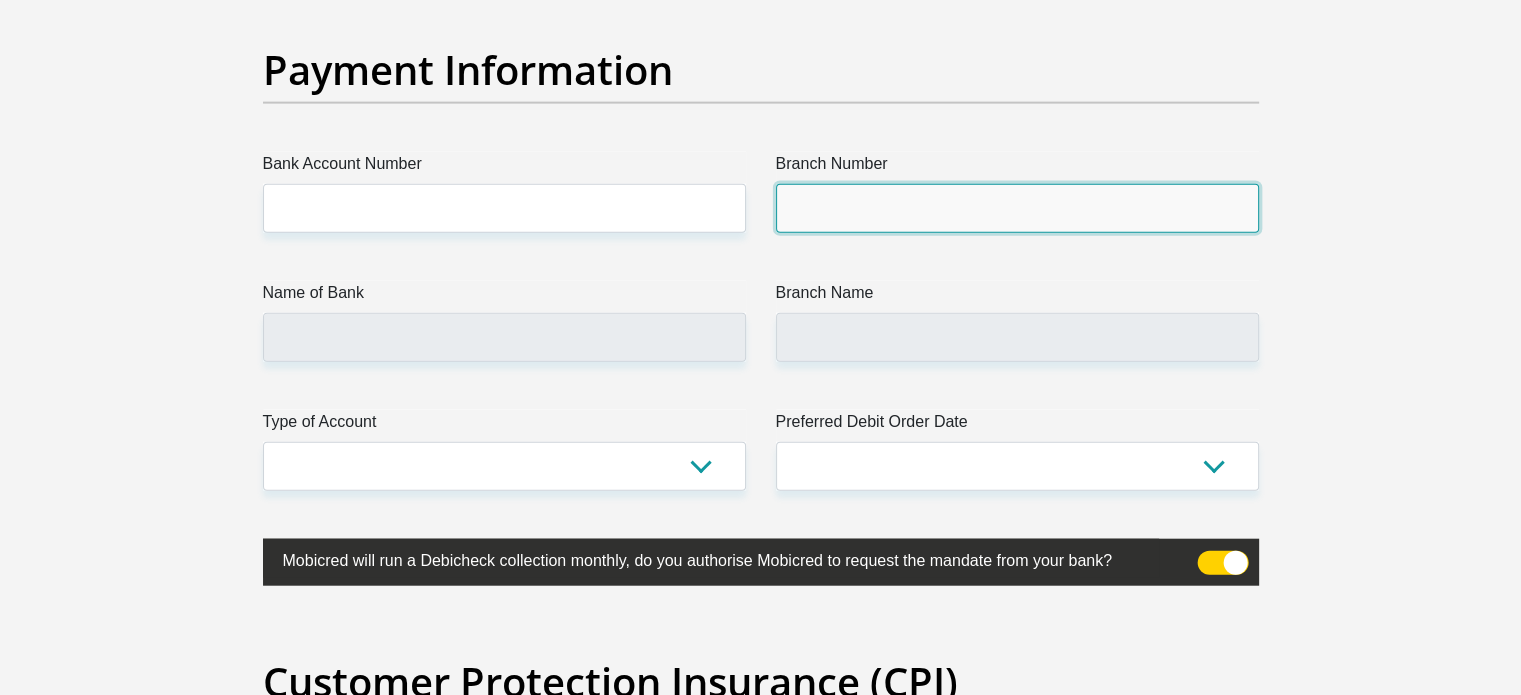 click on "Branch Number" at bounding box center [1017, 208] 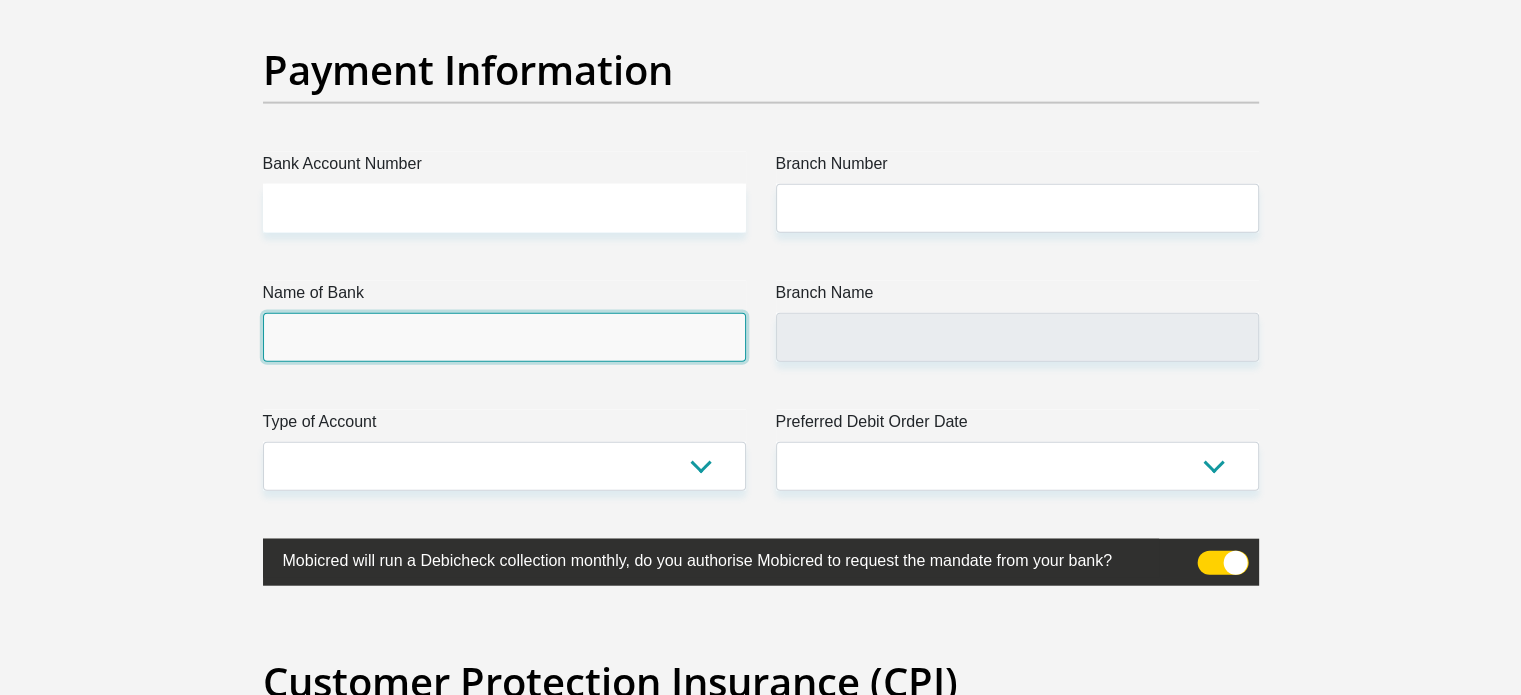 click on "Name of Bank" at bounding box center (504, 337) 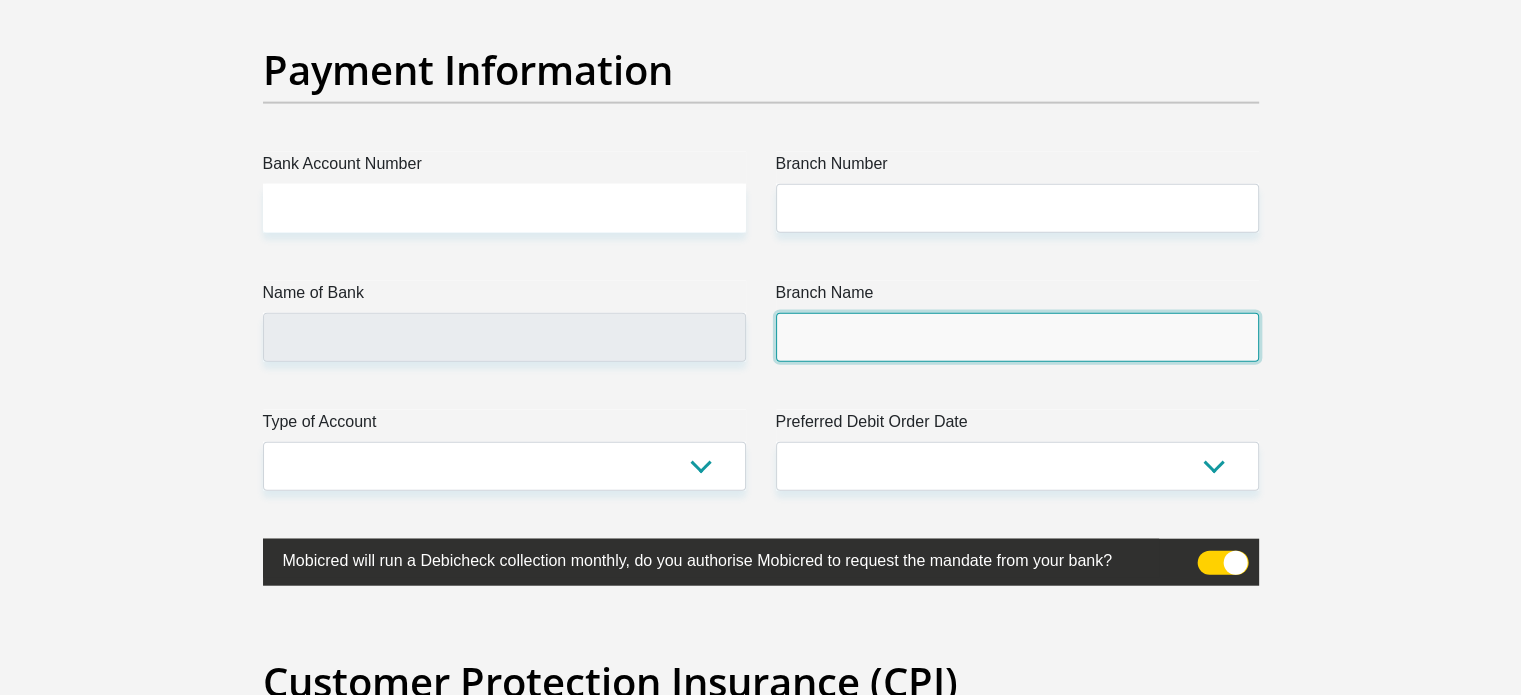 click on "Branch Name" at bounding box center (1017, 337) 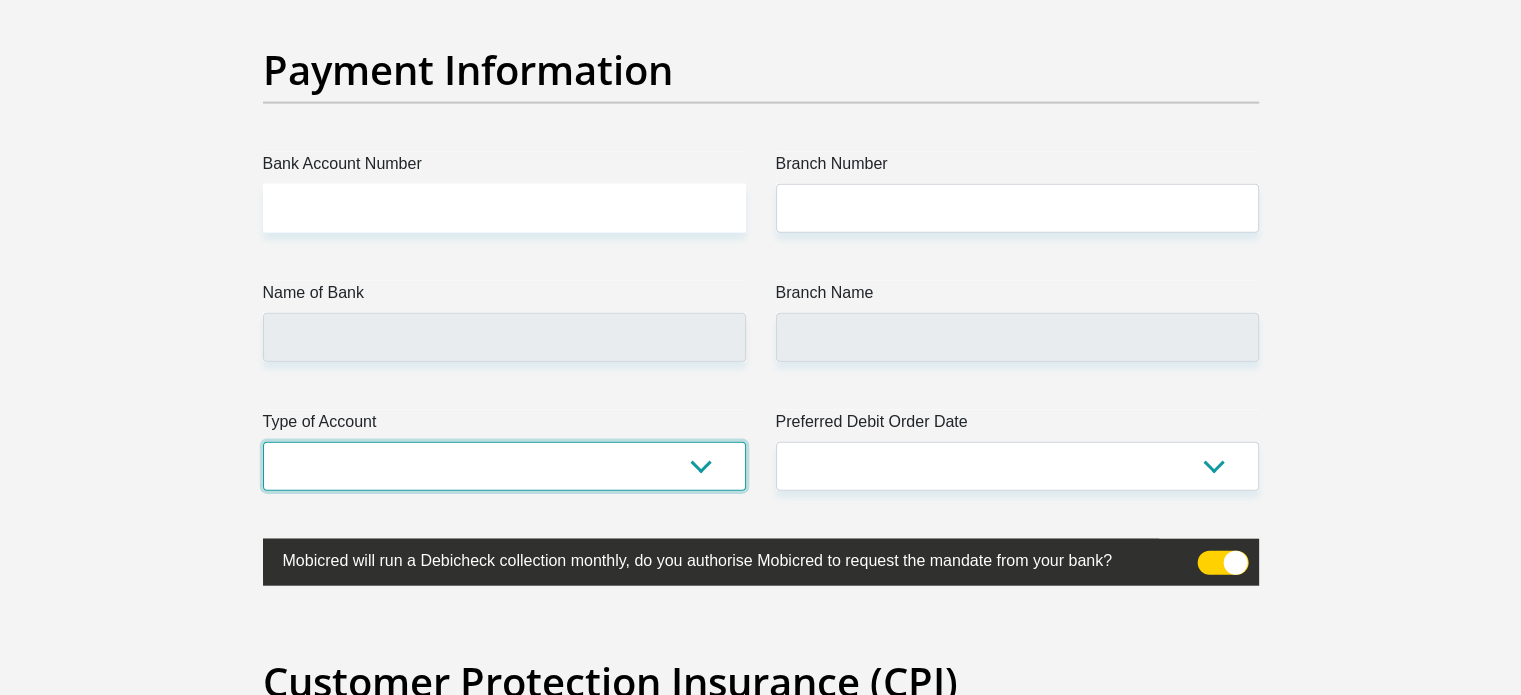 click on "Cheque
Savings" at bounding box center [504, 466] 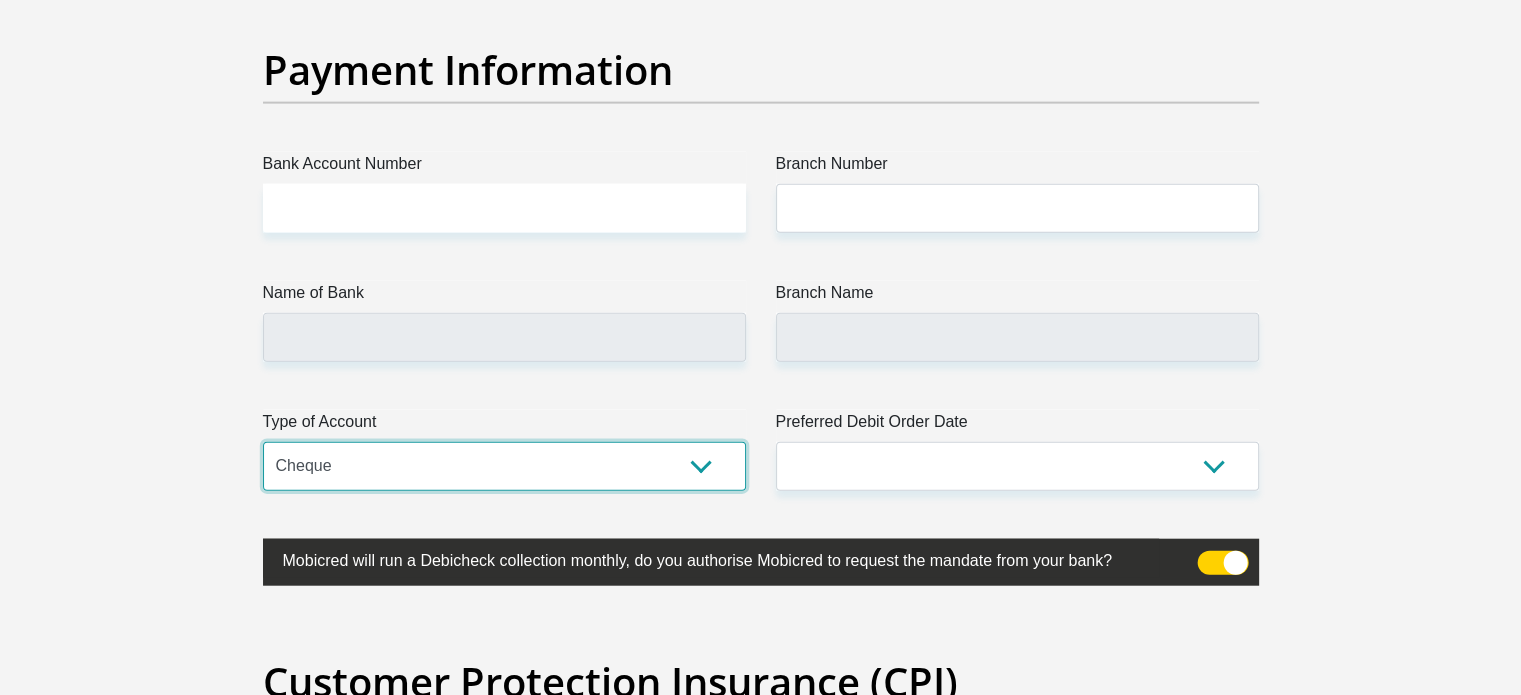 click on "Cheque
Savings" at bounding box center [504, 466] 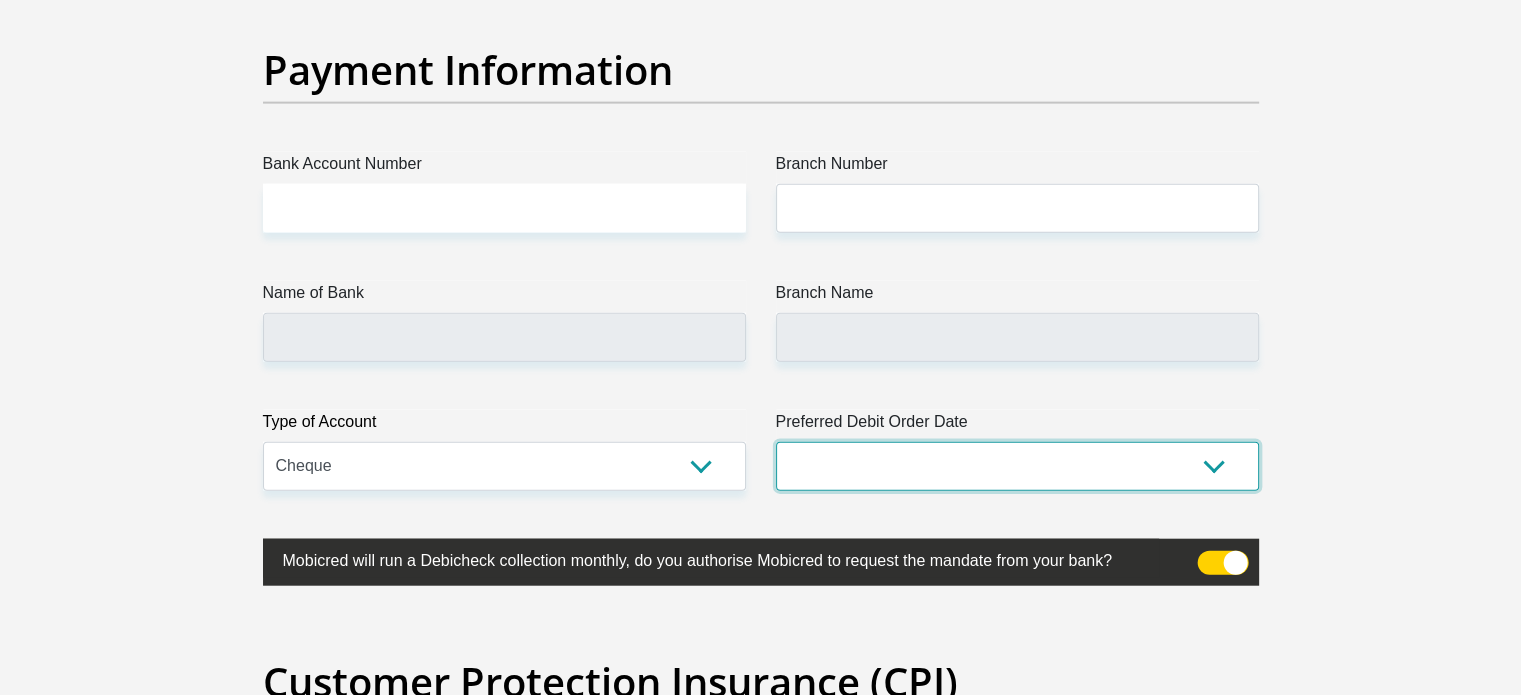 click on "1st
2nd
3rd
4th
5th
7th
18th
19th
20th
21st
22nd
23rd
24th
25th
26th
27th
28th
29th
30th" at bounding box center (1017, 466) 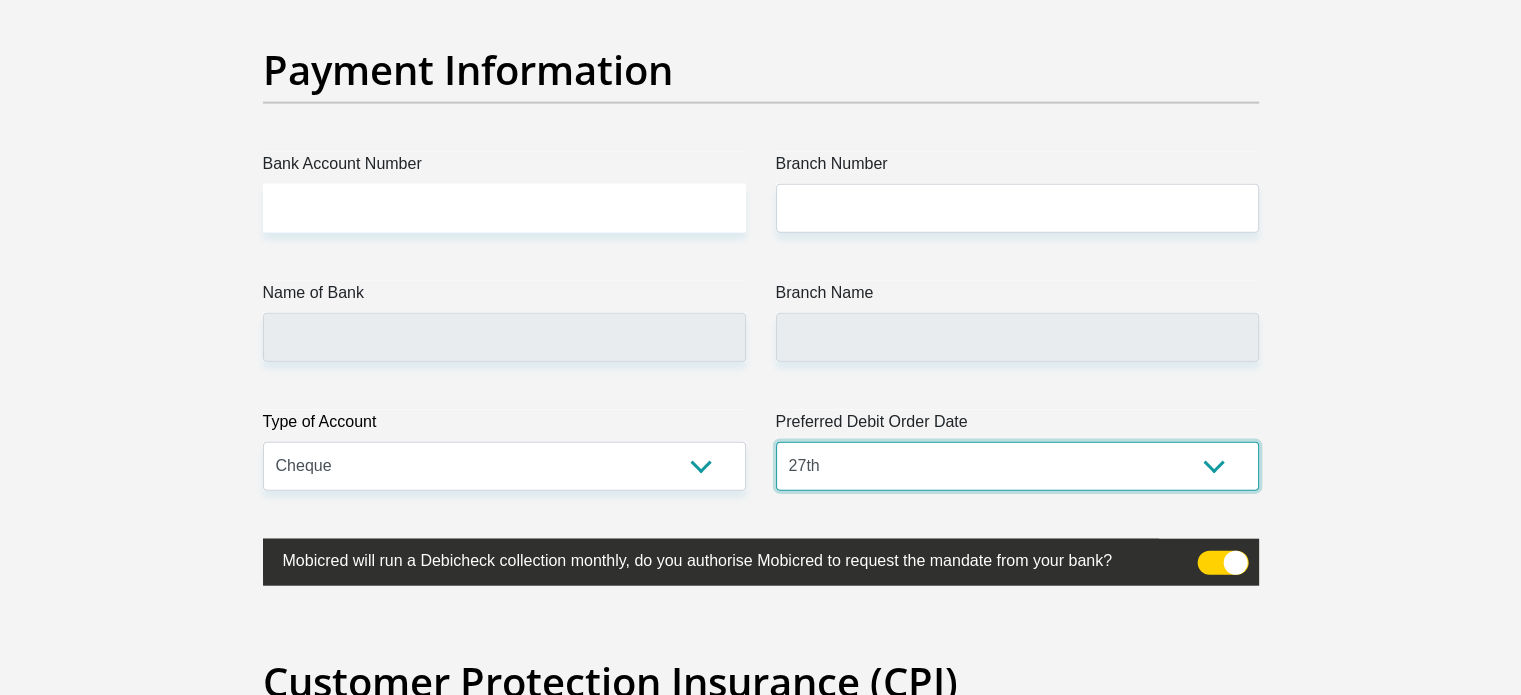 click on "1st
2nd
3rd
4th
5th
7th
18th
19th
20th
21st
22nd
23rd
24th
25th
26th
27th
28th
29th
30th" at bounding box center (1017, 466) 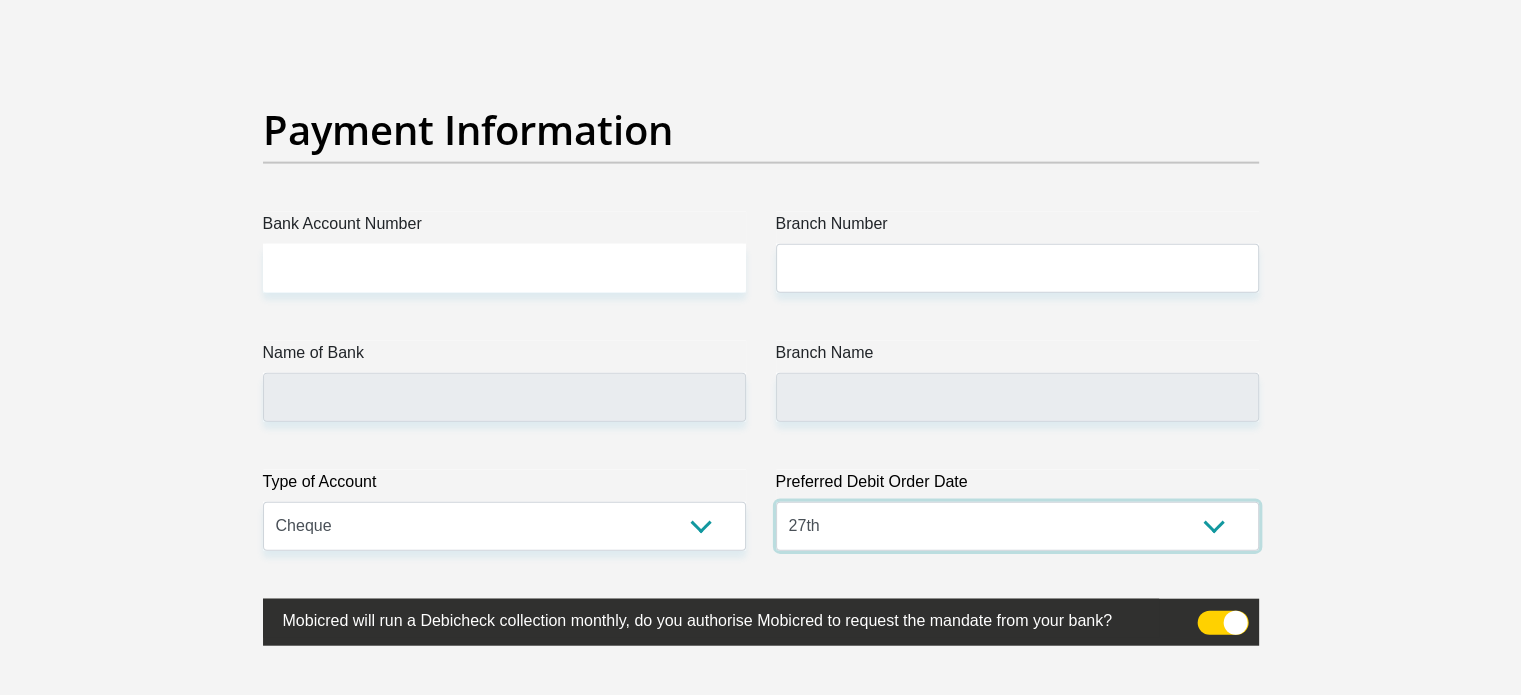 scroll, scrollTop: 4700, scrollLeft: 0, axis: vertical 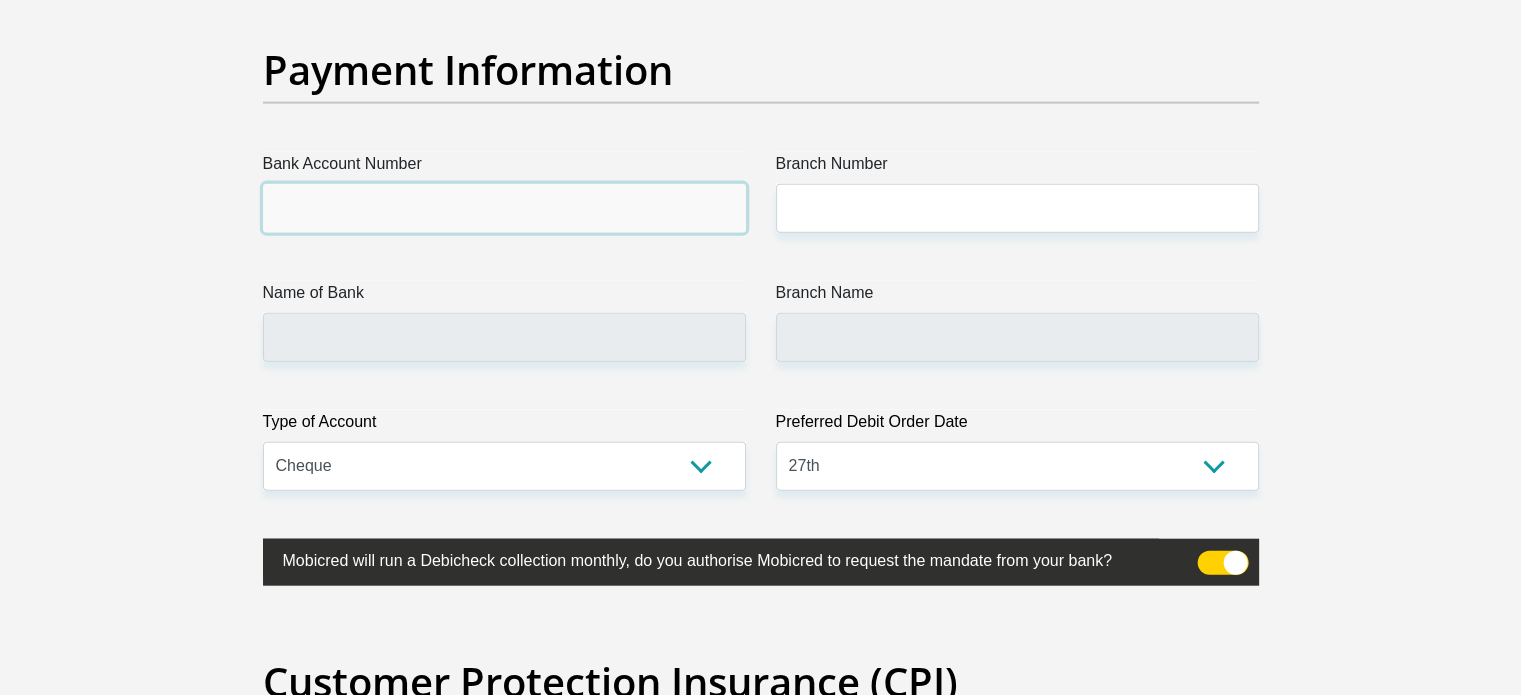 click on "Bank Account Number" at bounding box center (504, 208) 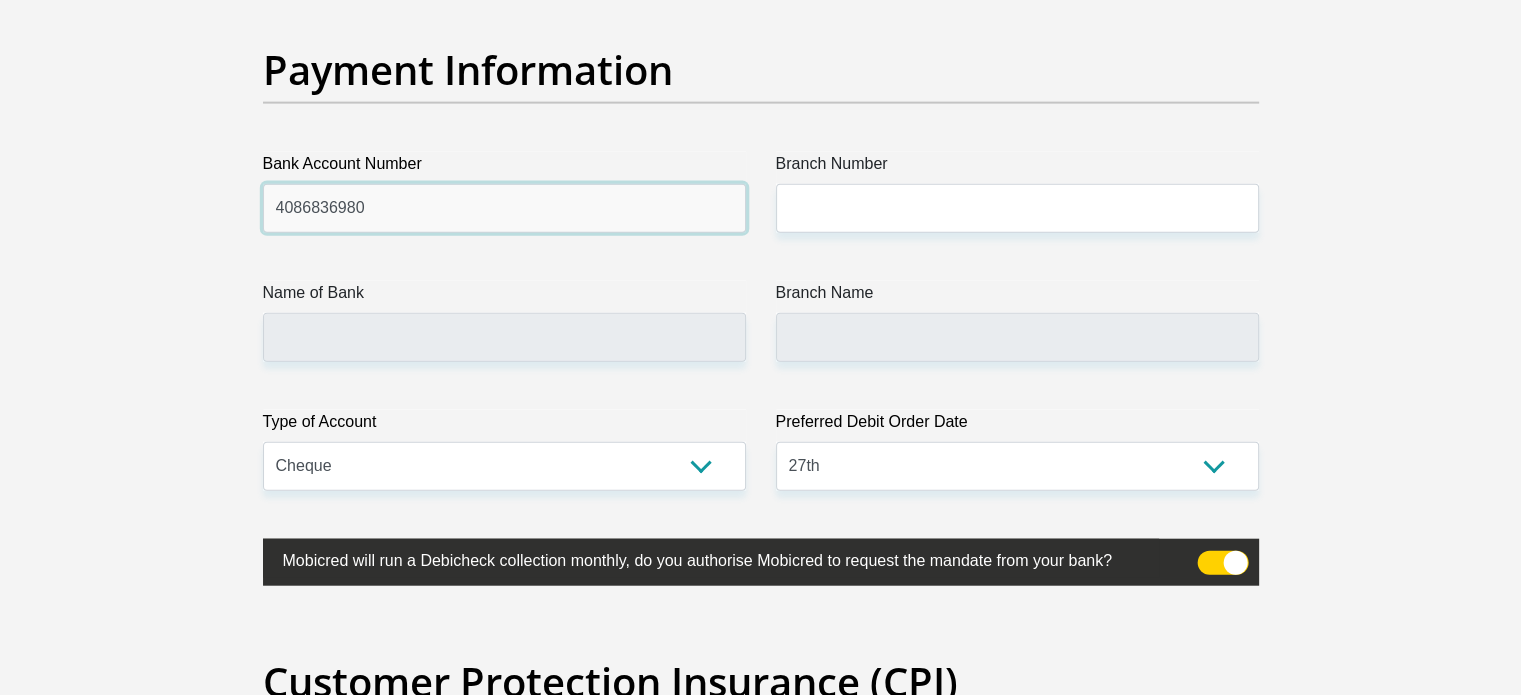 type on "4086836980" 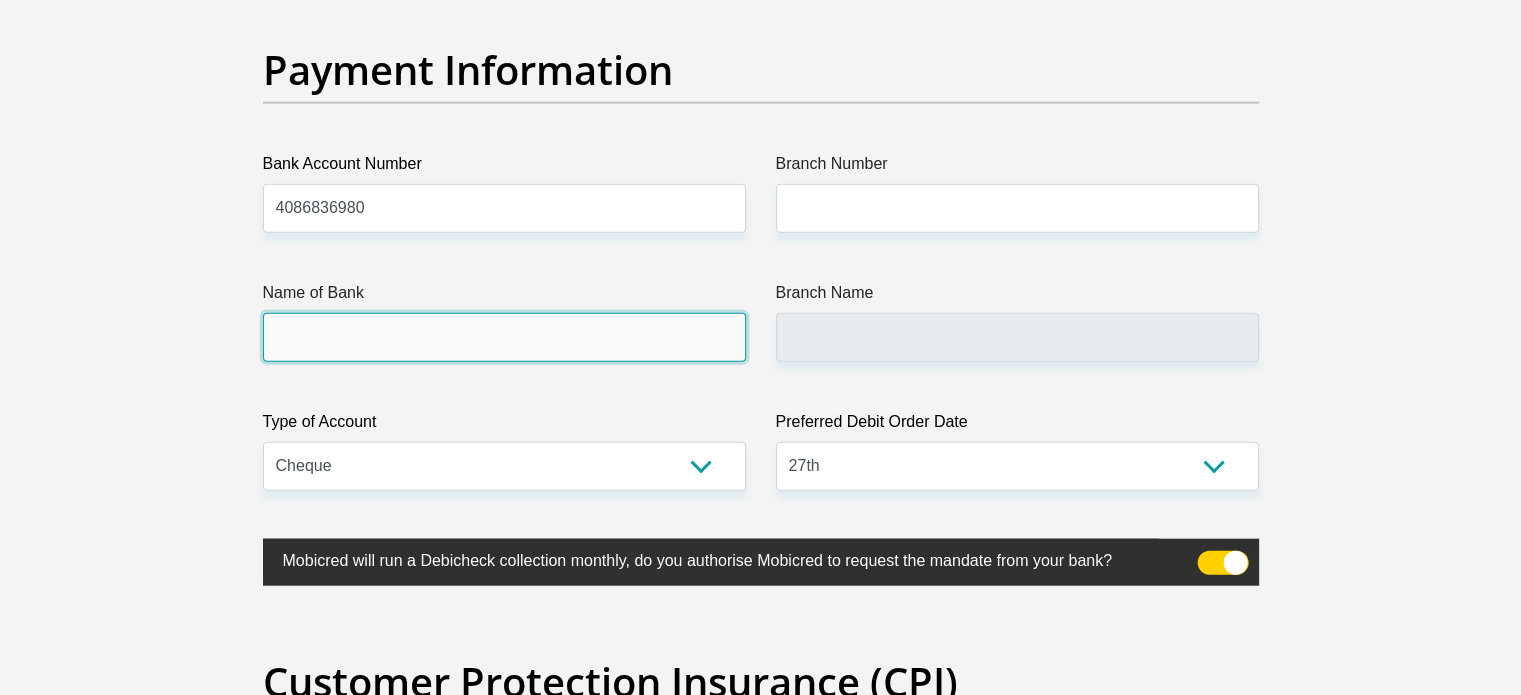 click on "Name of Bank" at bounding box center [504, 337] 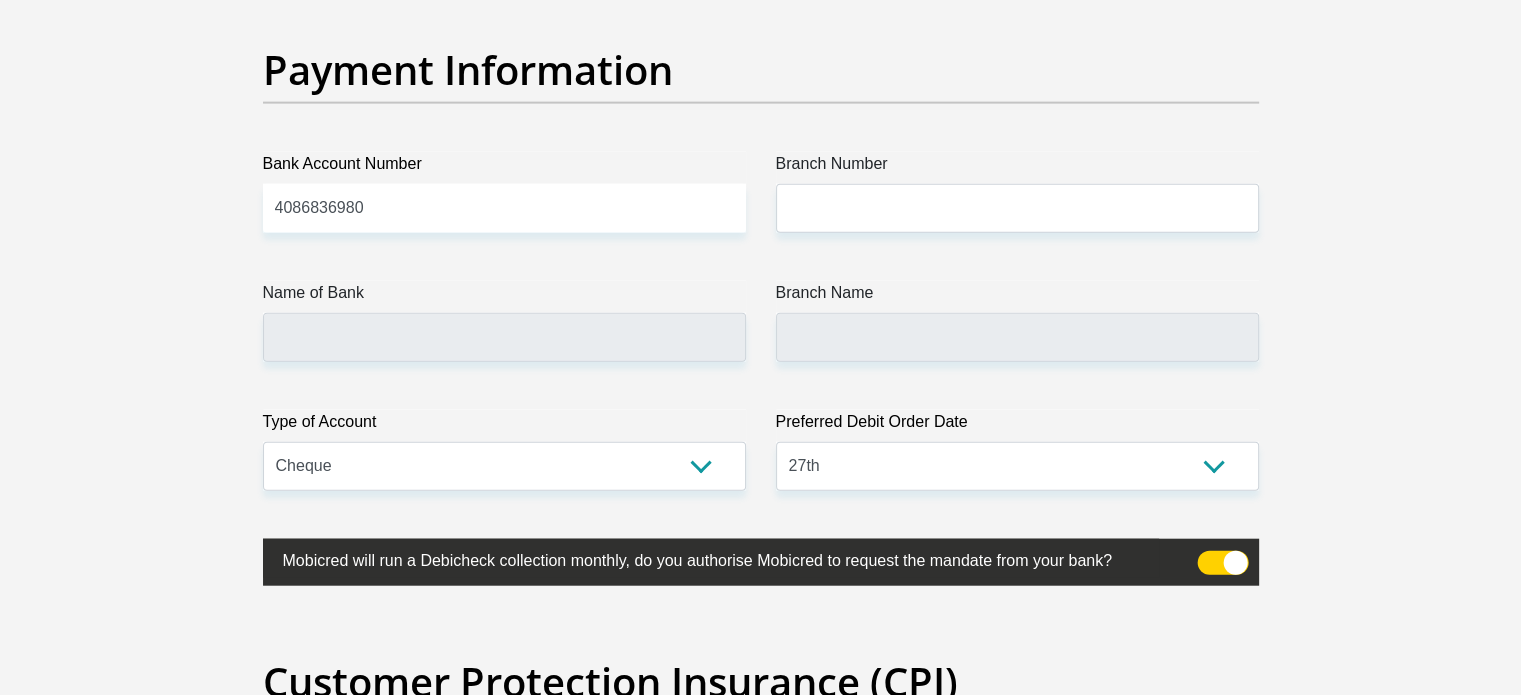 click on "Title
Mr
Ms
Mrs
Dr
Other
First Name
mfundiso
Surname
Mpinda
ID Number
8302135728089
Please input valid ID number
Race
Black
Coloured
Indian
White
Other
Contact Number
0730714536
Please input valid contact number
Nationality
South Africa
Afghanistan
Aland Islands  Albania  Algeria" at bounding box center [761, -1085] 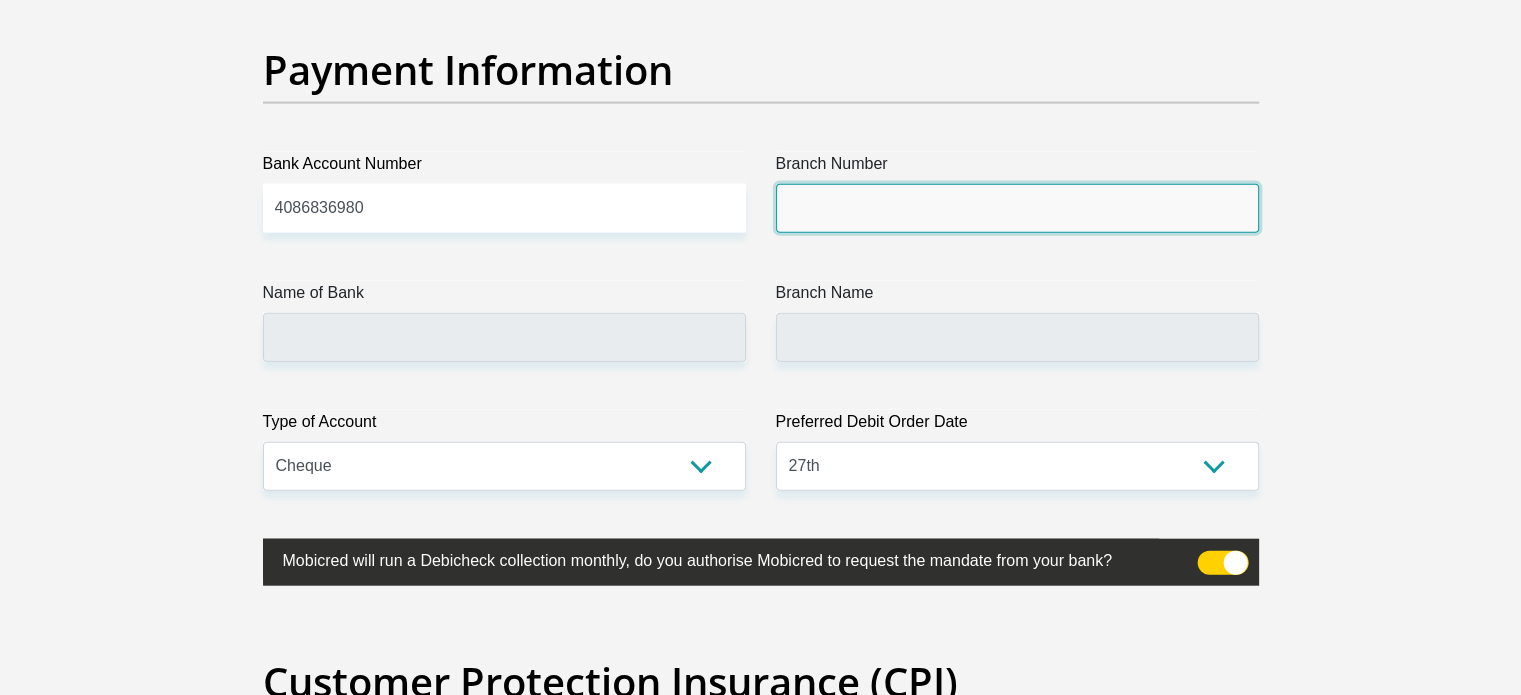 click on "Branch Number" at bounding box center [1017, 208] 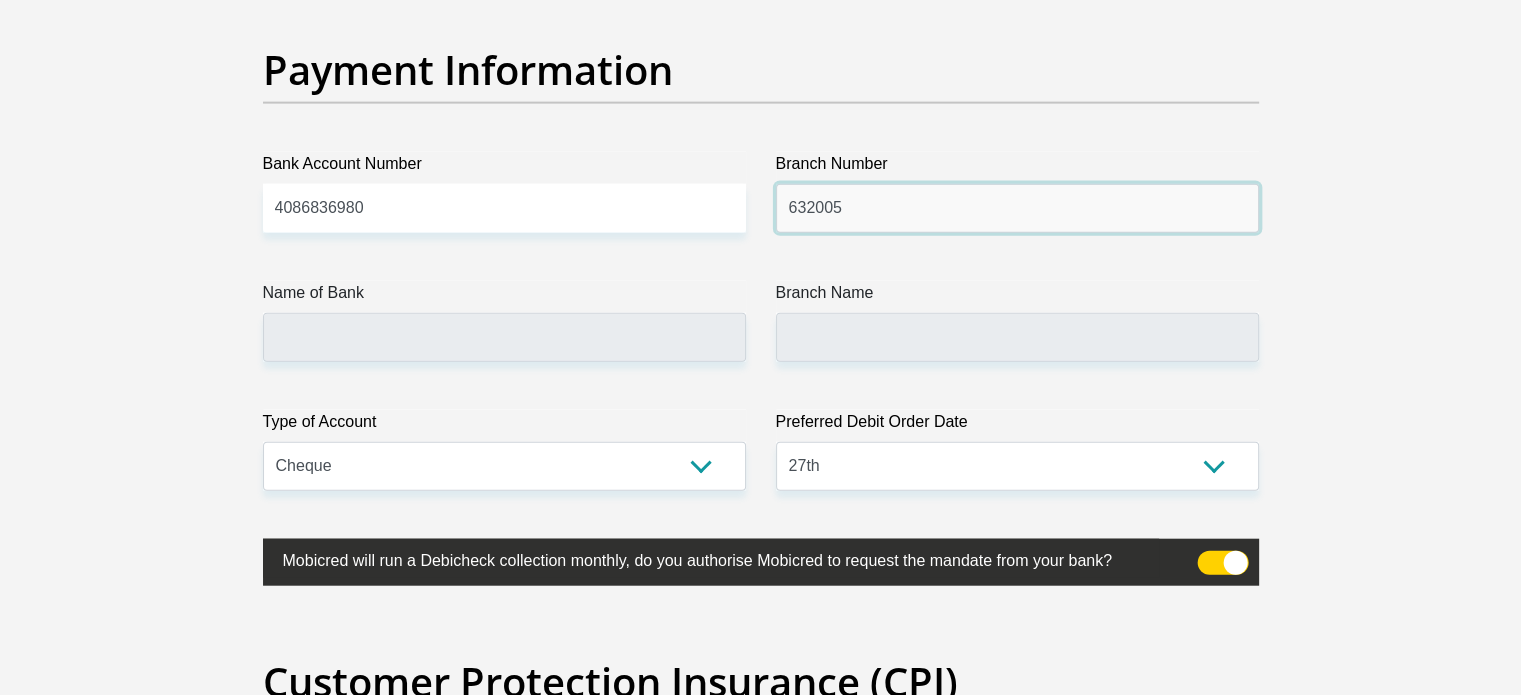 type on "632005" 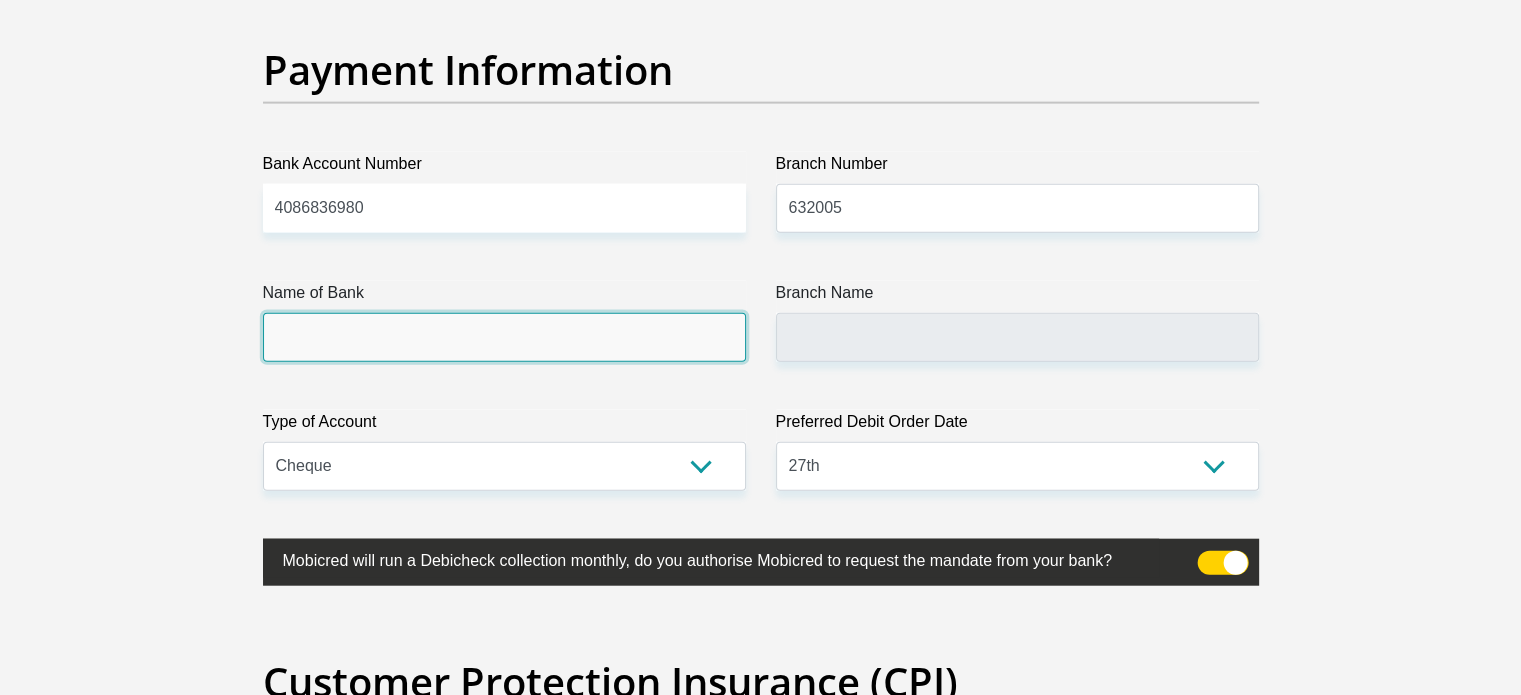 click on "Name of Bank" at bounding box center (504, 337) 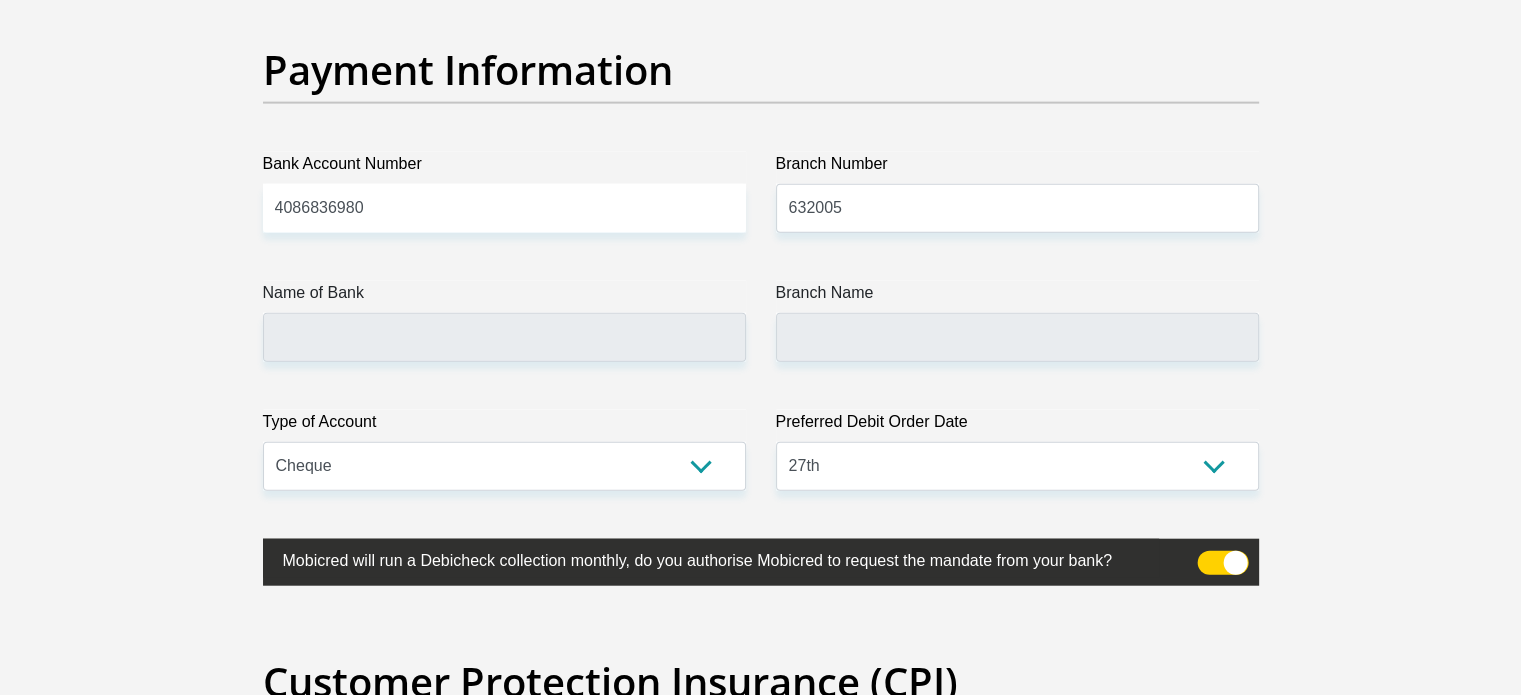 click on "Title
Mr
Ms
Mrs
Dr
Other
First Name
mfundiso
Surname
Mpinda
ID Number
8302135728089
Please input valid ID number
Race
Black
Coloured
Indian
White
Other
Contact Number
0730714536
Please input valid contact number
Nationality
South Africa
Afghanistan
Aland Islands  Albania  Algeria" at bounding box center (761, -1085) 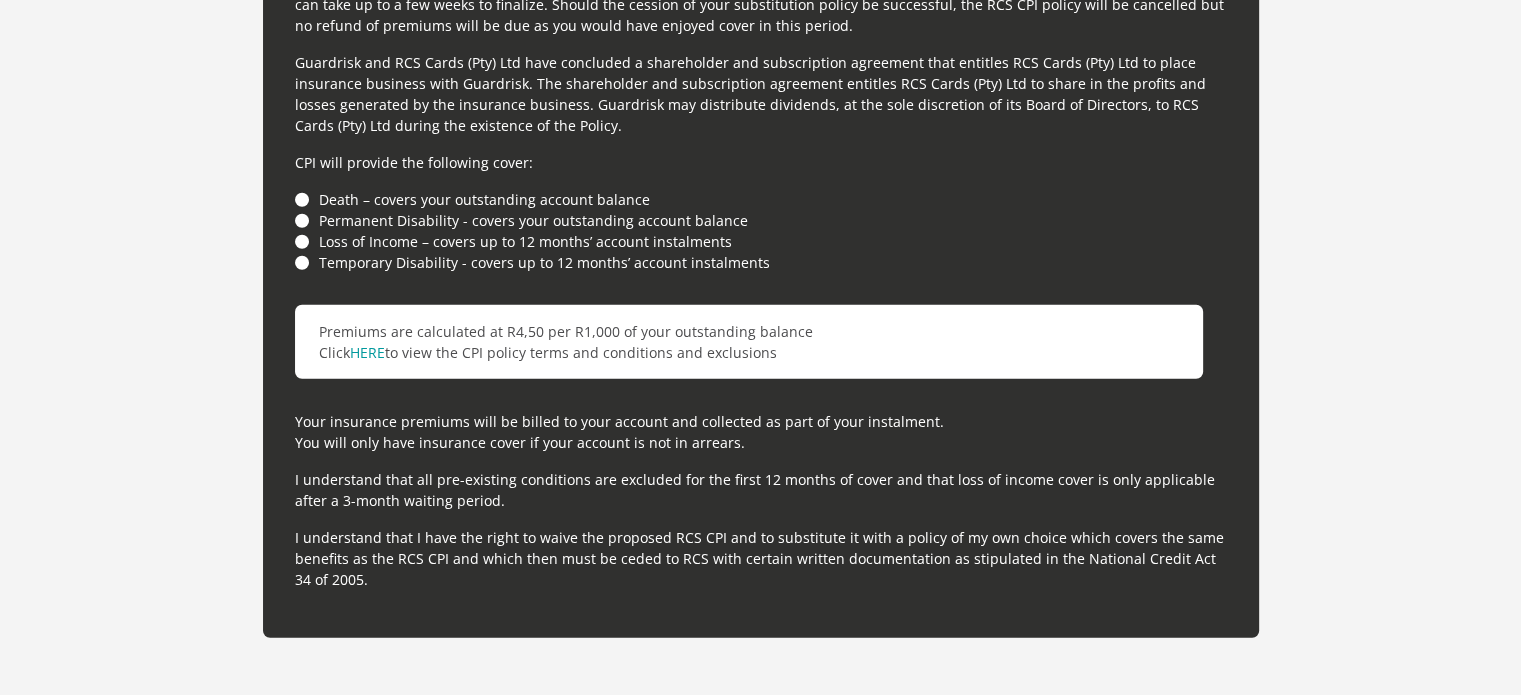 scroll, scrollTop: 5700, scrollLeft: 0, axis: vertical 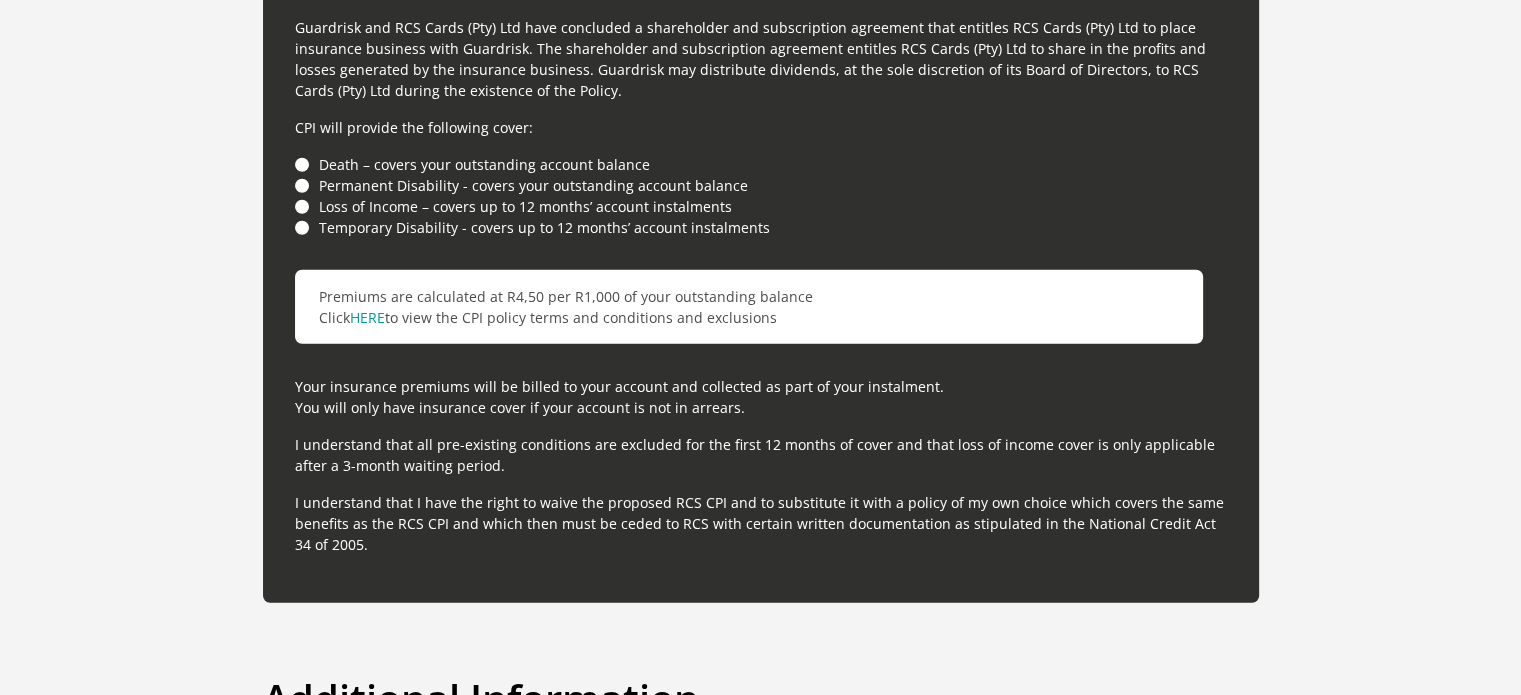 click on "For your protection your credit facility includes Customer Protection Insurance (CPI) underwritten by Guardrisk Life Limited,
a licensed life insurer and authorized financial services provider (FSP76). CPI is administered by RCS Cards (Pty) Limited,
an authorized financial services provider (FSP44481). You are not obligated to accept this CPI policy,
but you will then be required to cede an alternate policy to RCS, which must have at least the same benefits as the RCS CPI.
CPI will provide the following cover:
Death – covers your outstanding account balance
Permanent Disability - covers your outstanding account balance
Loss of Income – covers up to 12 months’ account instalments
Temporary Disability - covers up to 12 months’ account instalments
Premiums are calculated at R4,50 per R1,000 of your outstanding balance HERE" at bounding box center (761, 183) 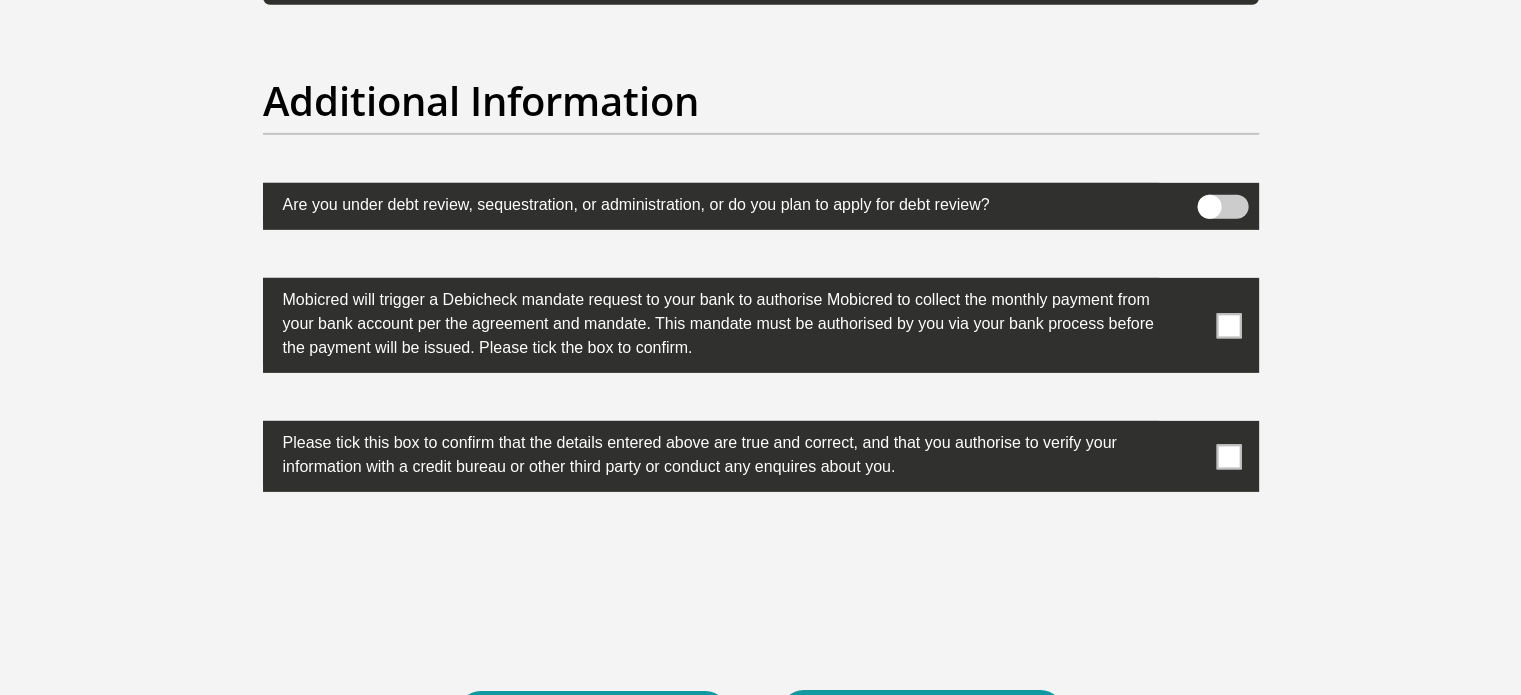 scroll, scrollTop: 6300, scrollLeft: 0, axis: vertical 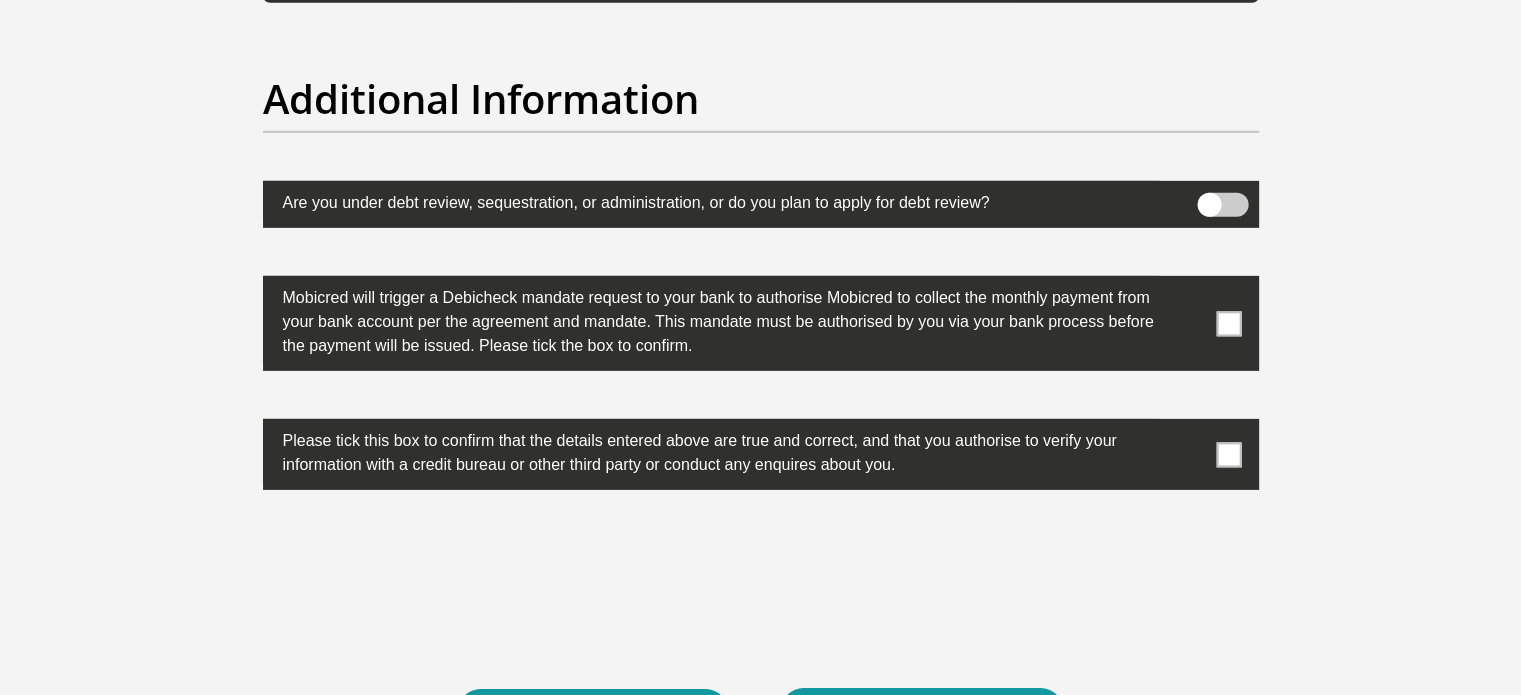 click at bounding box center [1228, 323] 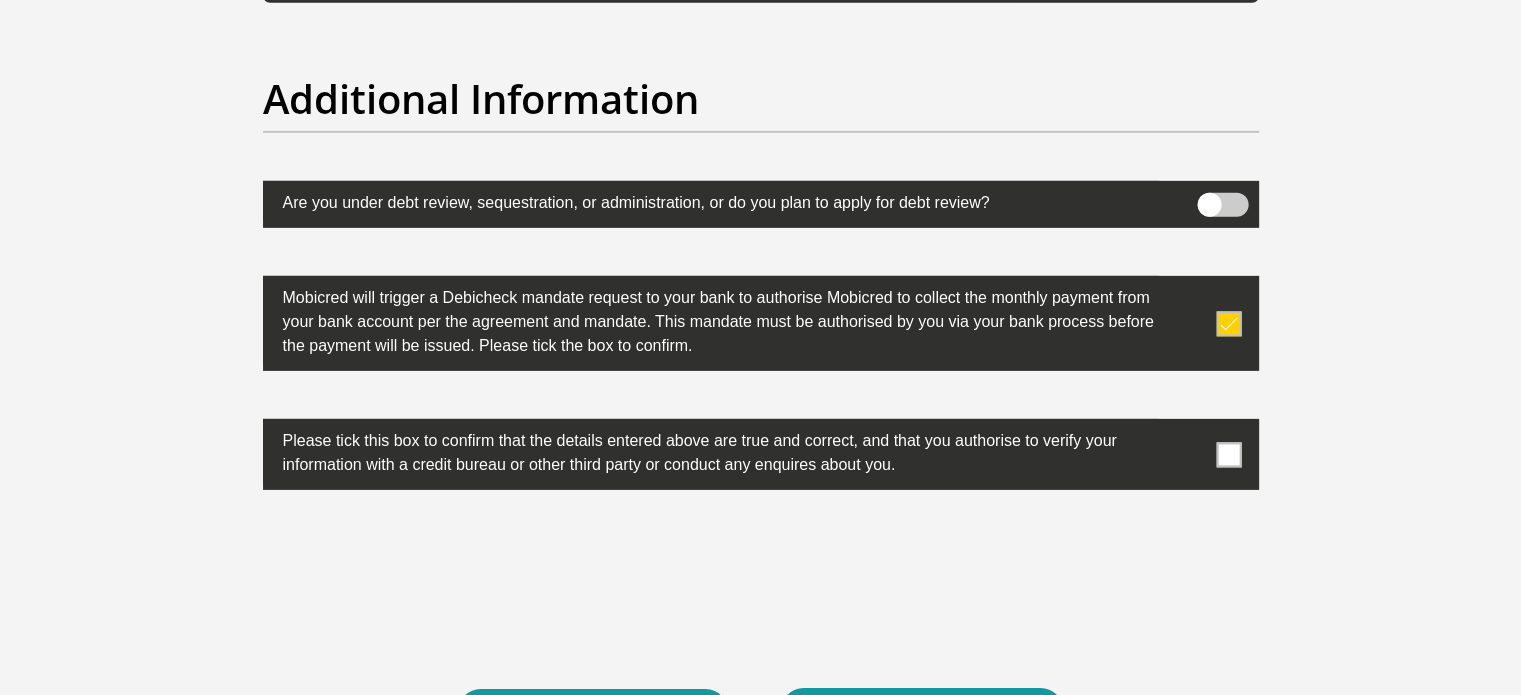 click at bounding box center (1228, 454) 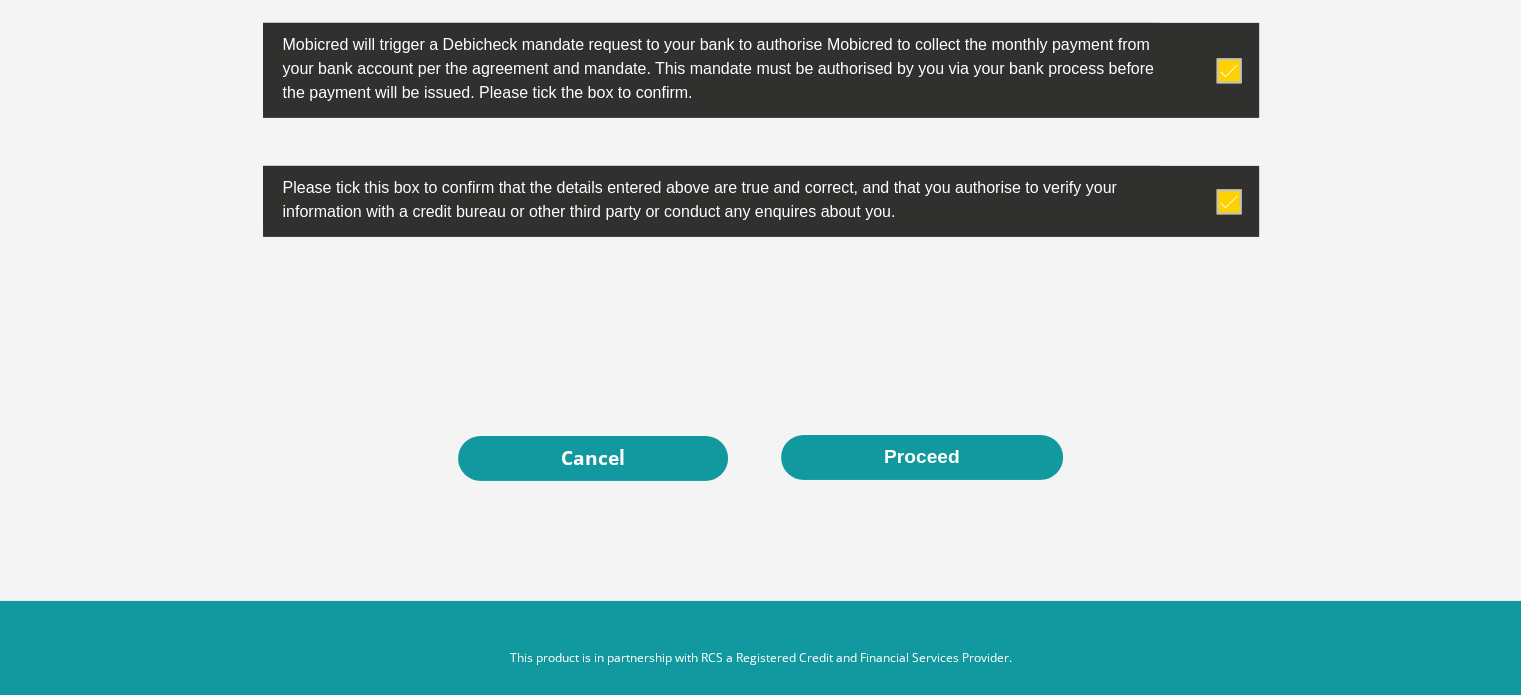 scroll, scrollTop: 6571, scrollLeft: 0, axis: vertical 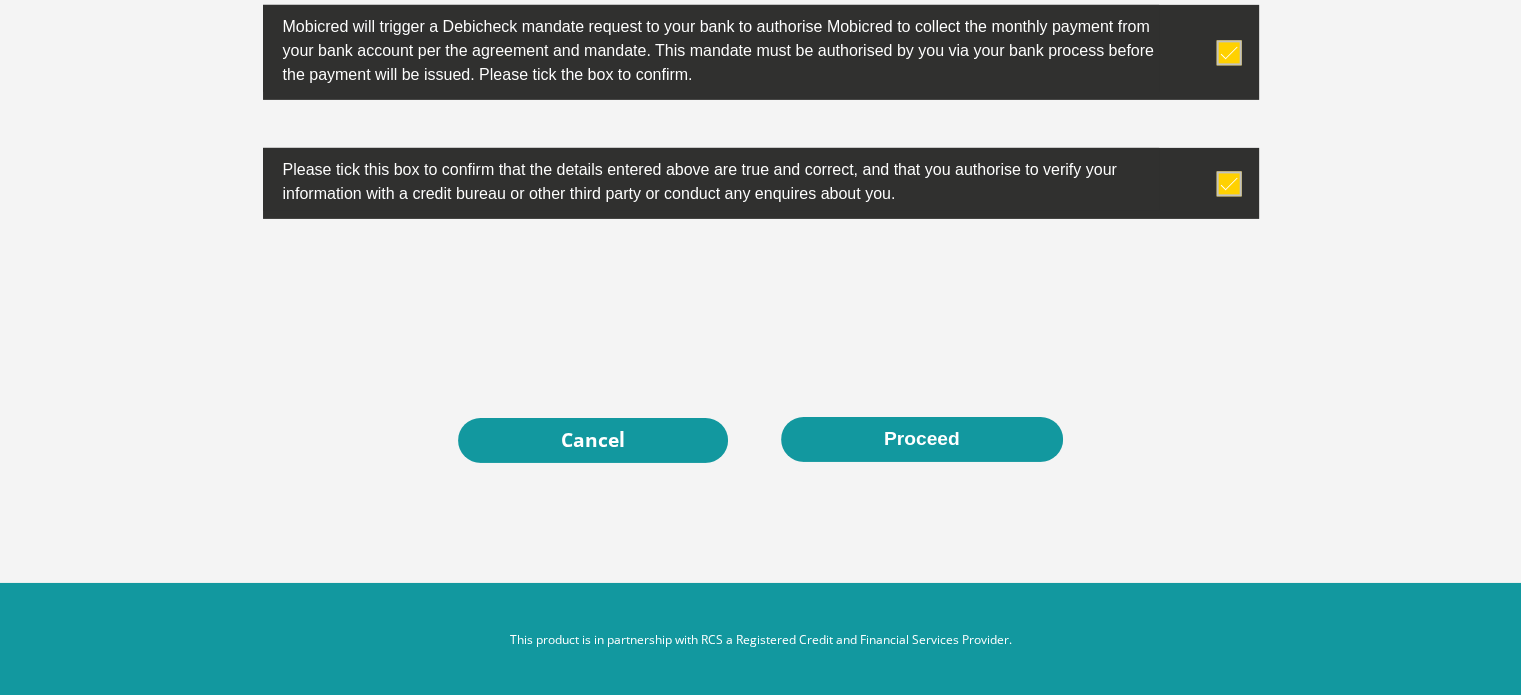 click on "Cancel
Proceed" at bounding box center [761, 440] 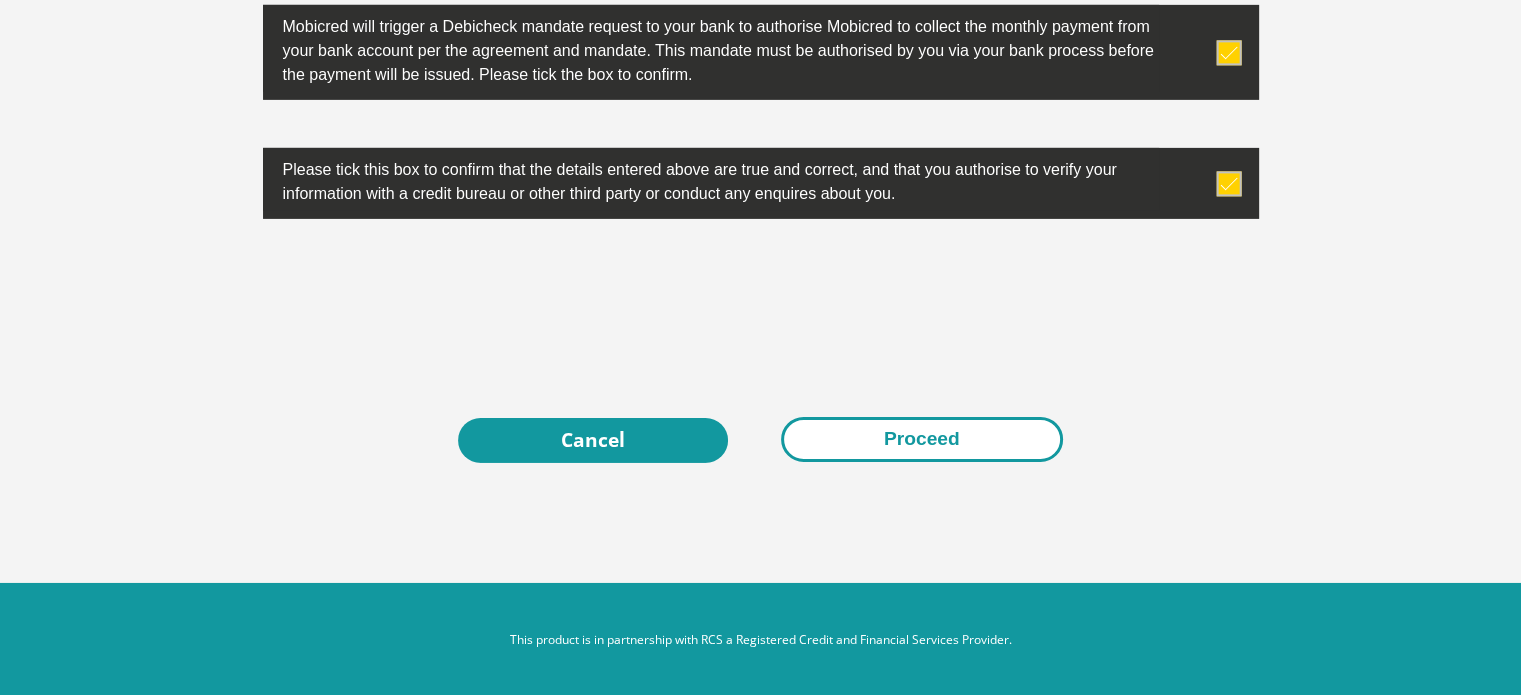click on "Proceed" at bounding box center (922, 439) 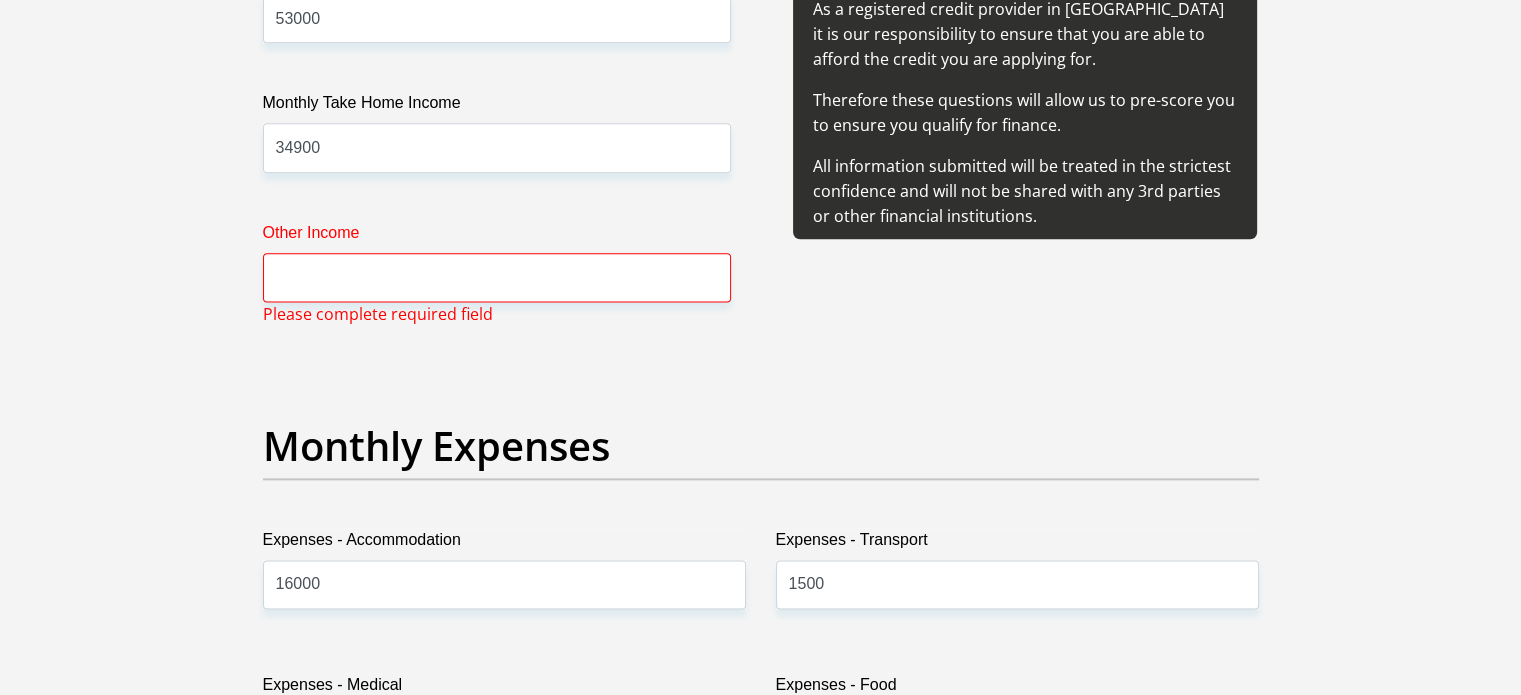 scroll, scrollTop: 2479, scrollLeft: 0, axis: vertical 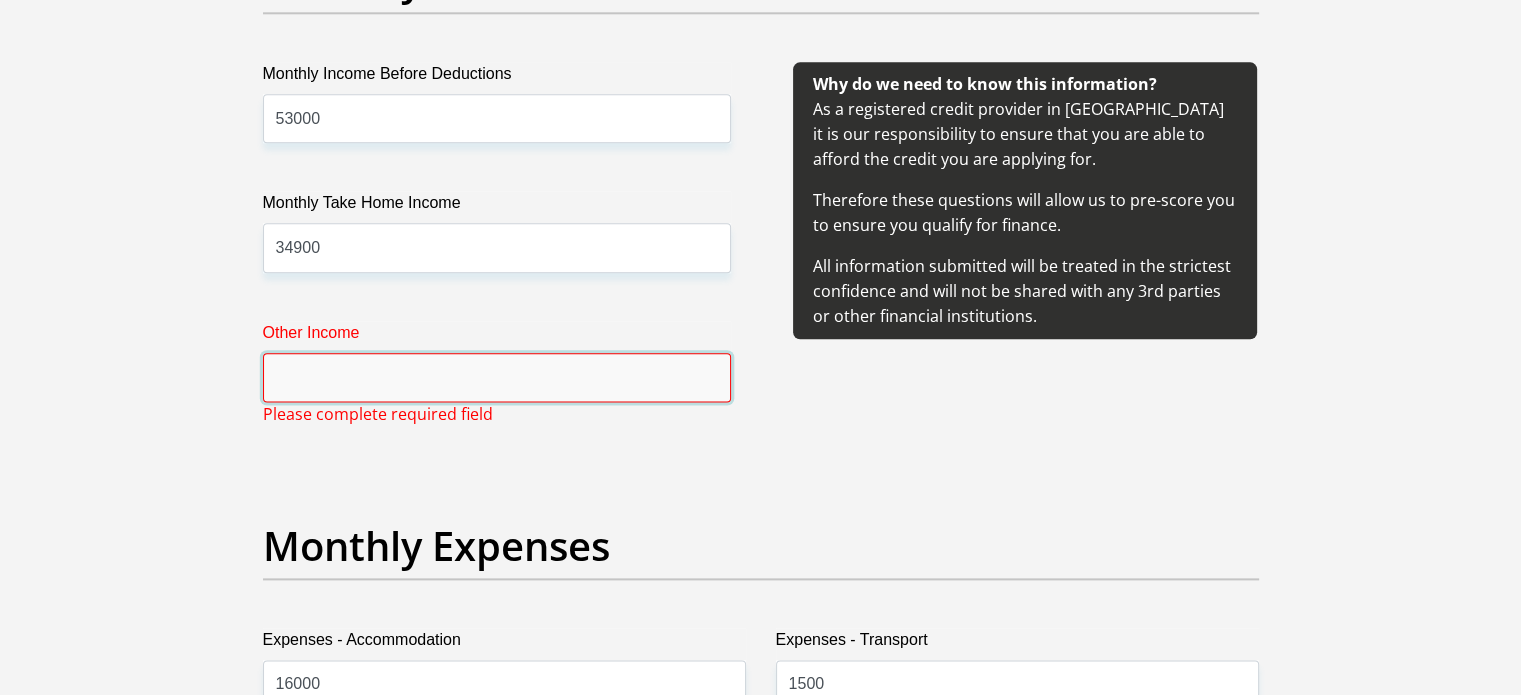 click on "Other Income" at bounding box center (497, 377) 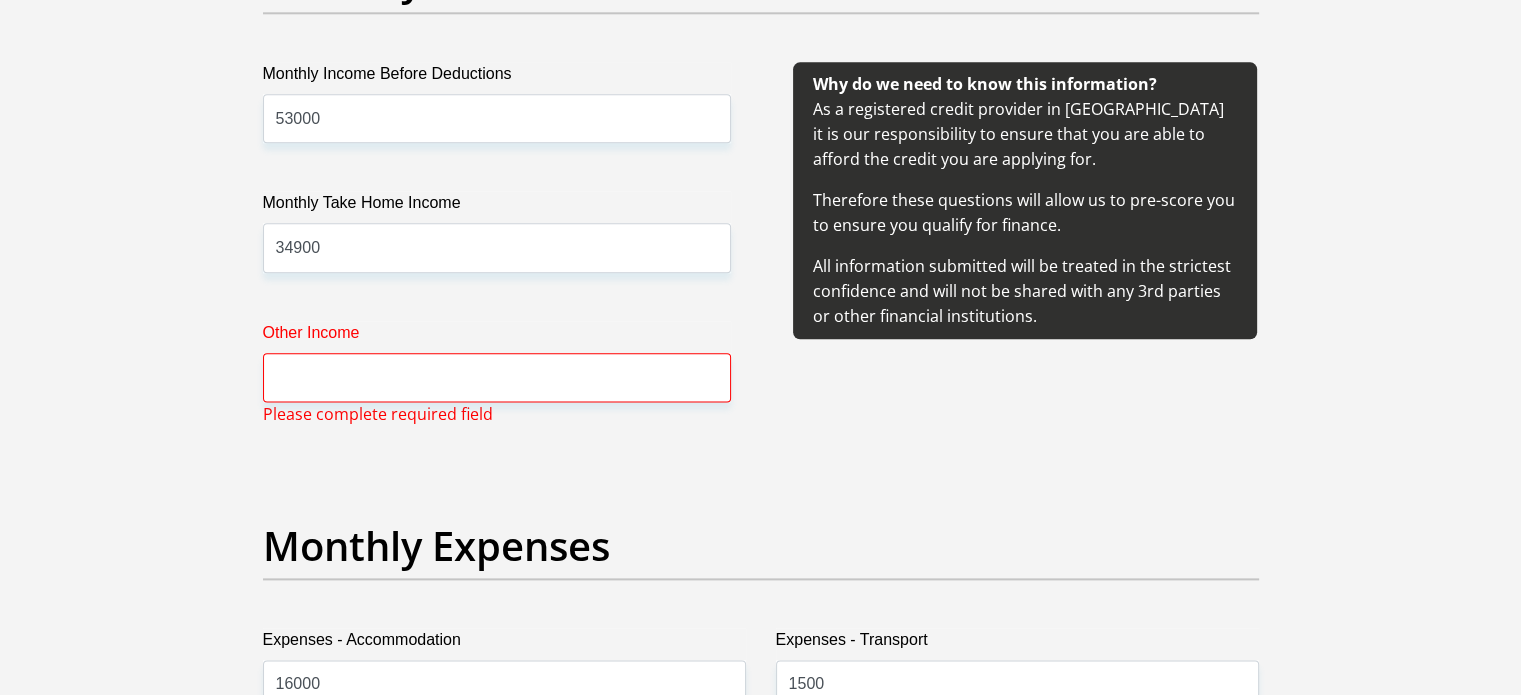 click on "Monthly Income Before Deductions
53000
Monthly Take Home Income
34900
Other Income
Please complete required field" at bounding box center [497, 256] 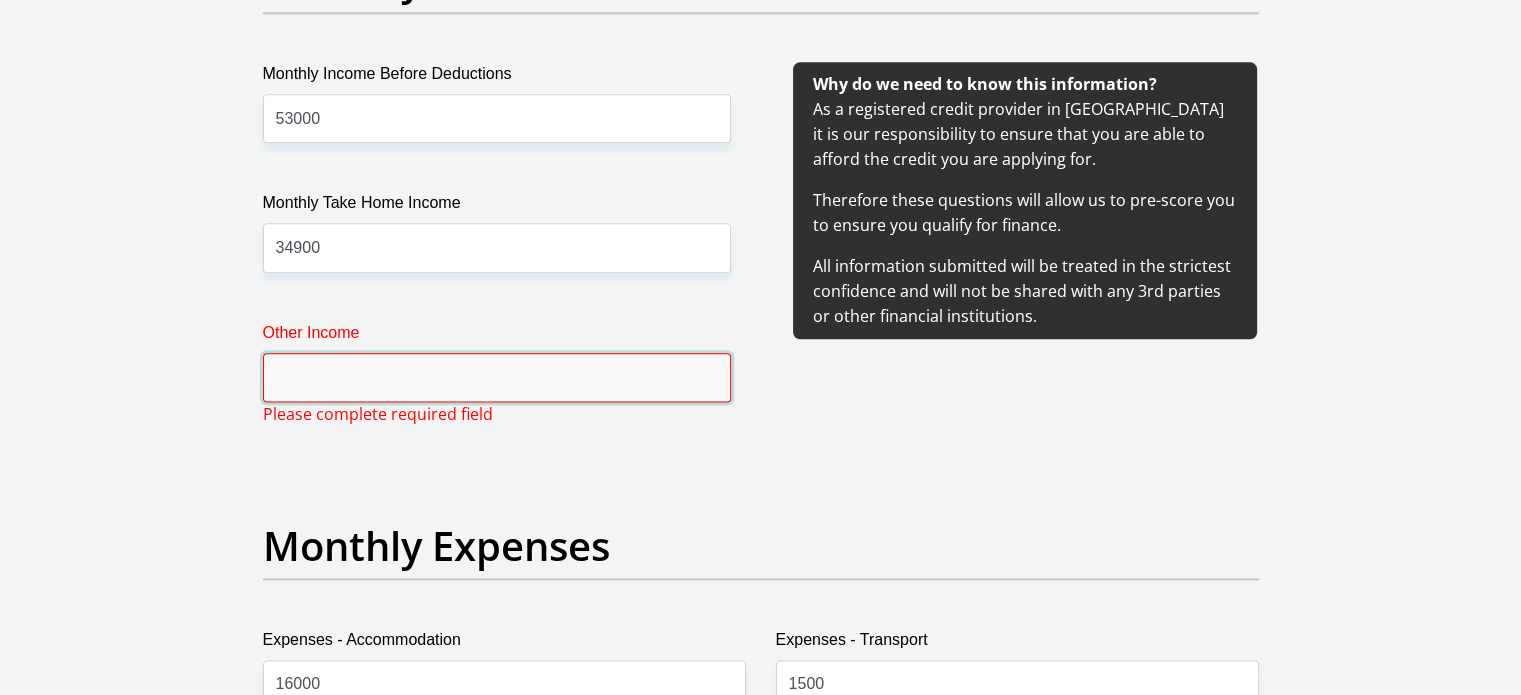 click on "Other Income" at bounding box center (497, 377) 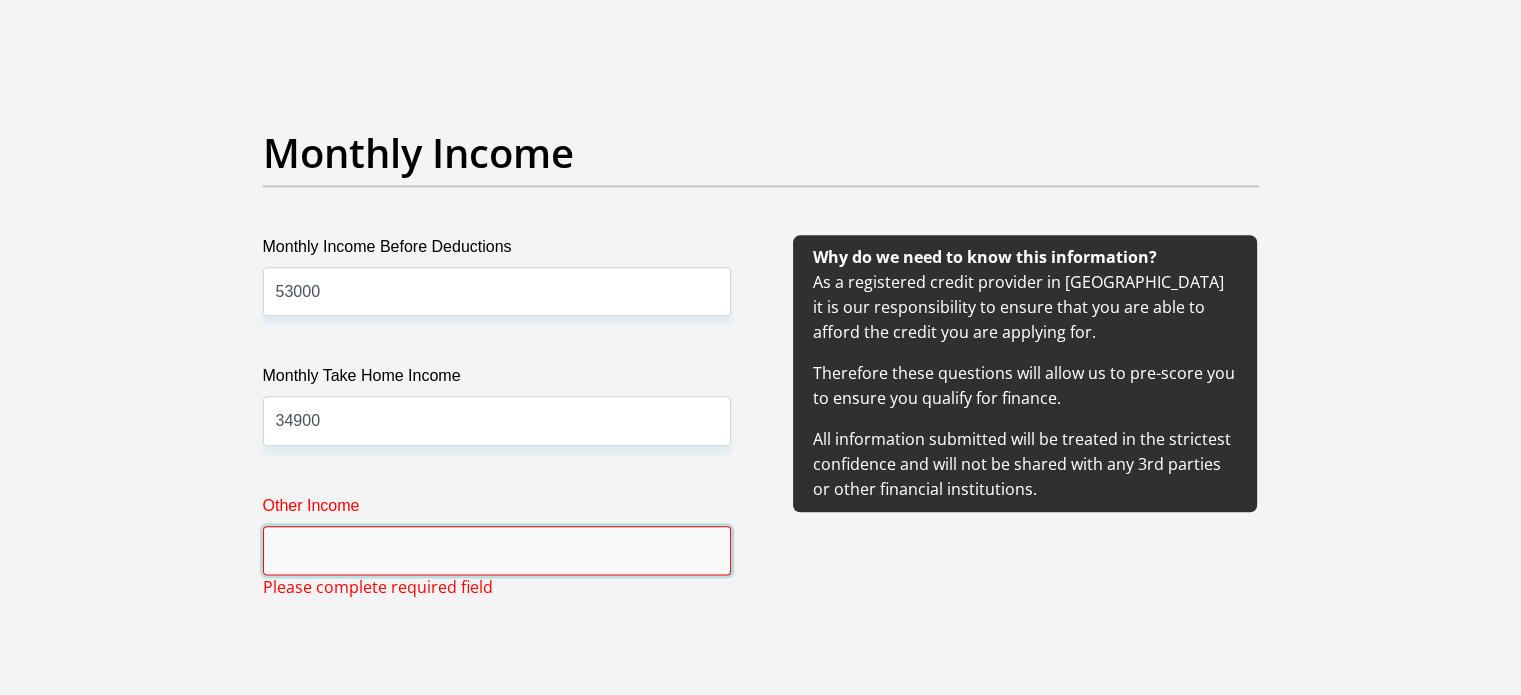 scroll, scrollTop: 2600, scrollLeft: 0, axis: vertical 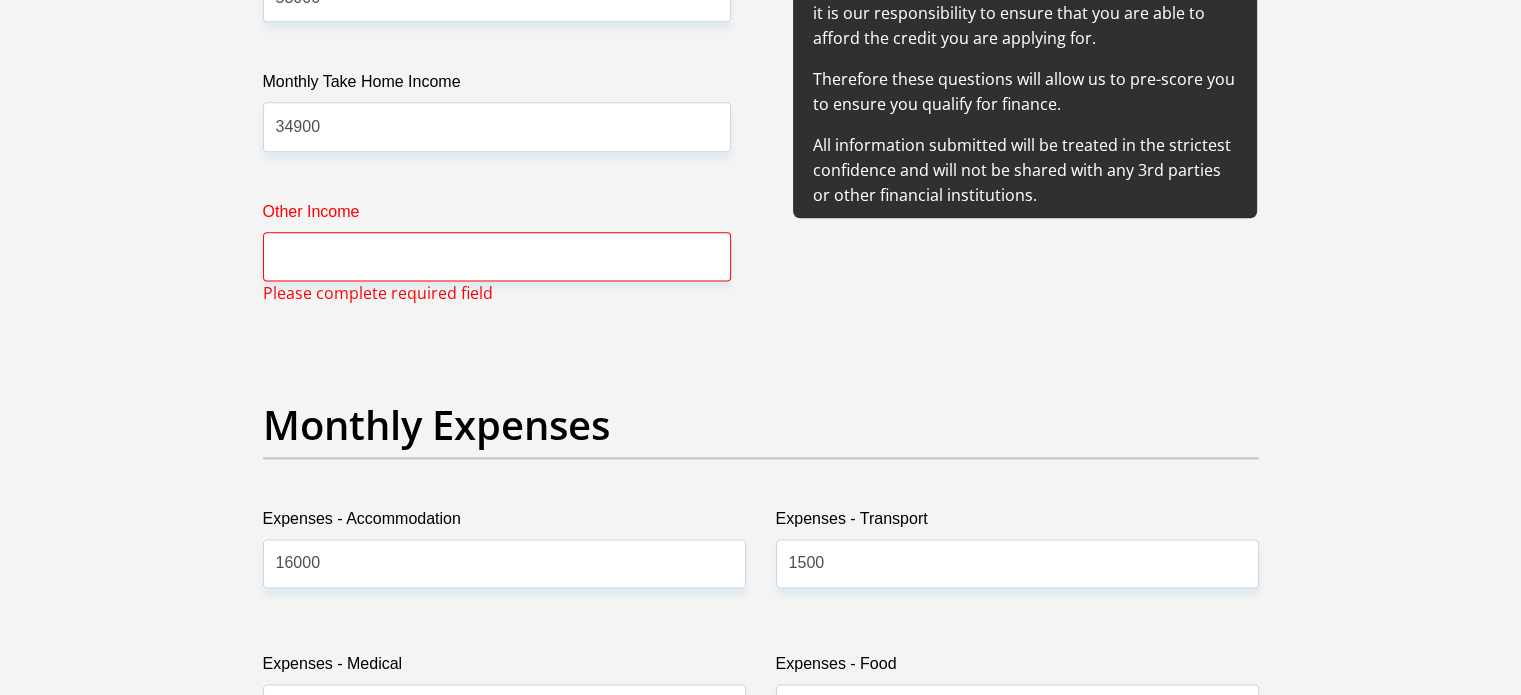 click on "Monthly Income Before Deductions
53000
Monthly Take Home Income
34900
Other Income
Please complete required field" at bounding box center (497, 135) 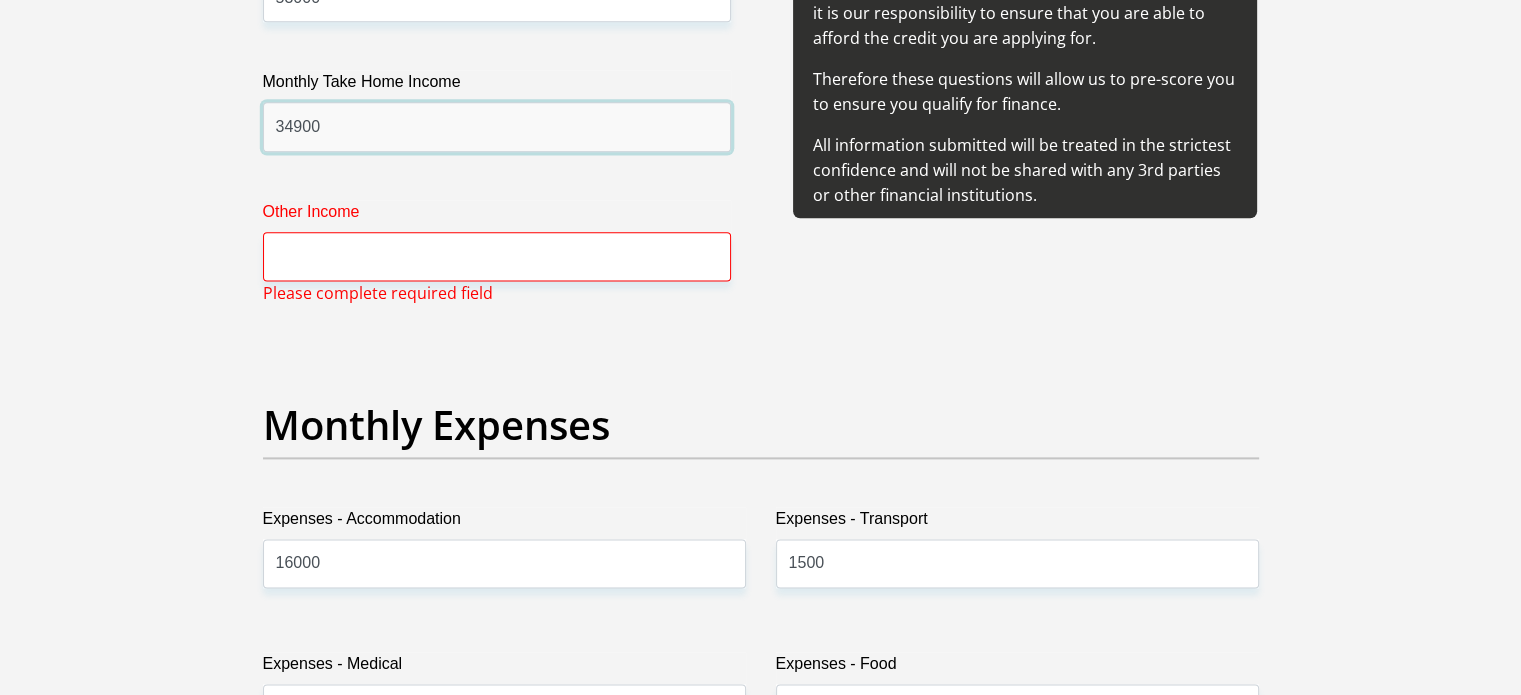 click on "34900" at bounding box center [497, 126] 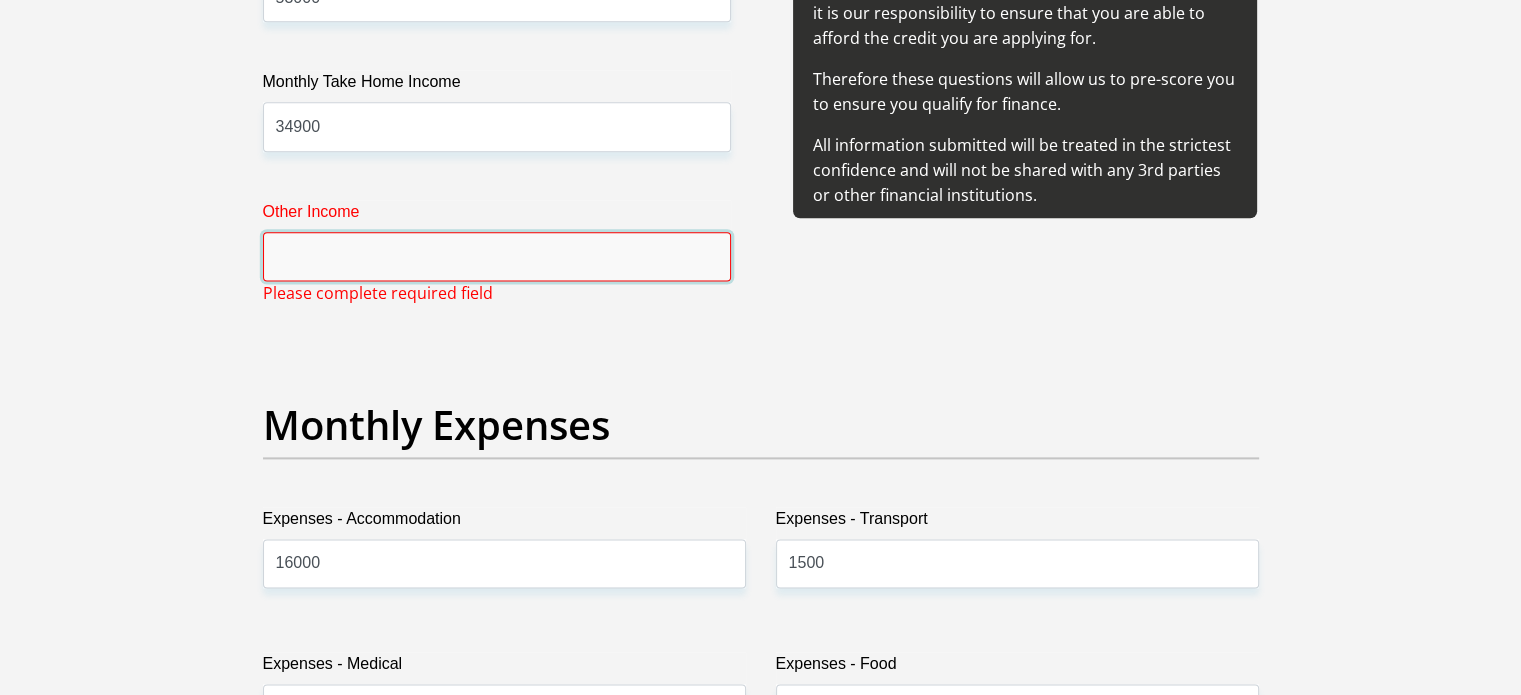 click on "Other Income" at bounding box center (497, 256) 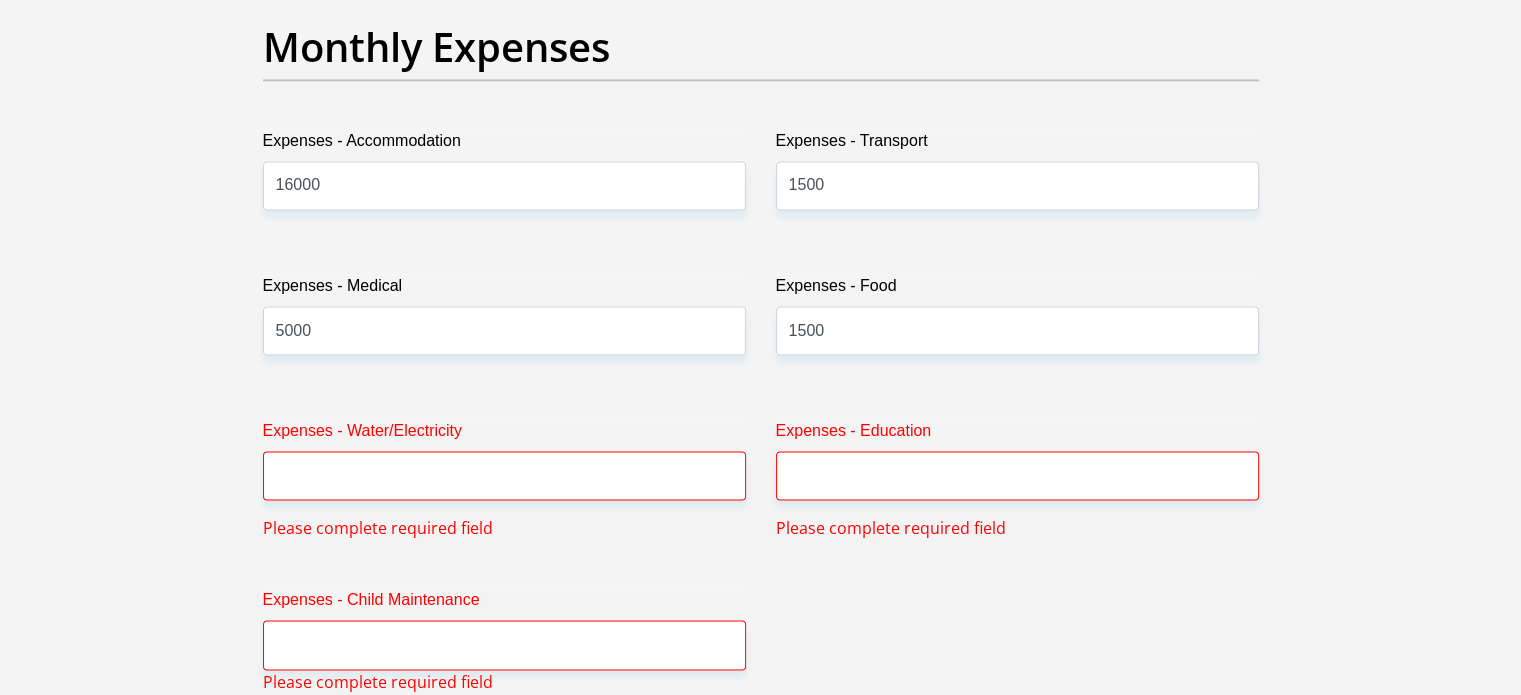 scroll, scrollTop: 3200, scrollLeft: 0, axis: vertical 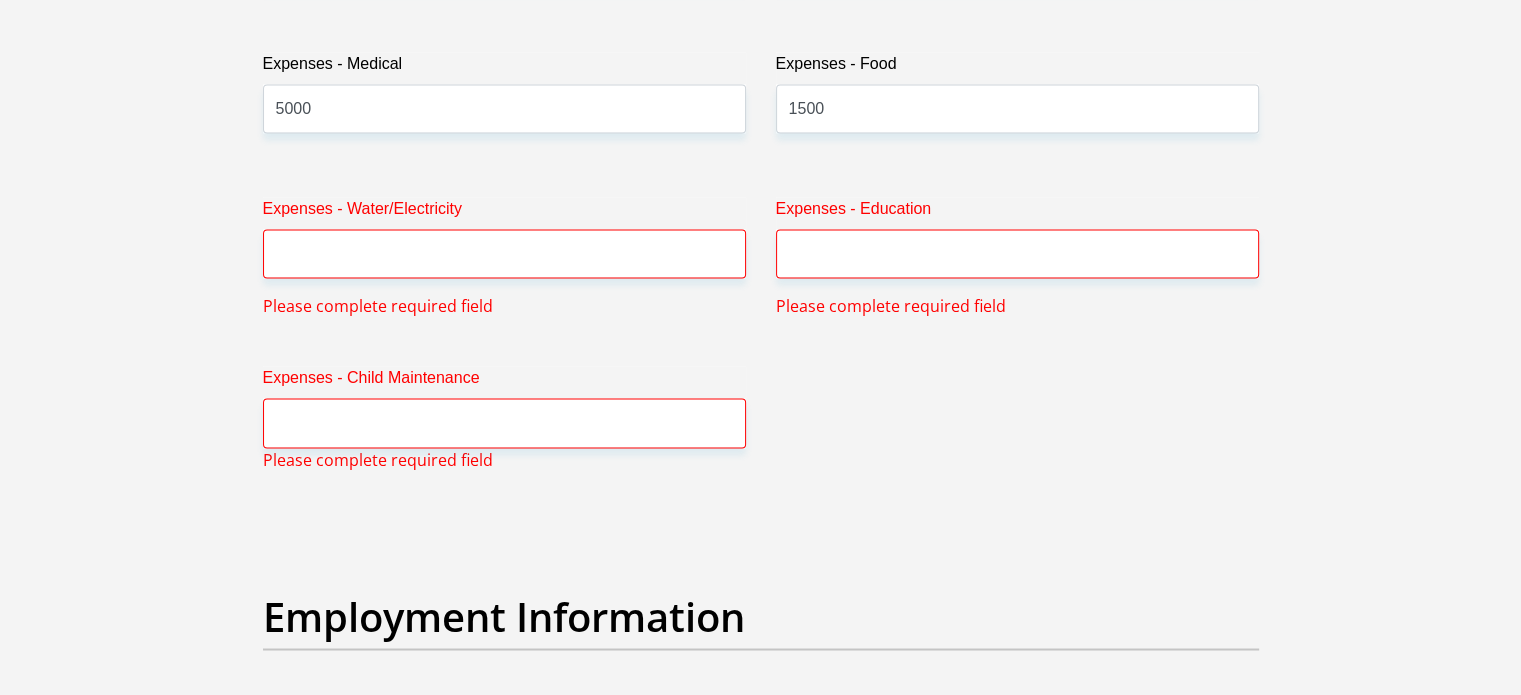 type on "300" 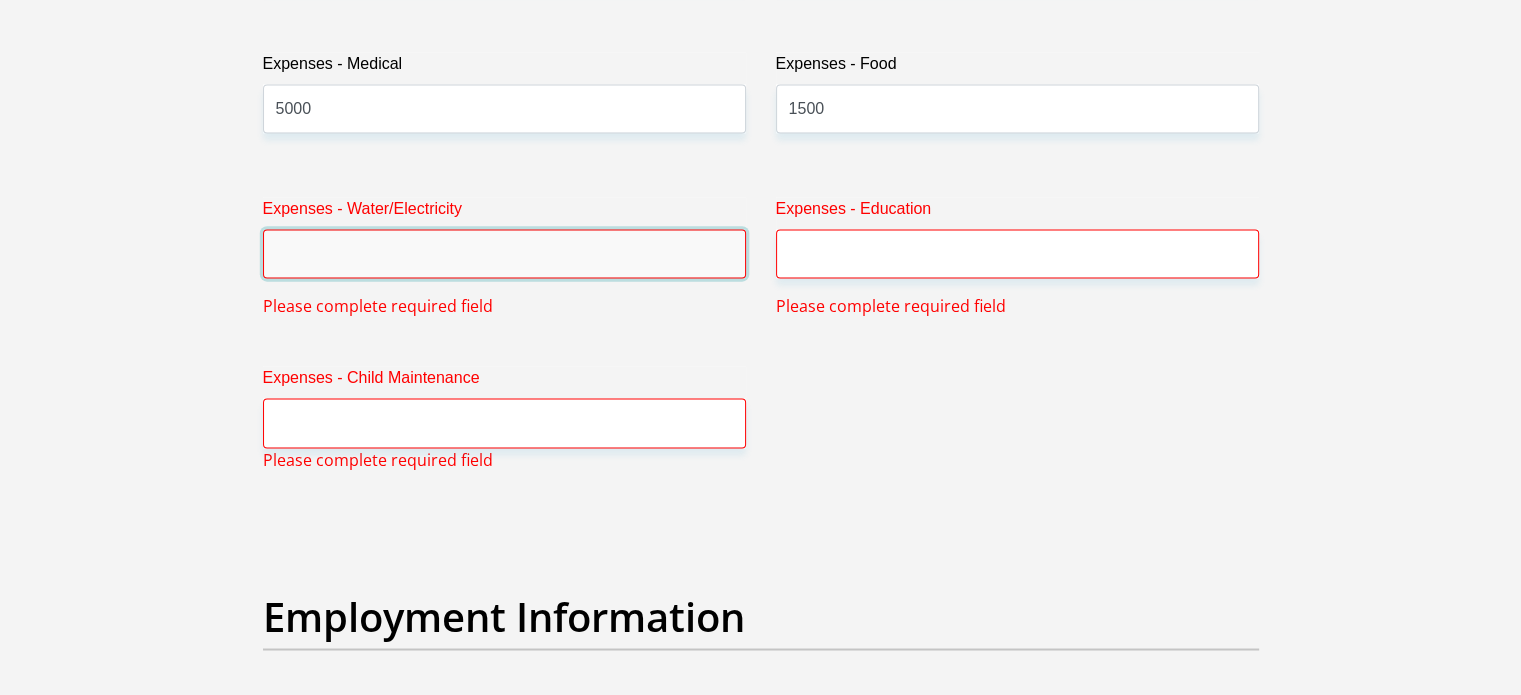 click on "Expenses - Water/Electricity" at bounding box center [504, 253] 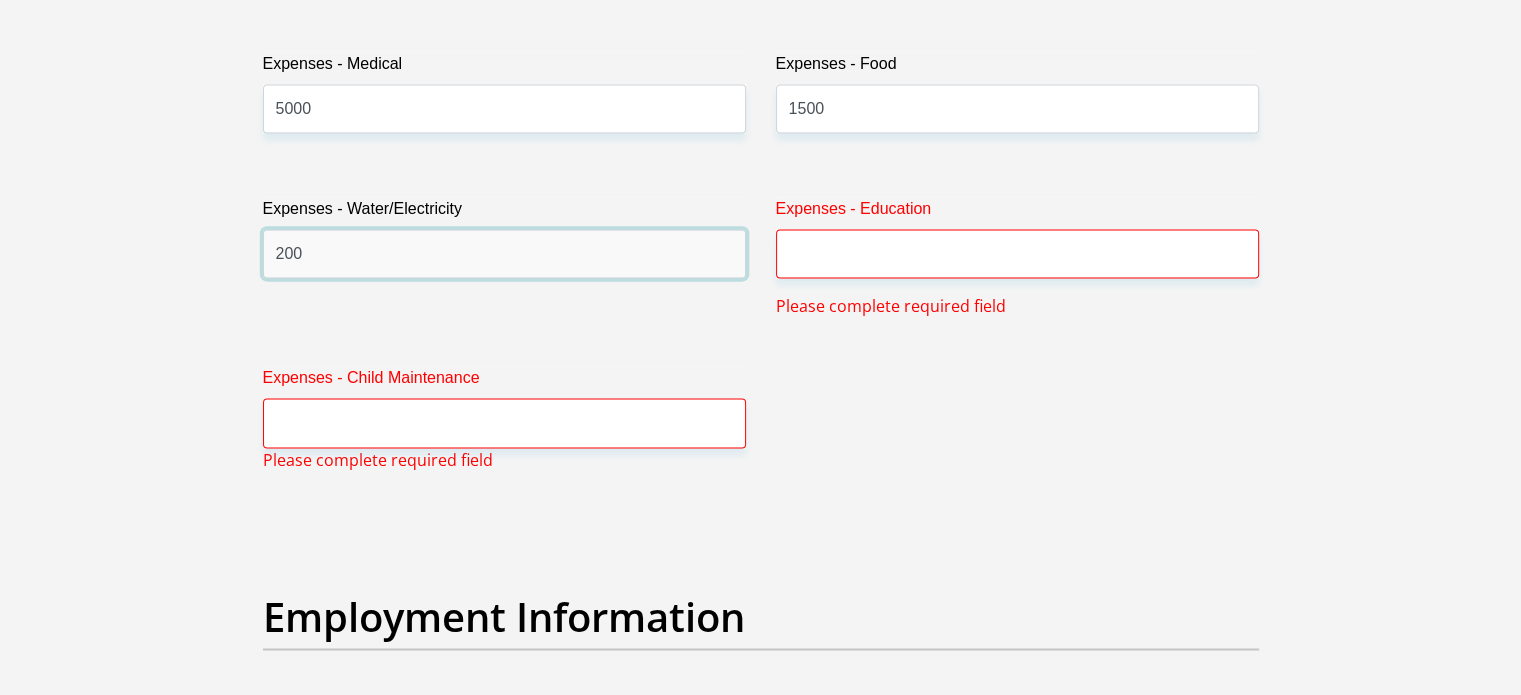 type on "200" 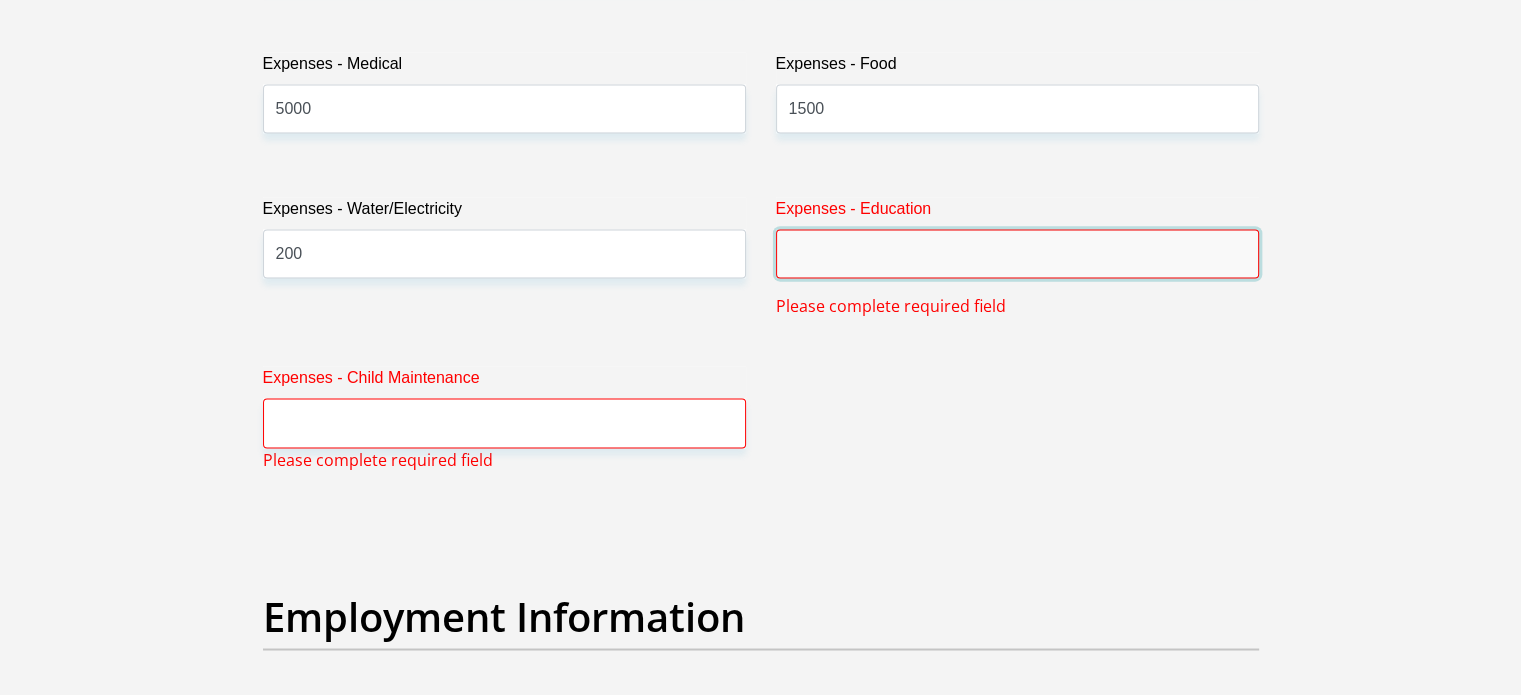 click on "Expenses - Education" at bounding box center (1017, 253) 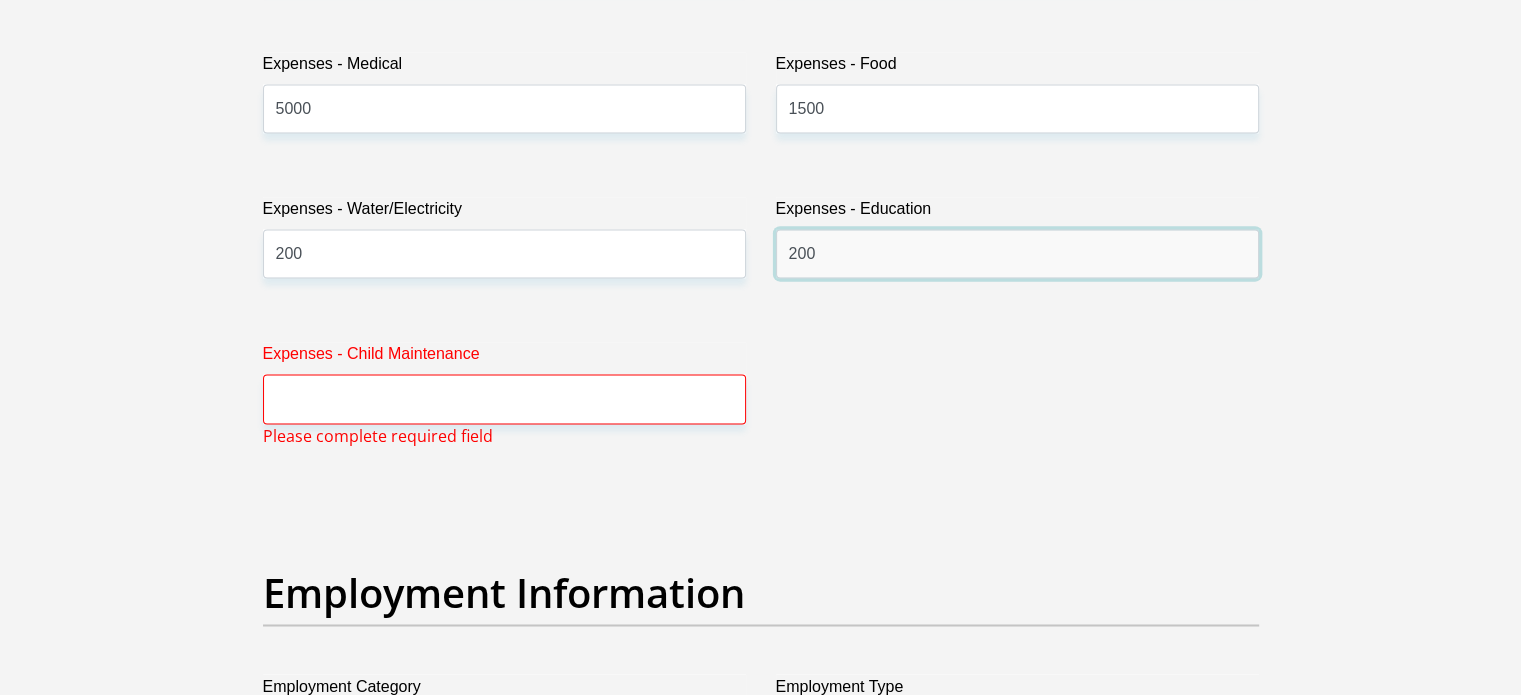 type on "200" 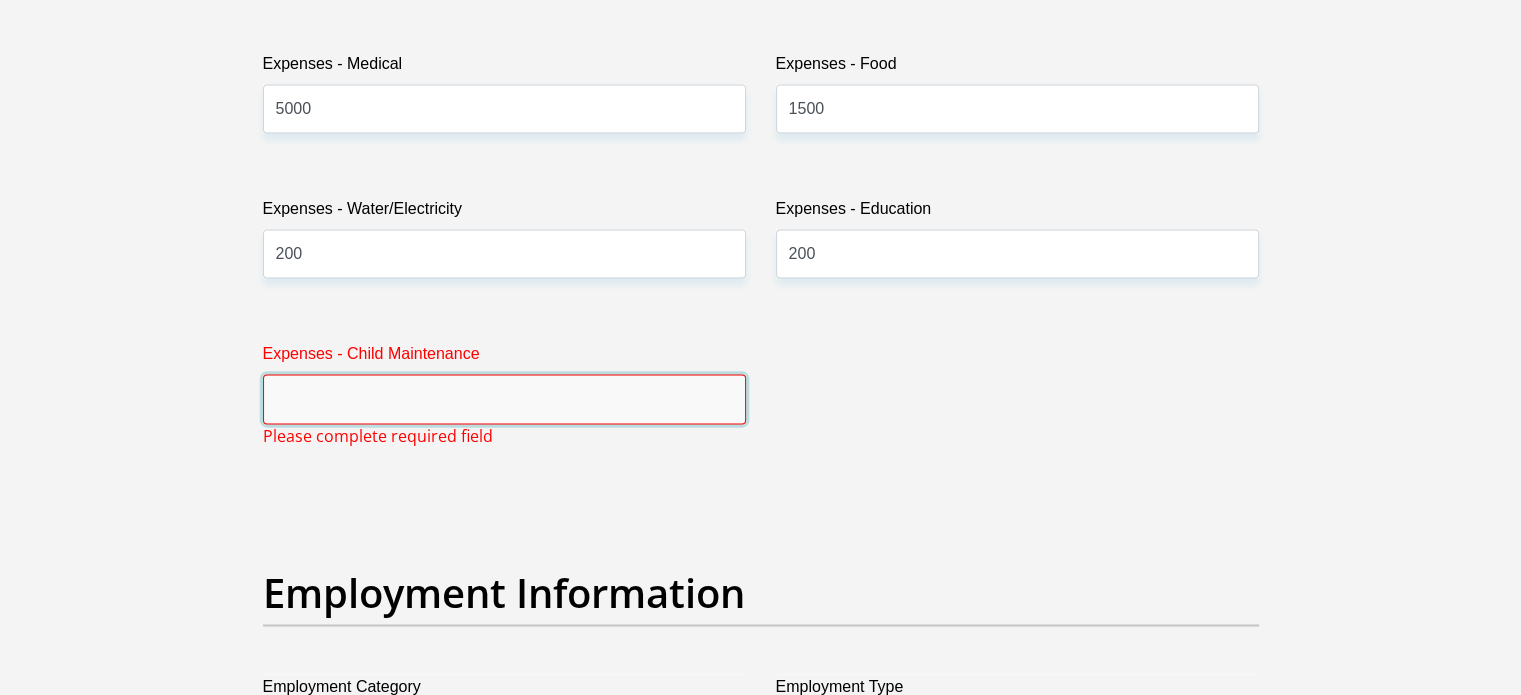 click on "Expenses - Child Maintenance" at bounding box center (504, 398) 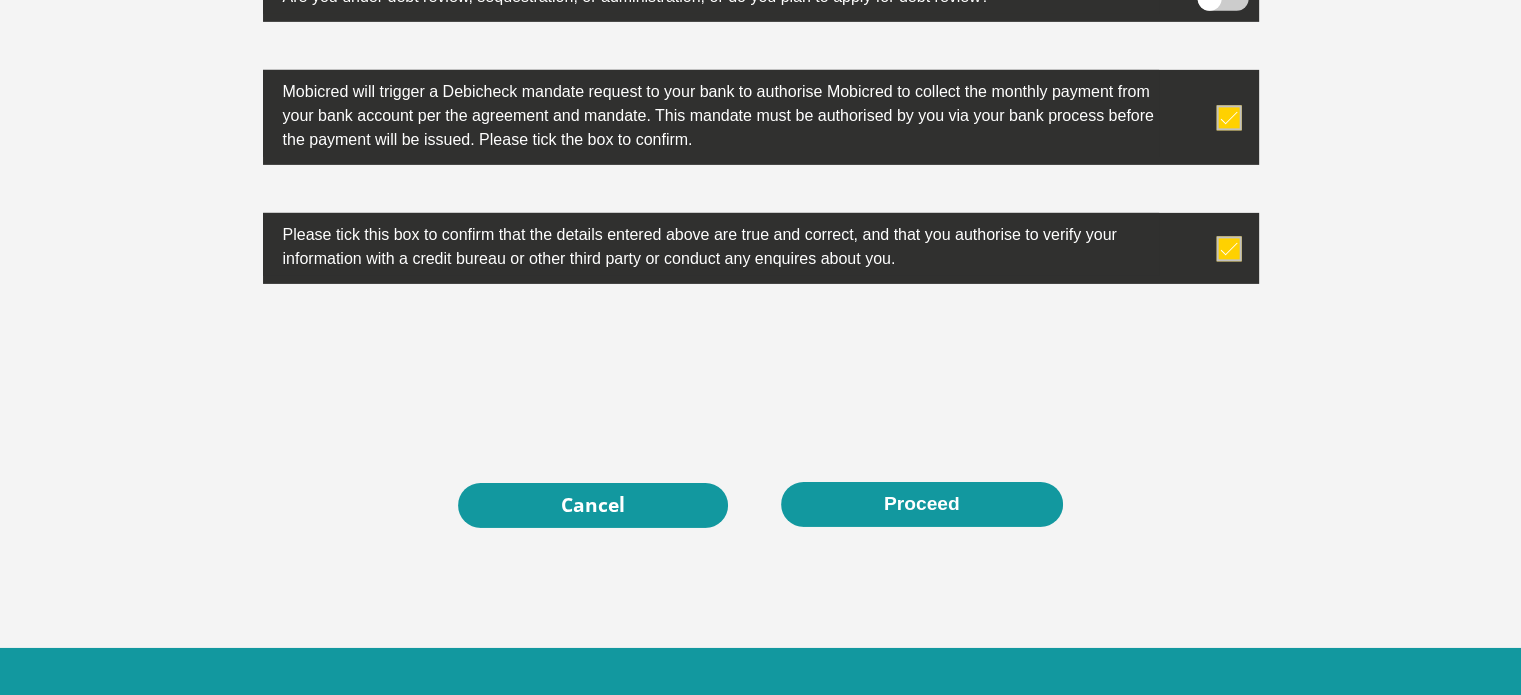 scroll, scrollTop: 6571, scrollLeft: 0, axis: vertical 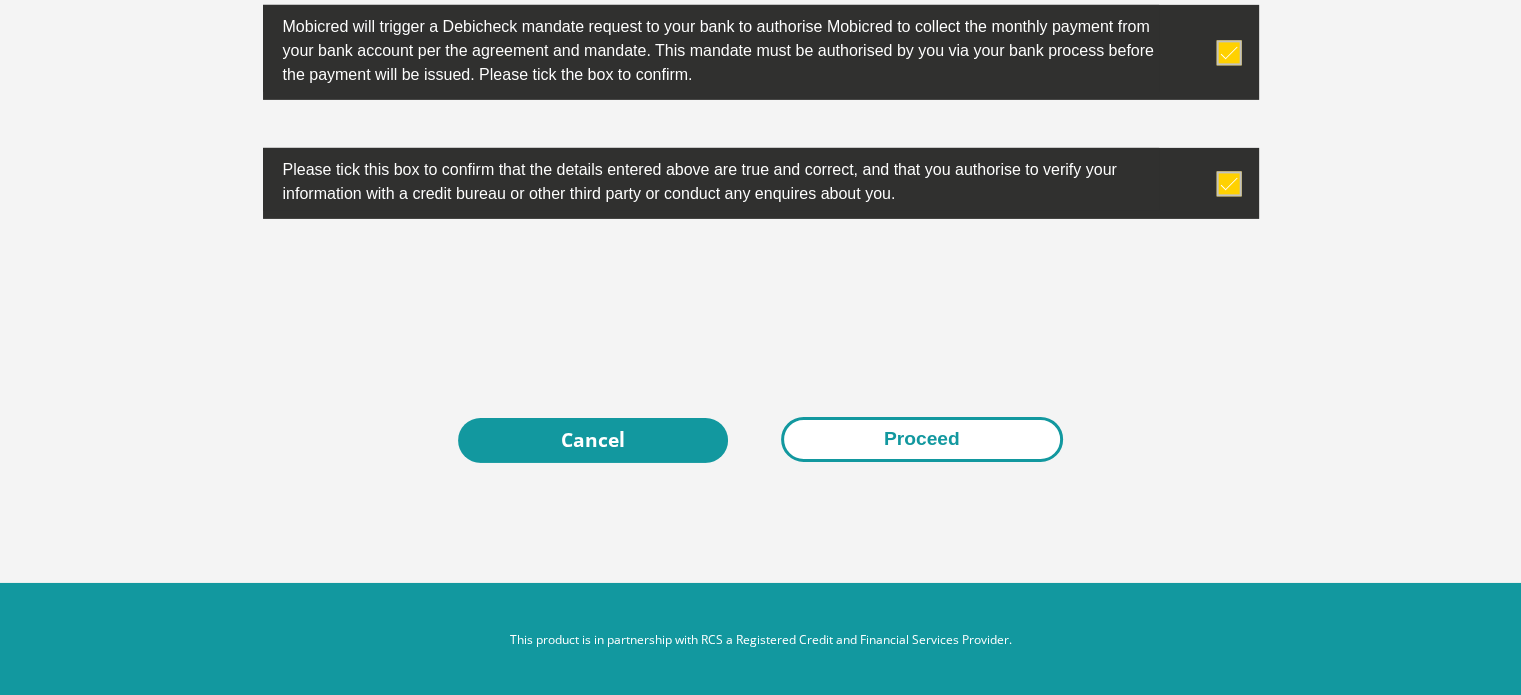 type on "100" 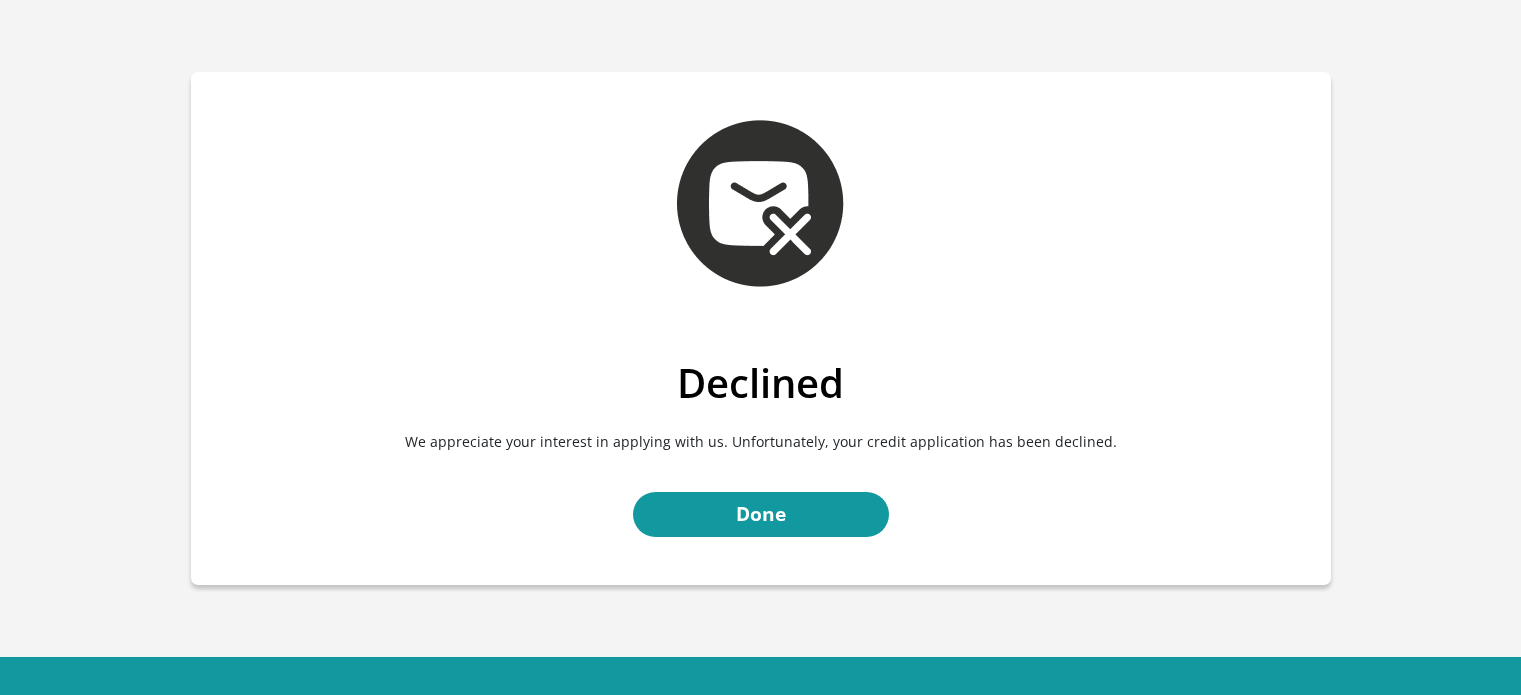 scroll, scrollTop: 0, scrollLeft: 0, axis: both 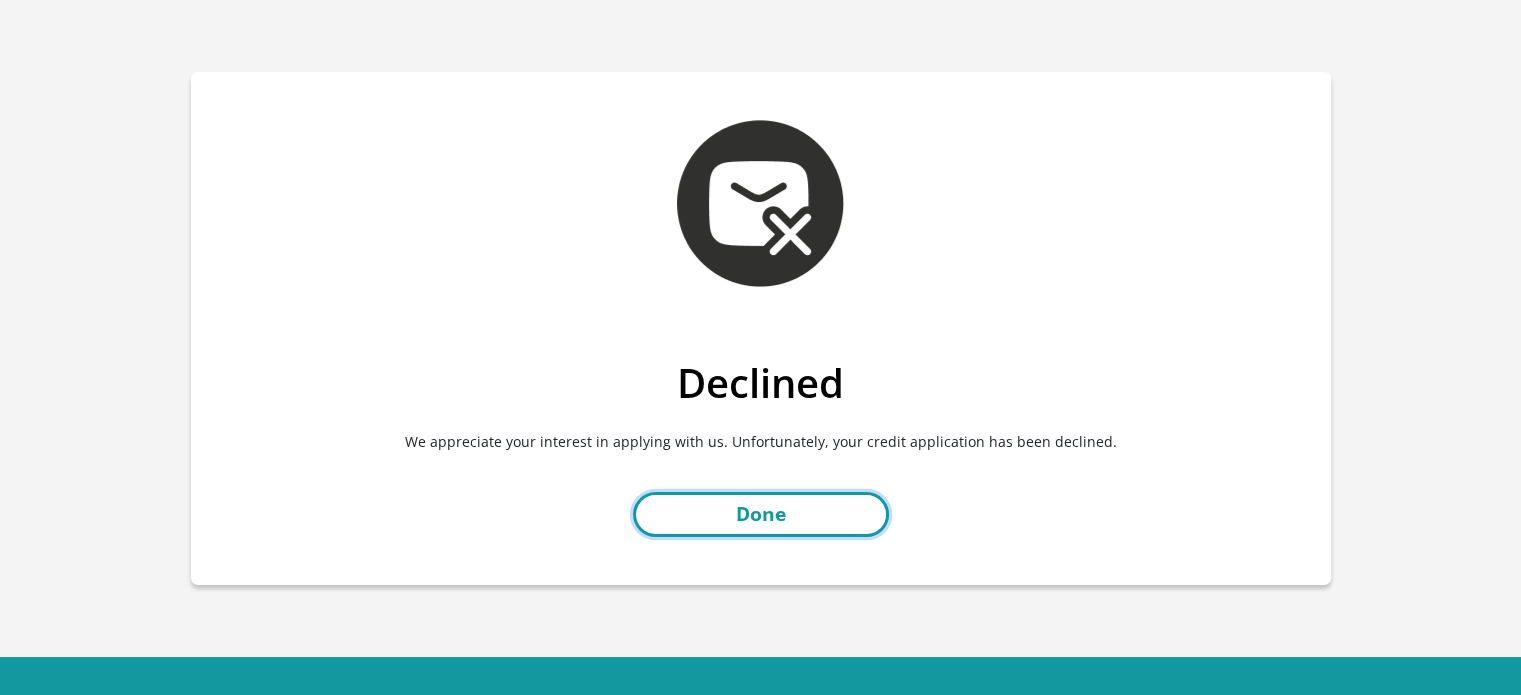 click on "Done" at bounding box center (761, 514) 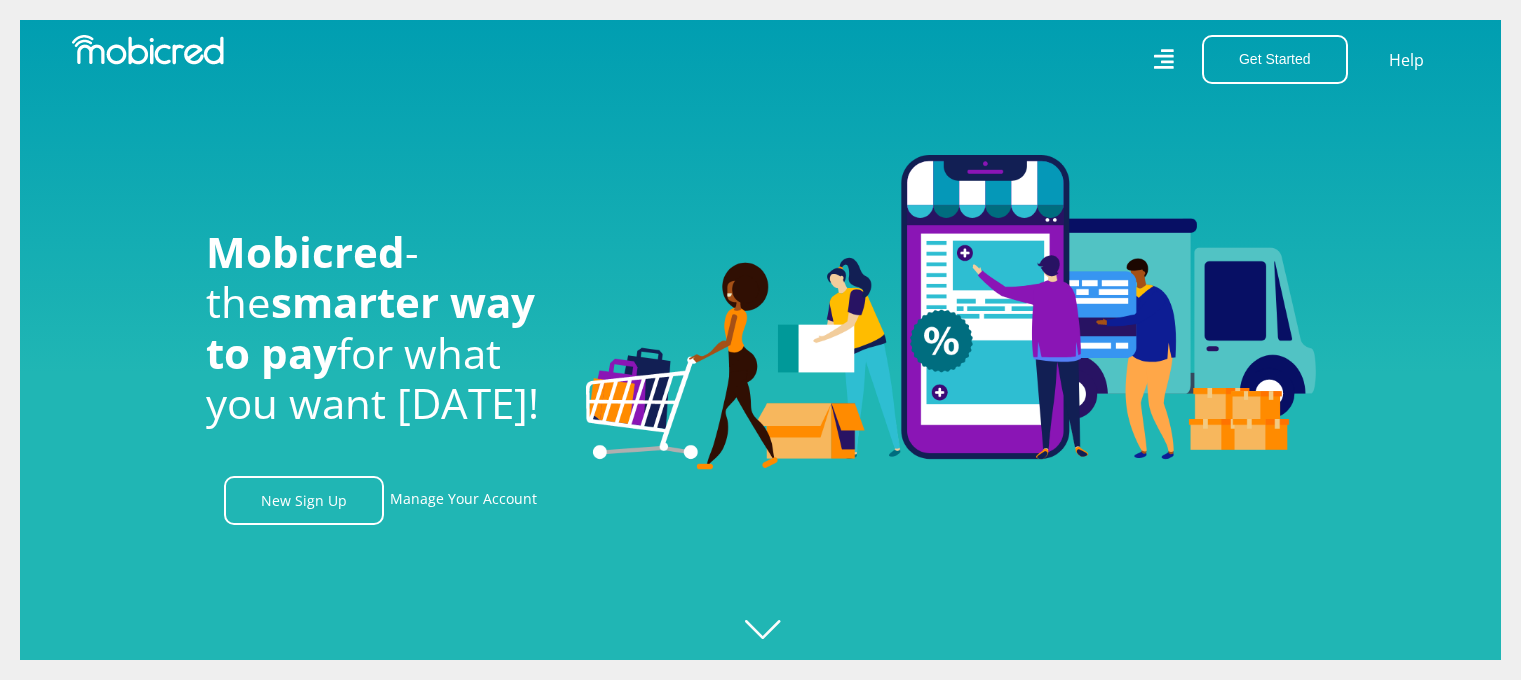 scroll, scrollTop: 0, scrollLeft: 0, axis: both 